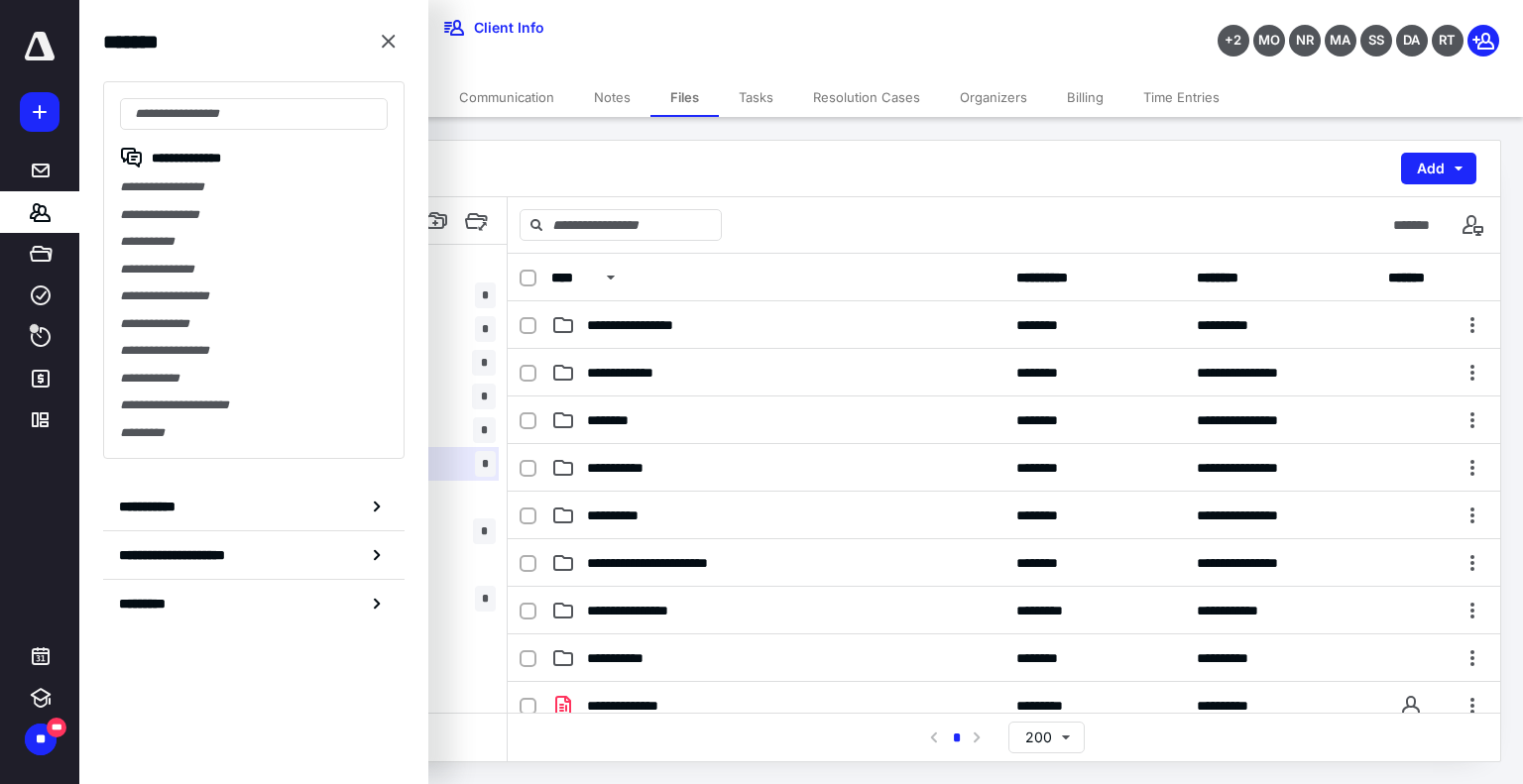 scroll, scrollTop: 0, scrollLeft: 0, axis: both 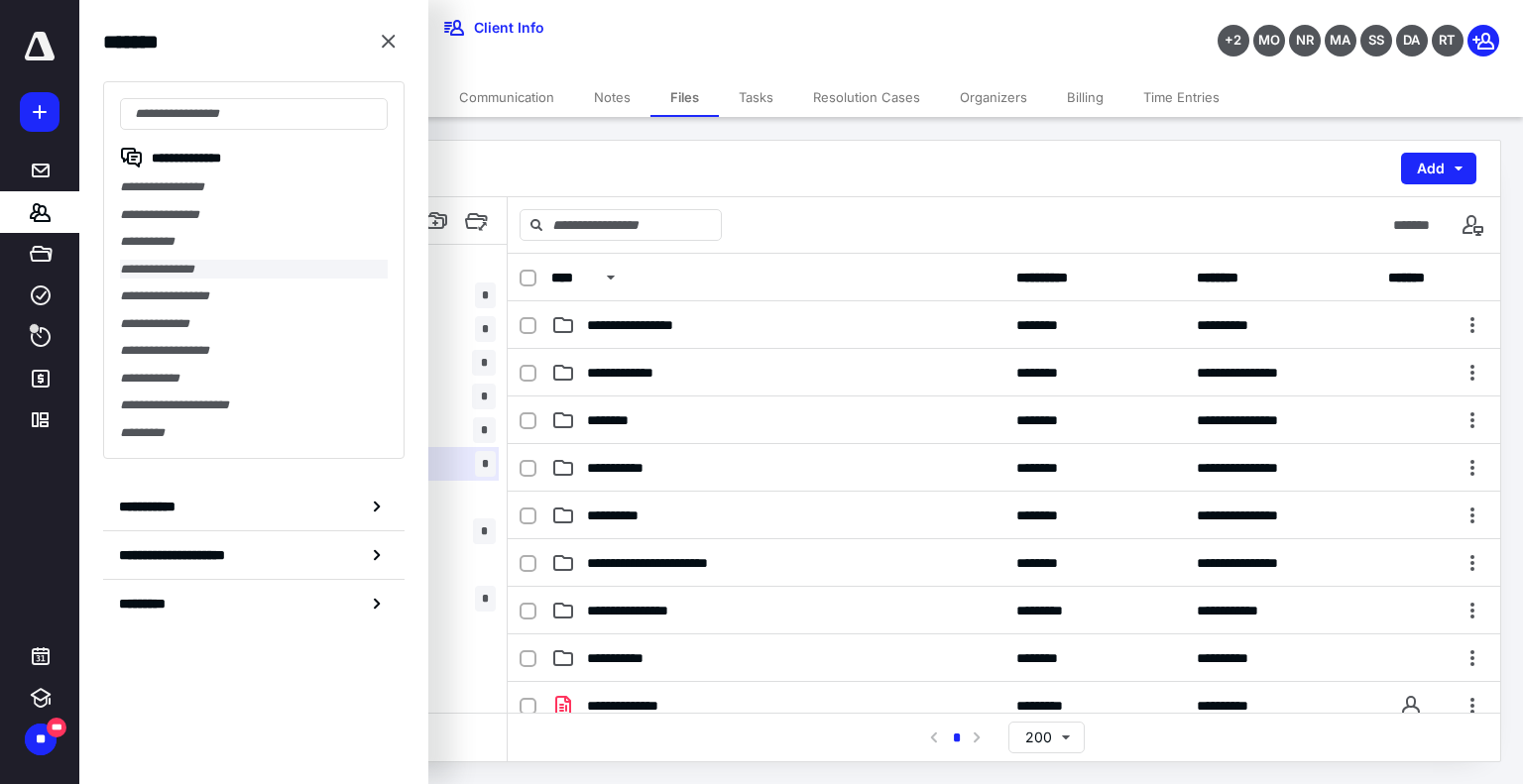 click on "**********" at bounding box center (254, 270) 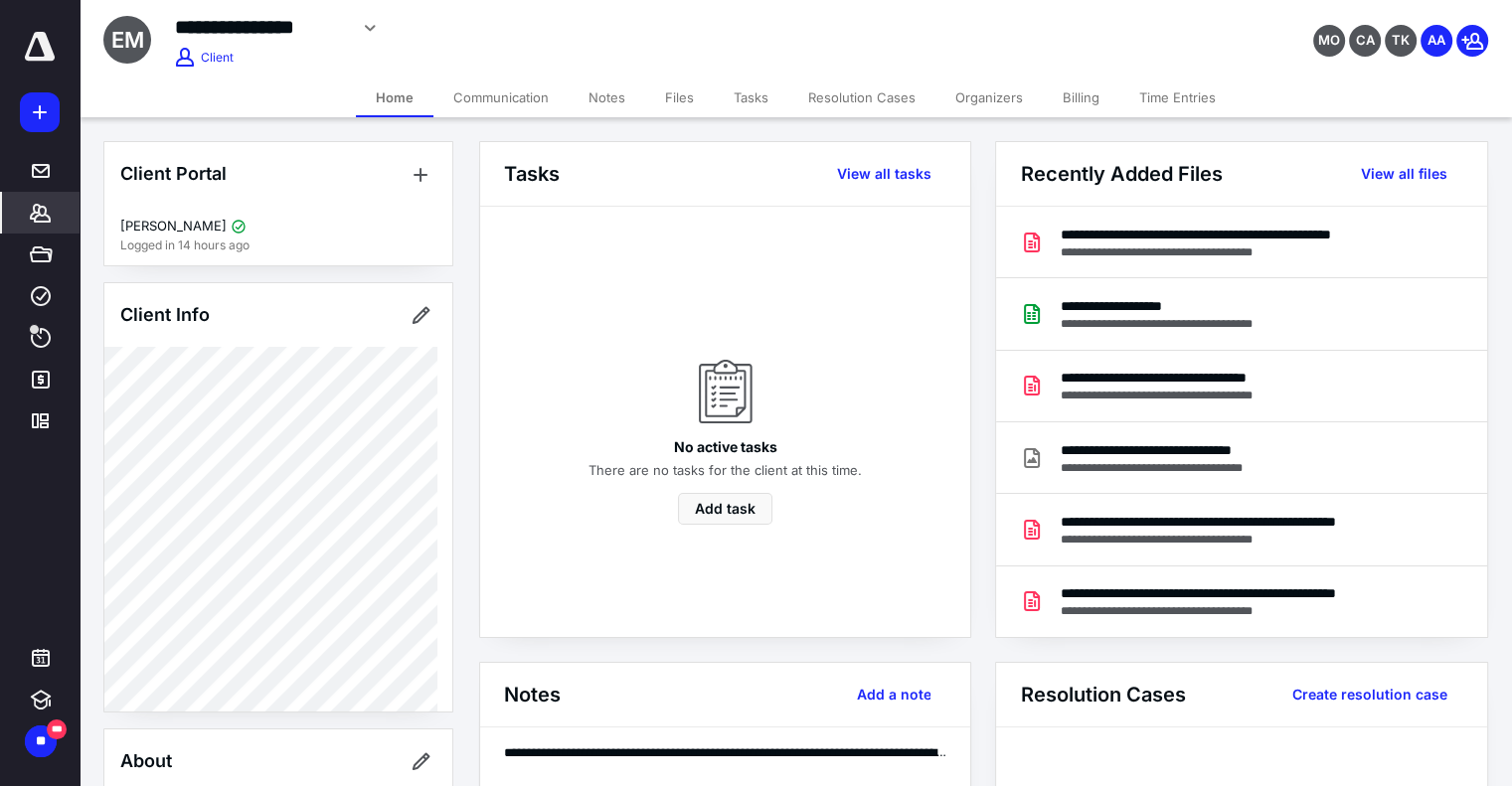 click on "Files" at bounding box center (679, 97) 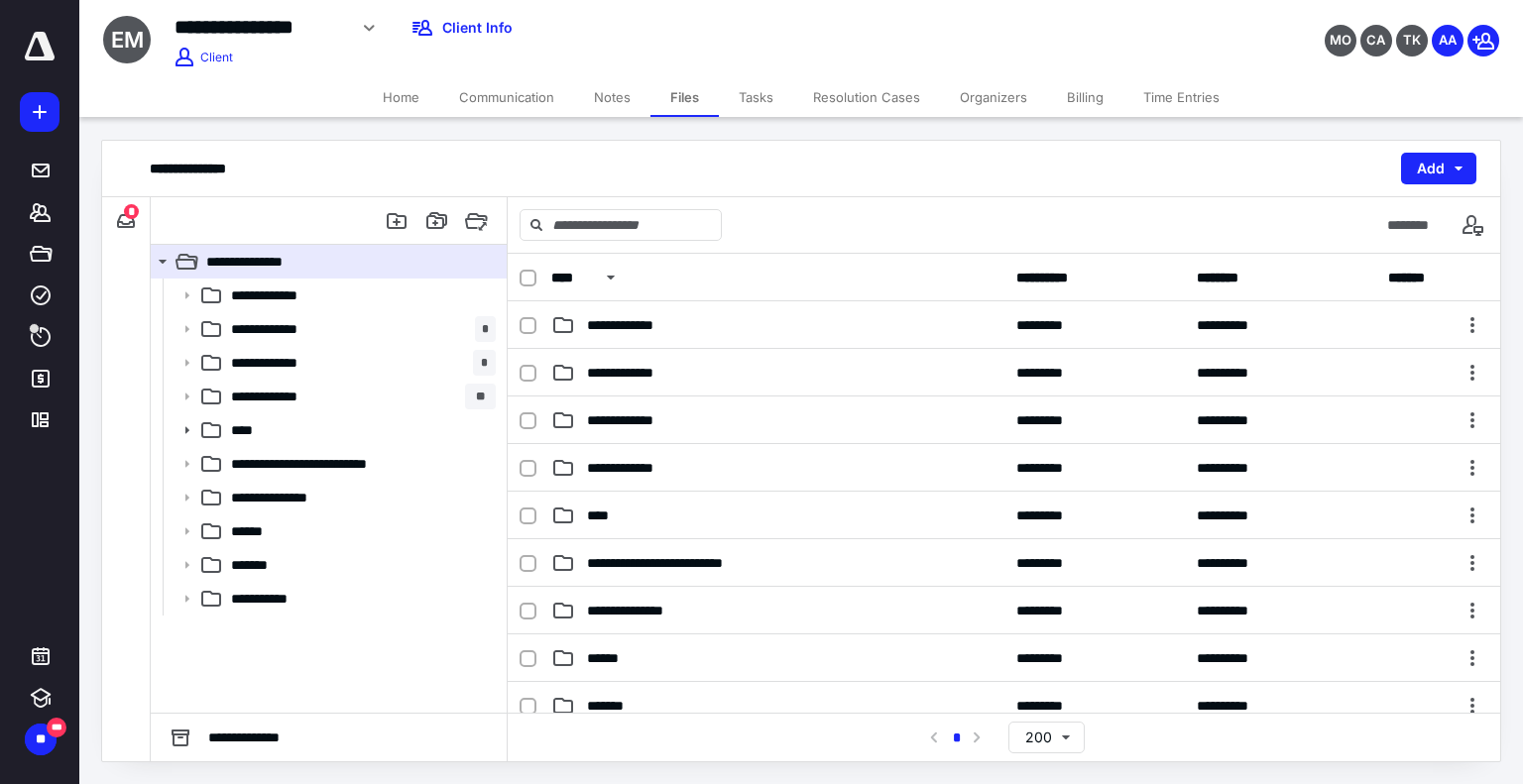 click on "**********" at bounding box center [126, 221] 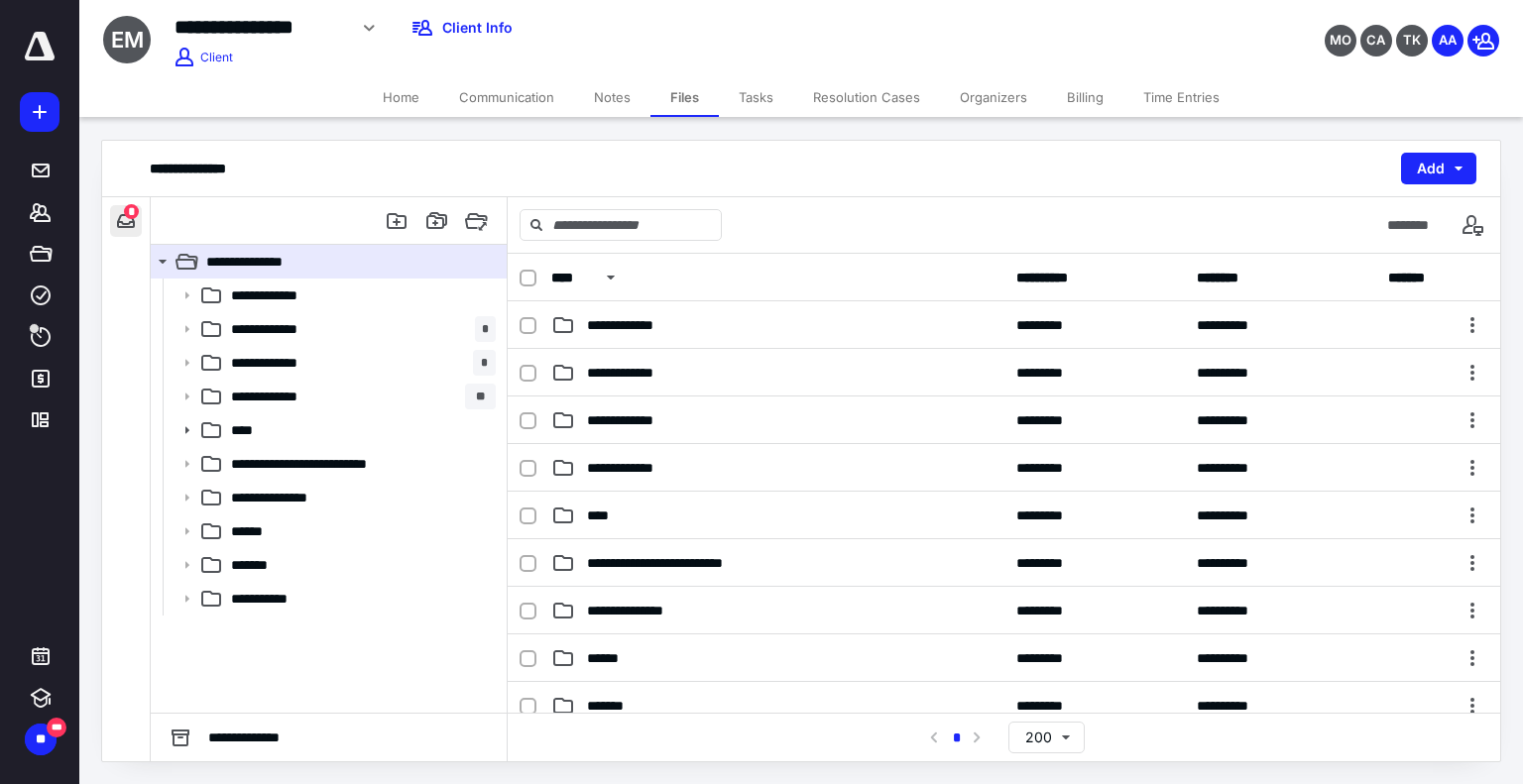 click at bounding box center [126, 221] 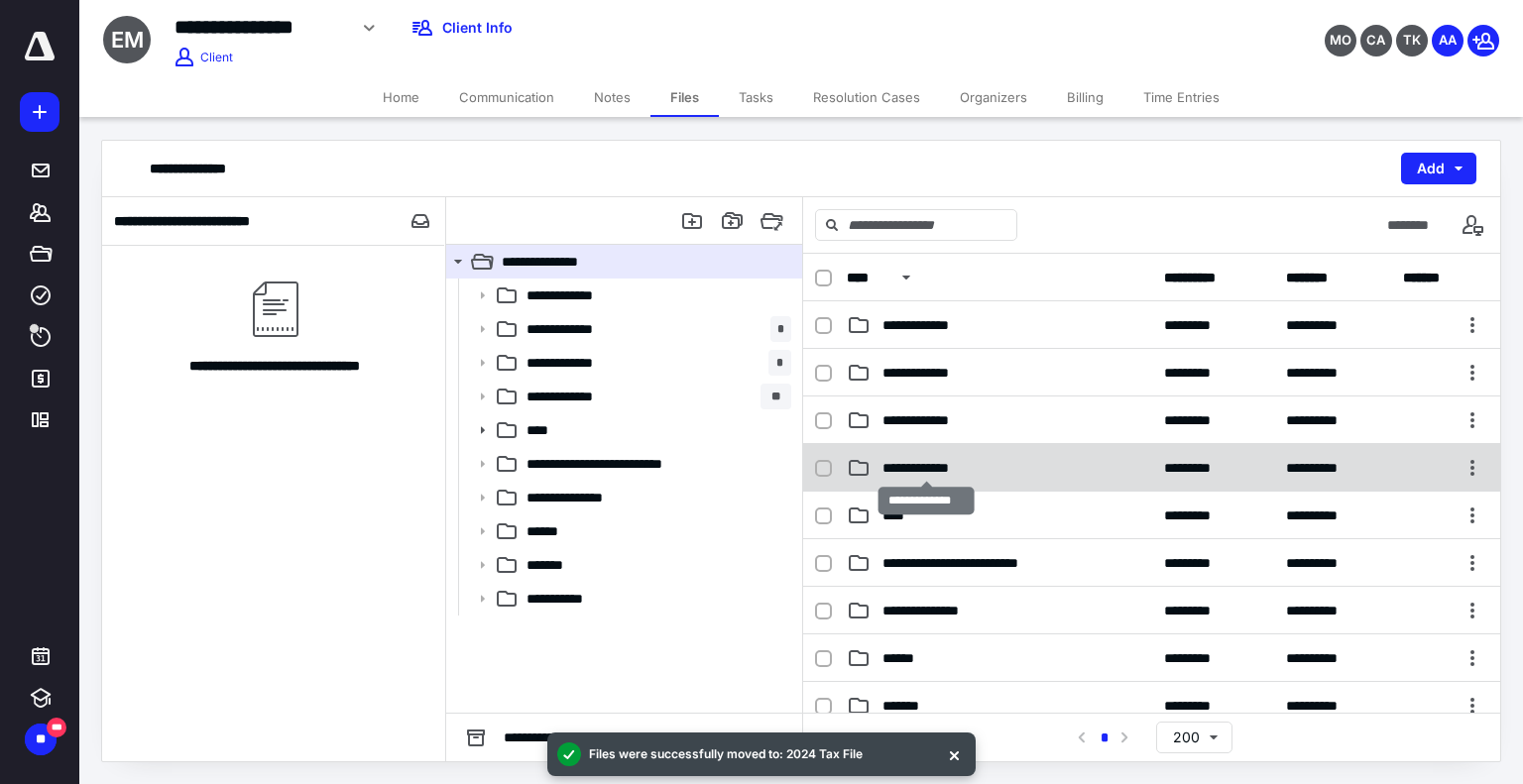 click on "**********" at bounding box center [926, 468] 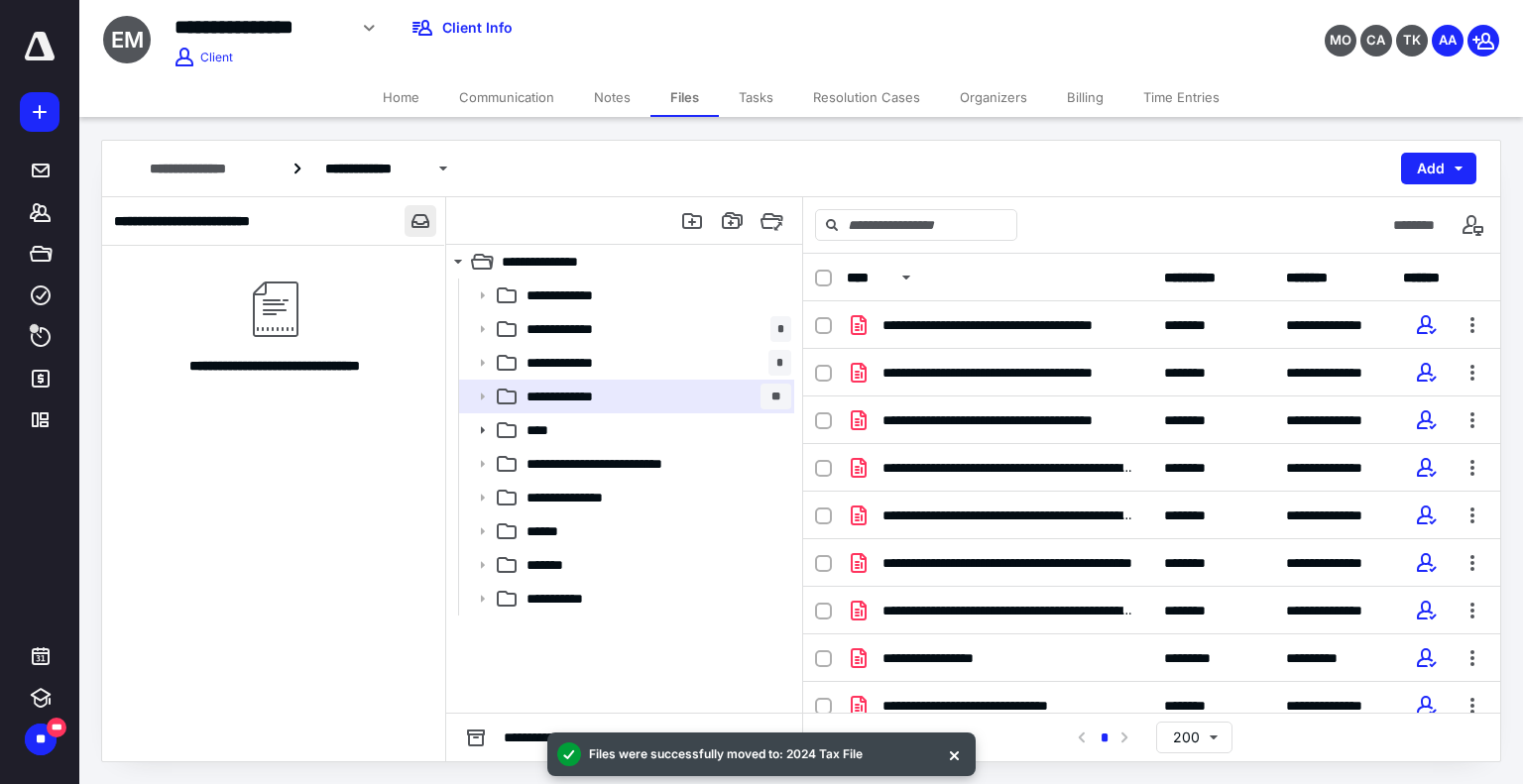 click at bounding box center (420, 221) 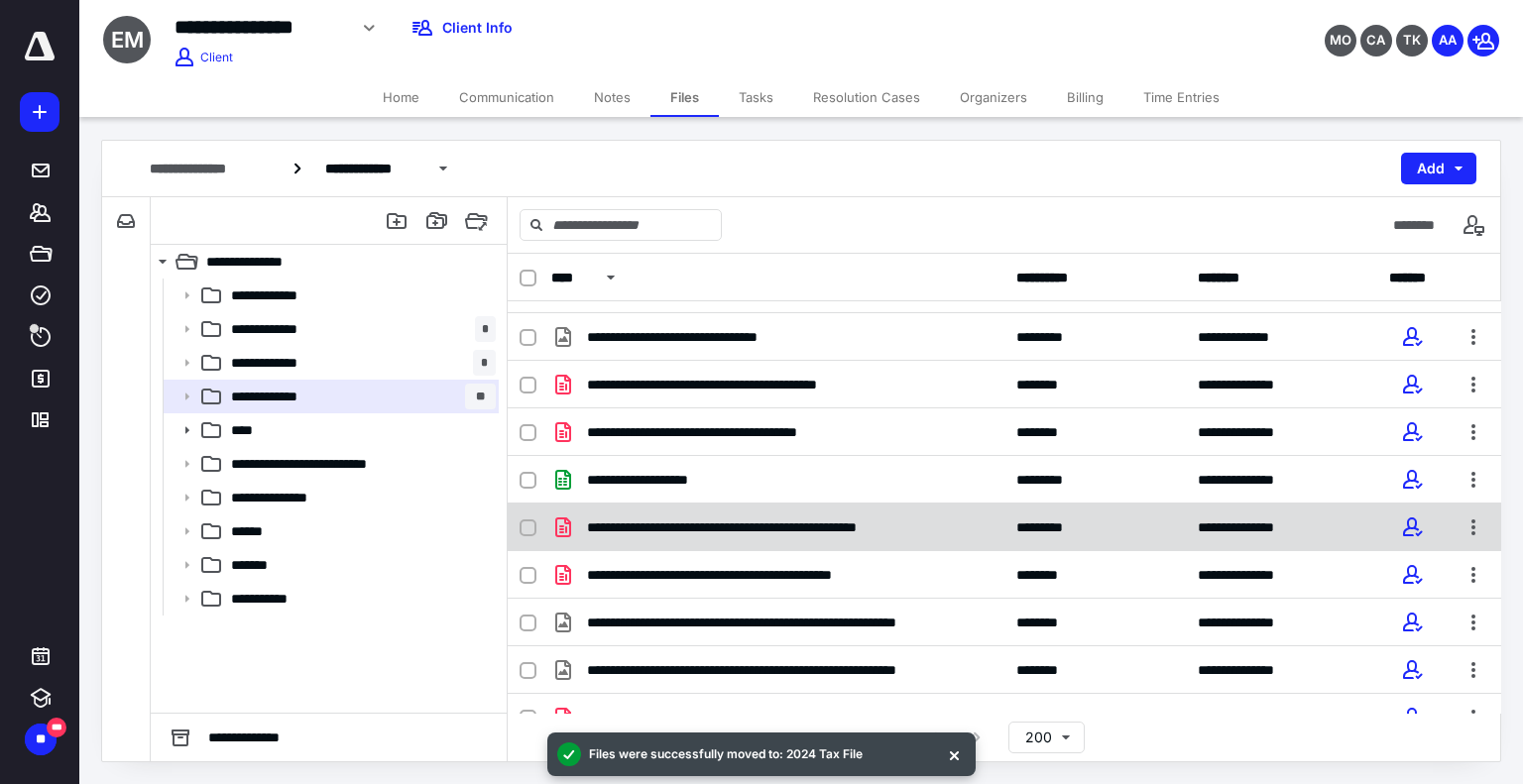 scroll, scrollTop: 418, scrollLeft: 0, axis: vertical 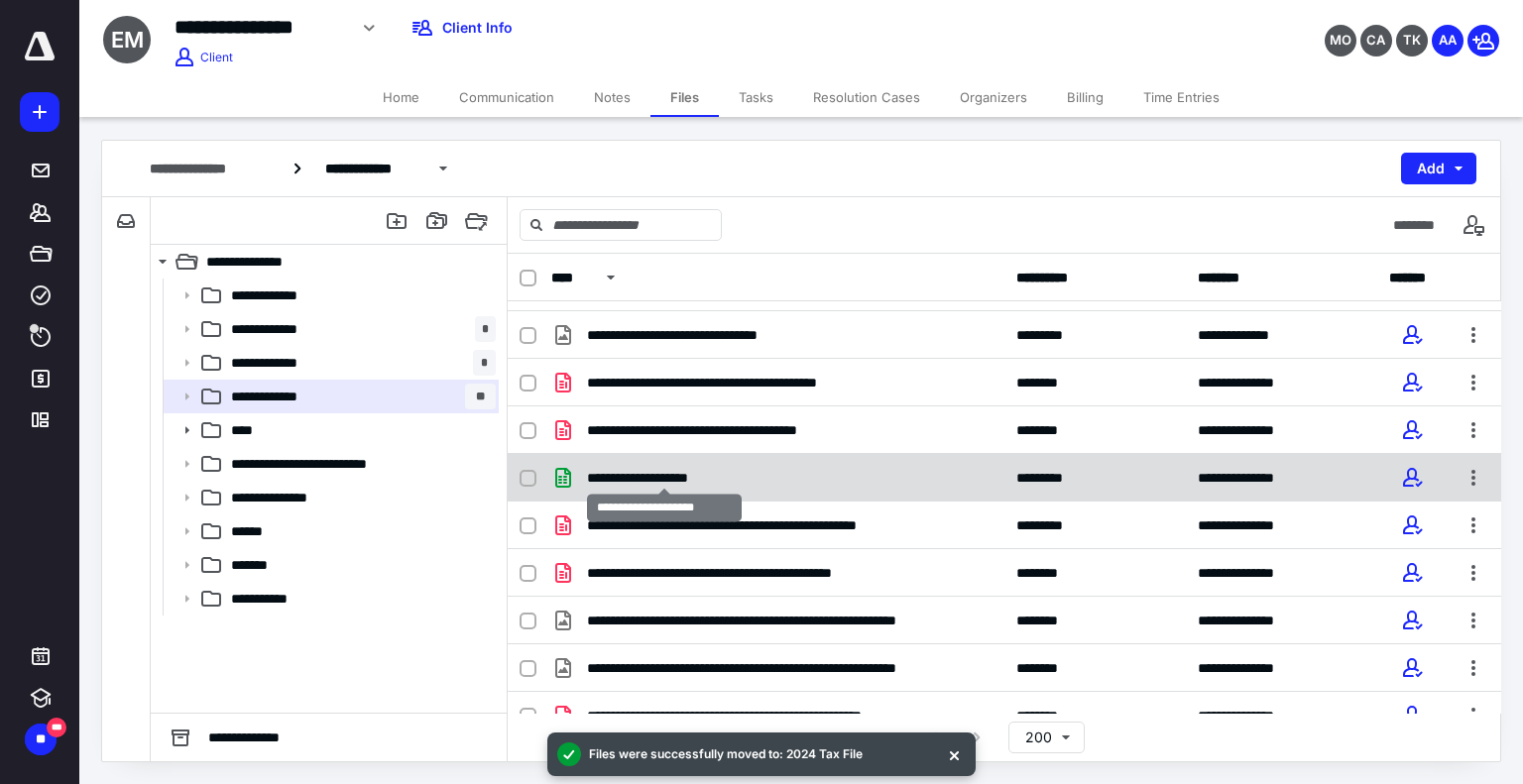 click on "**********" at bounding box center (664, 478) 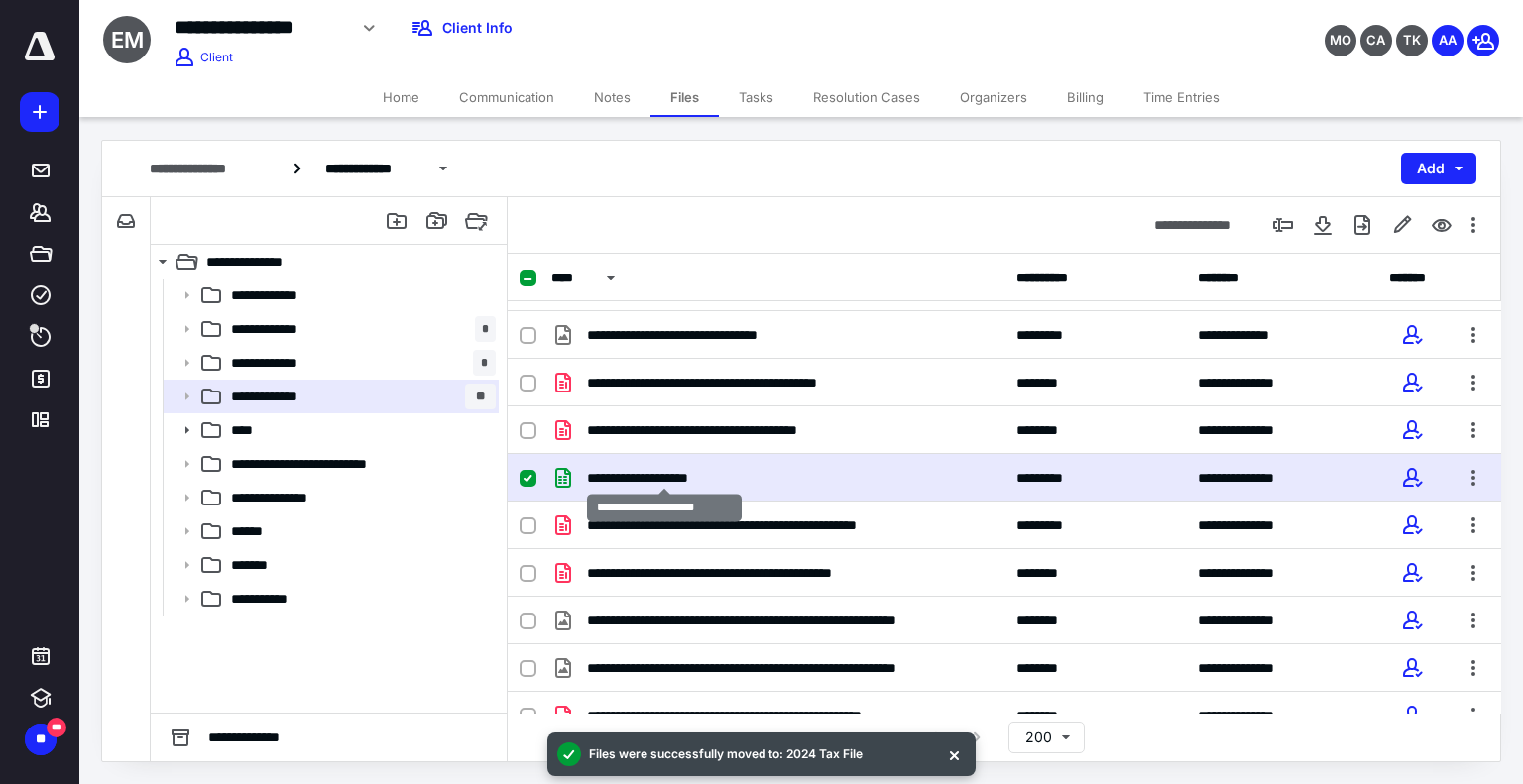 click on "**********" at bounding box center (664, 478) 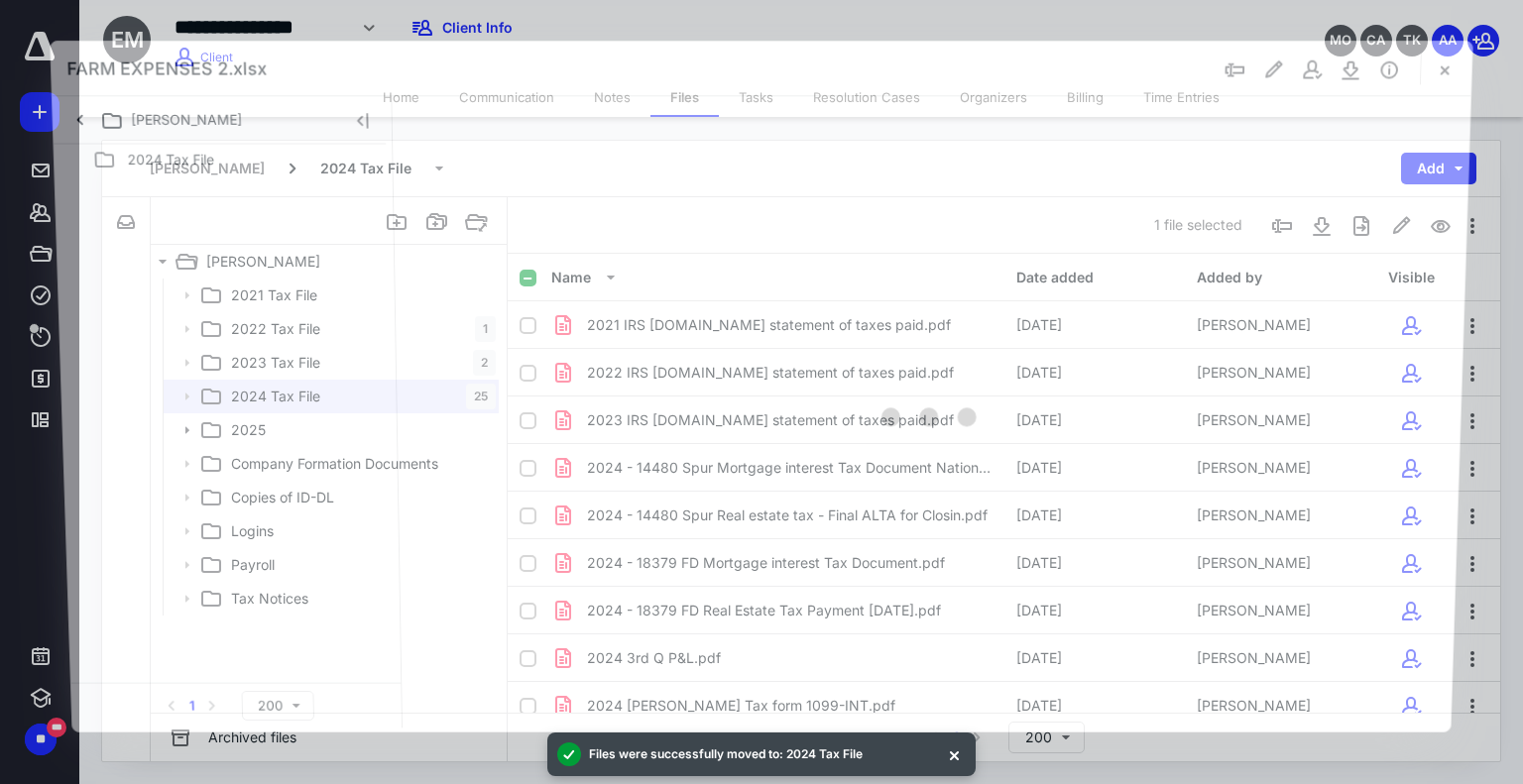 scroll, scrollTop: 418, scrollLeft: 0, axis: vertical 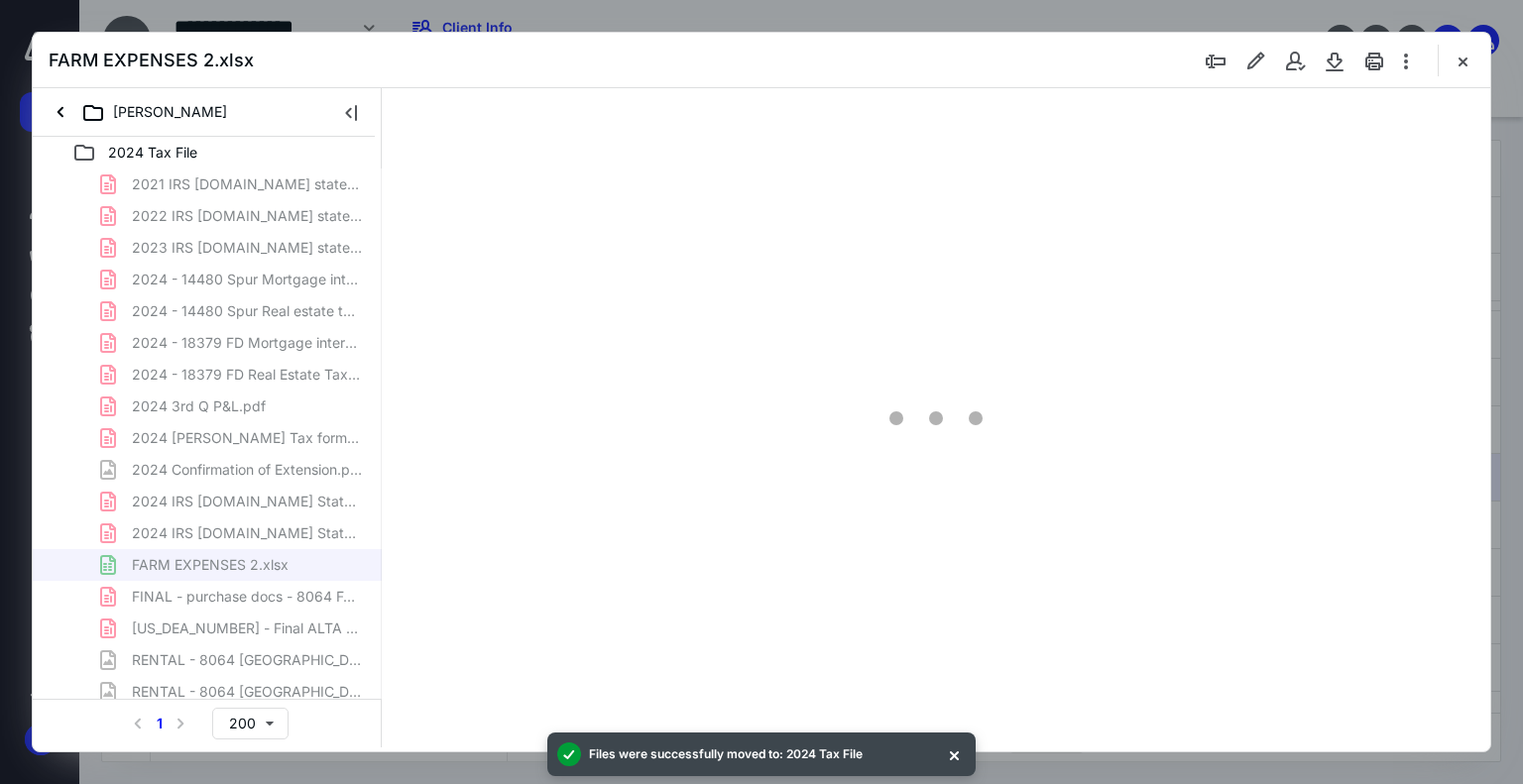 type on "147" 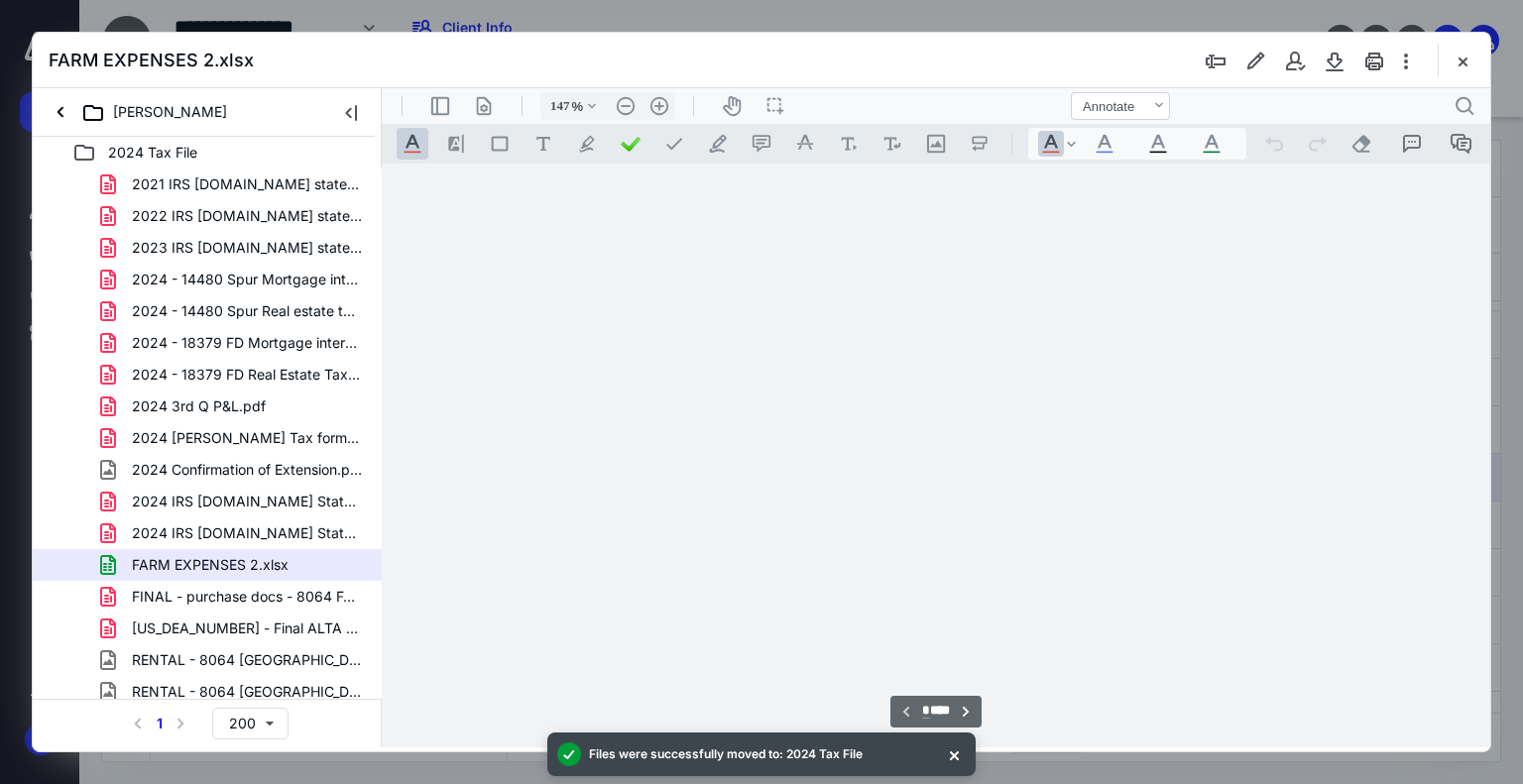scroll, scrollTop: 81, scrollLeft: 0, axis: vertical 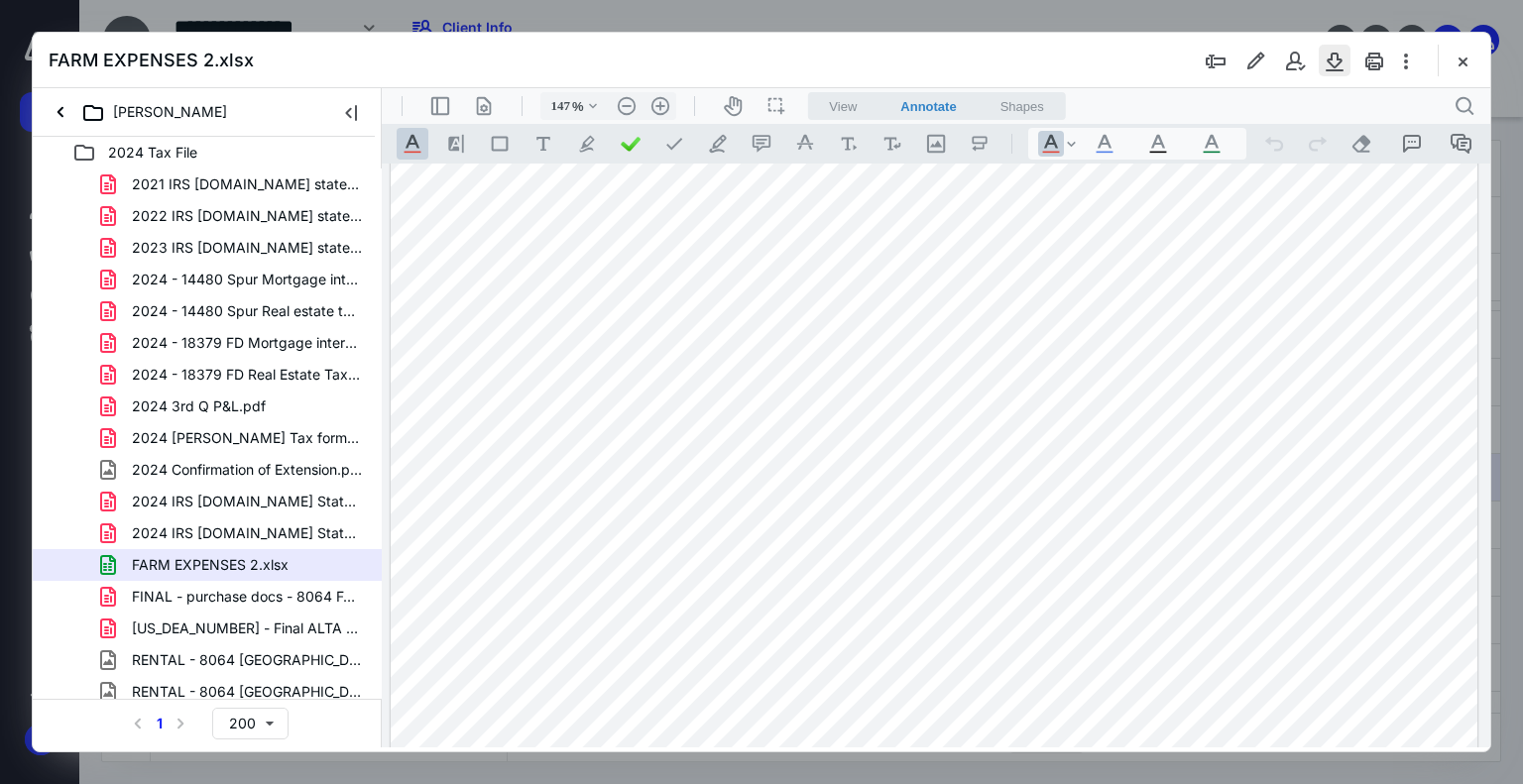 click at bounding box center (1335, 60) 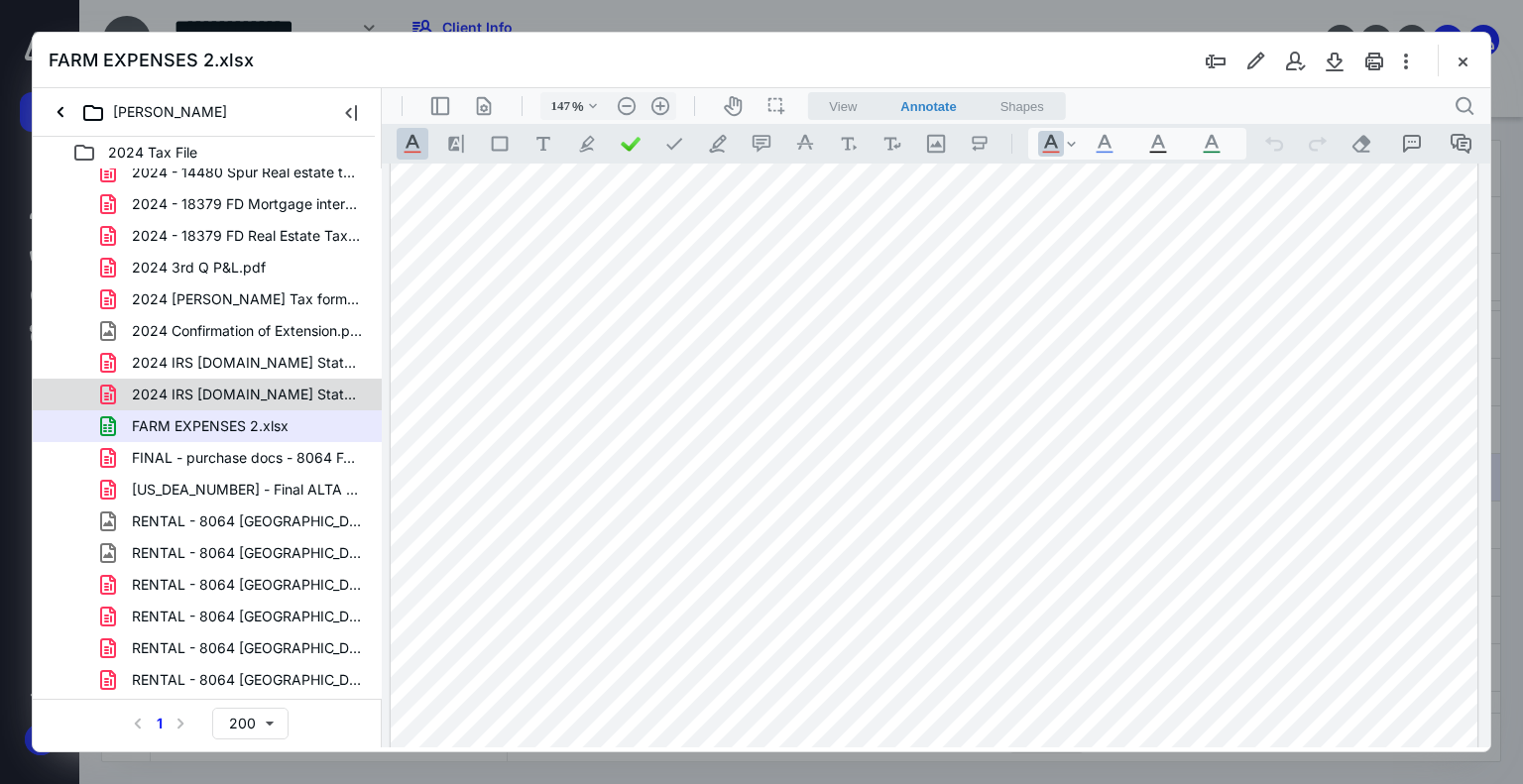 scroll, scrollTop: 262, scrollLeft: 0, axis: vertical 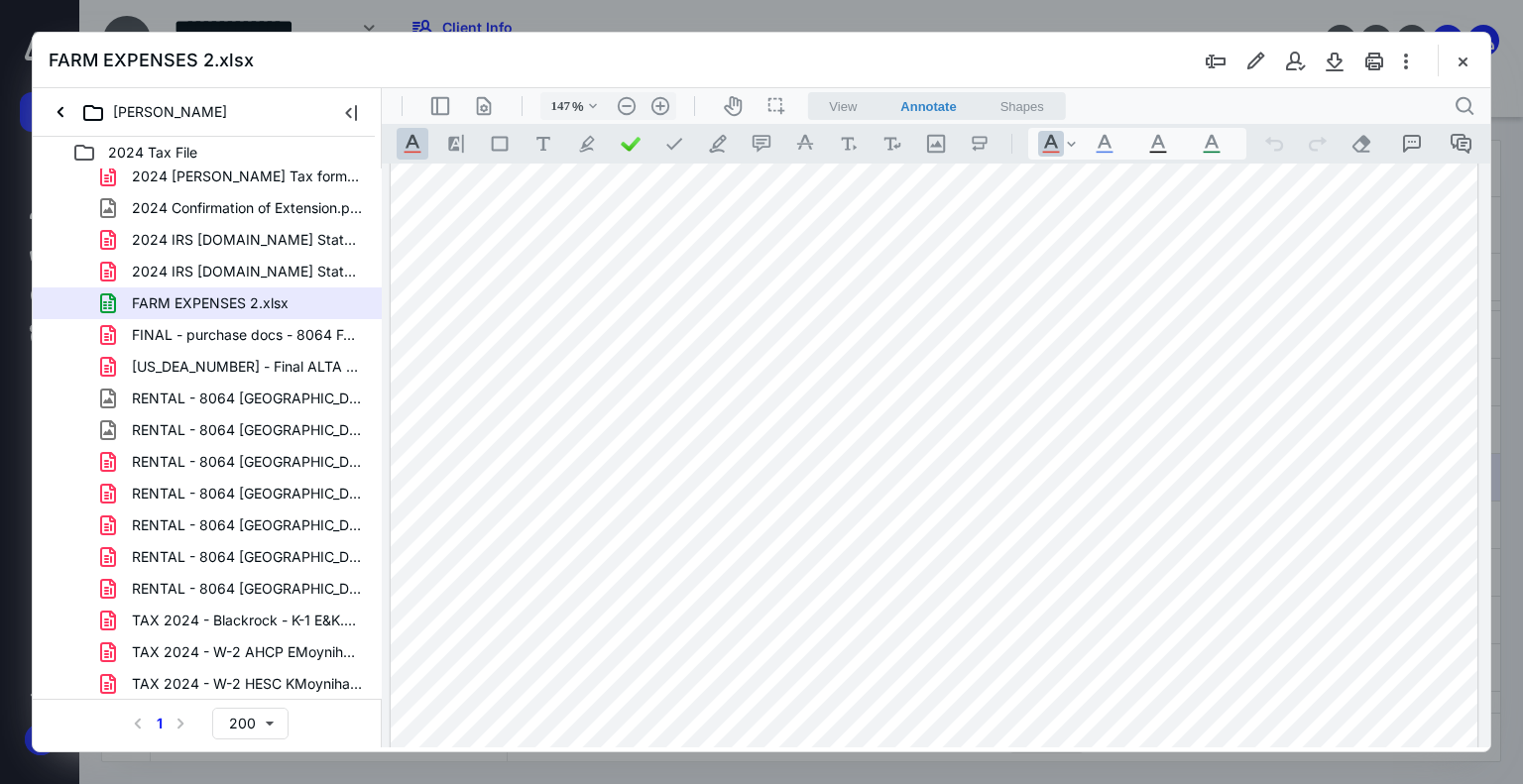 click at bounding box center (934, 806) 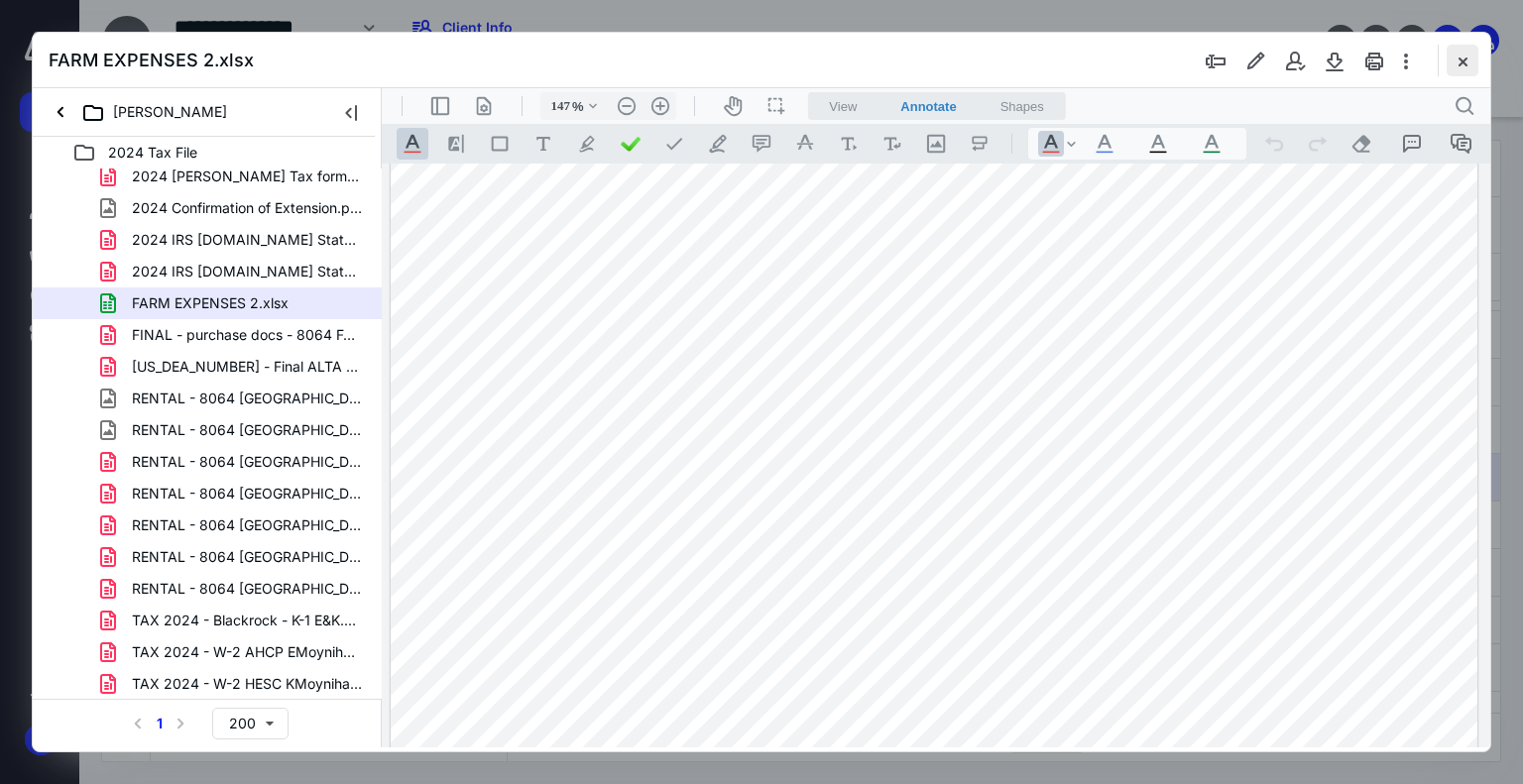click at bounding box center [1463, 60] 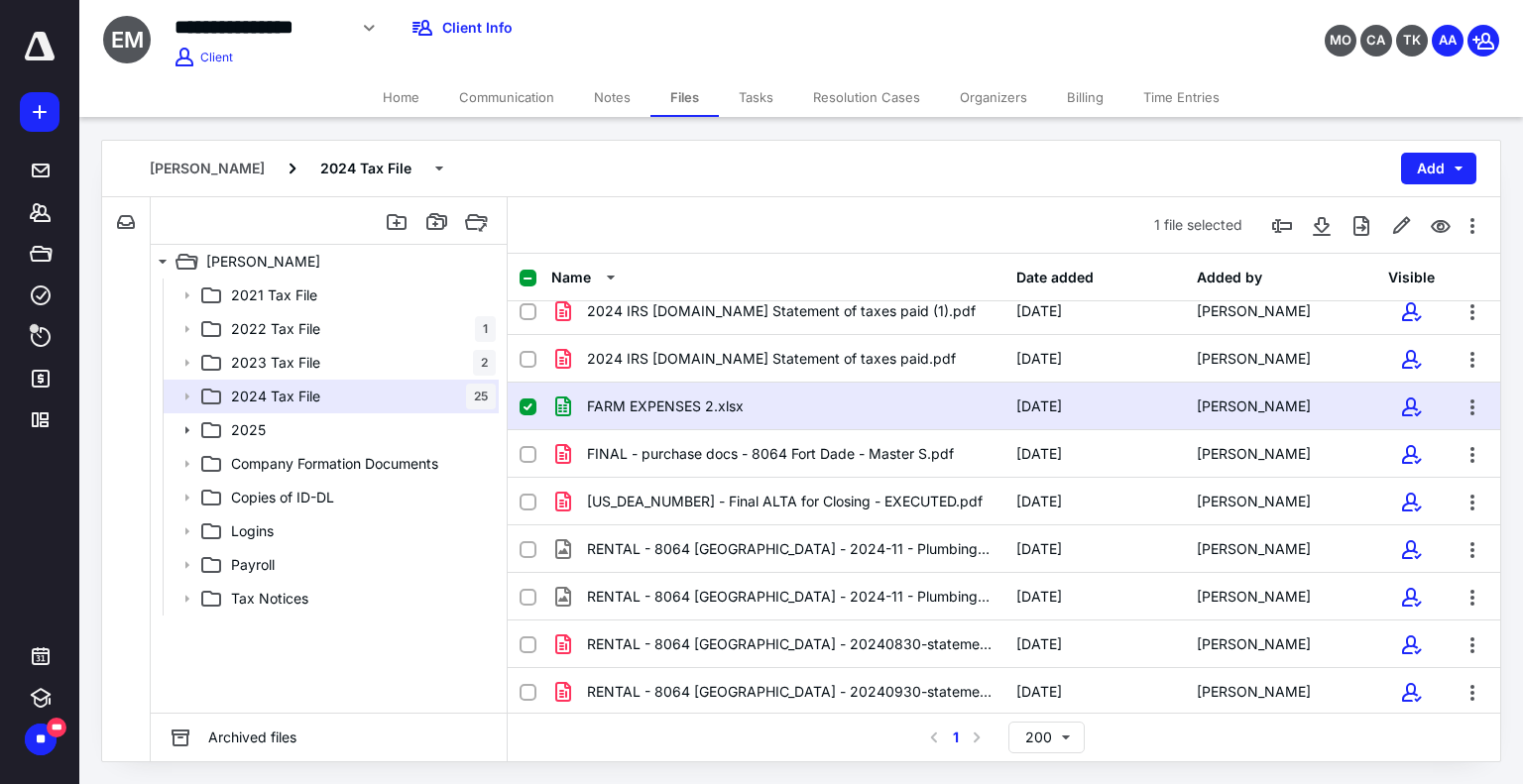 scroll, scrollTop: 772, scrollLeft: 0, axis: vertical 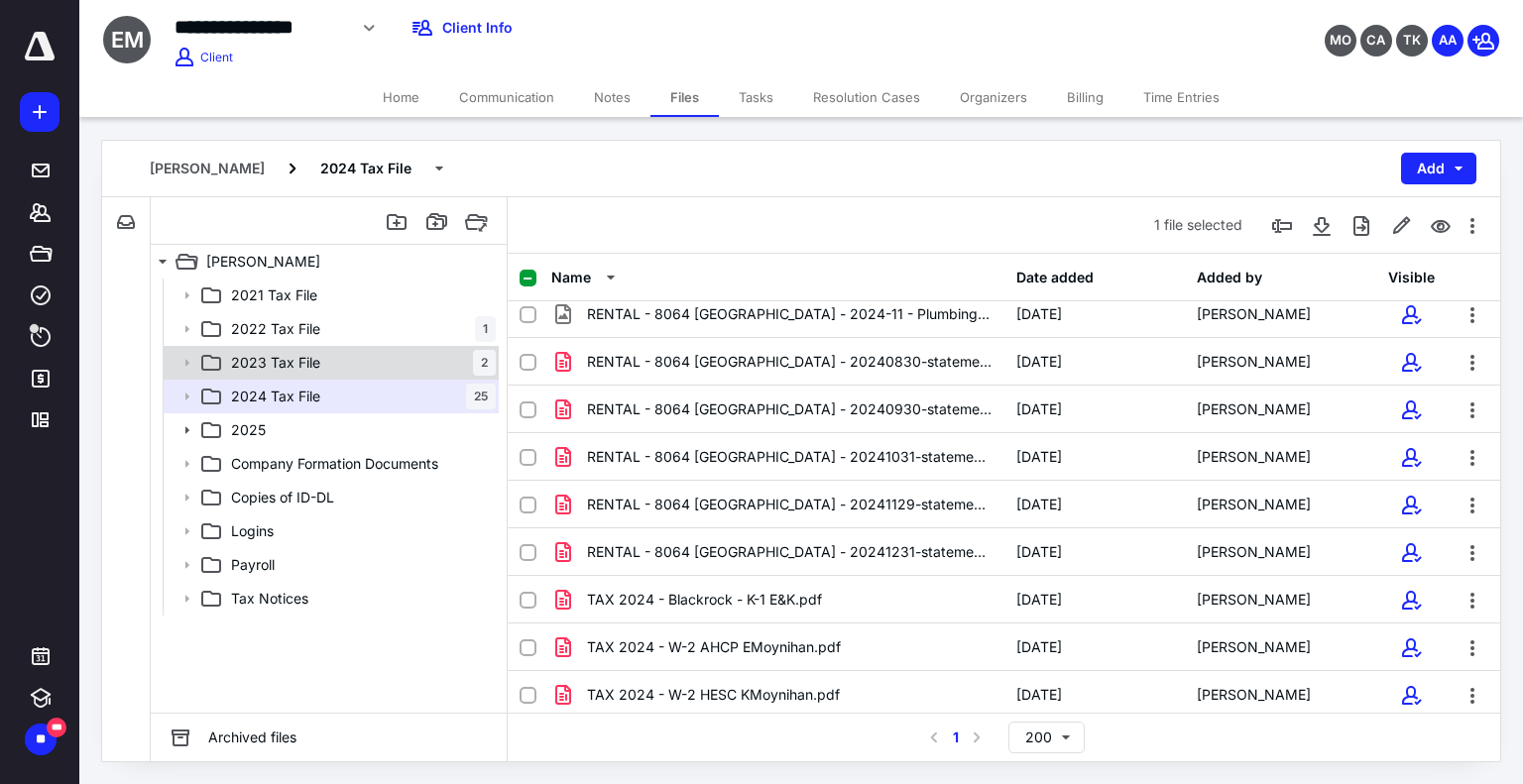 click on "2023 Tax File" at bounding box center [276, 363] 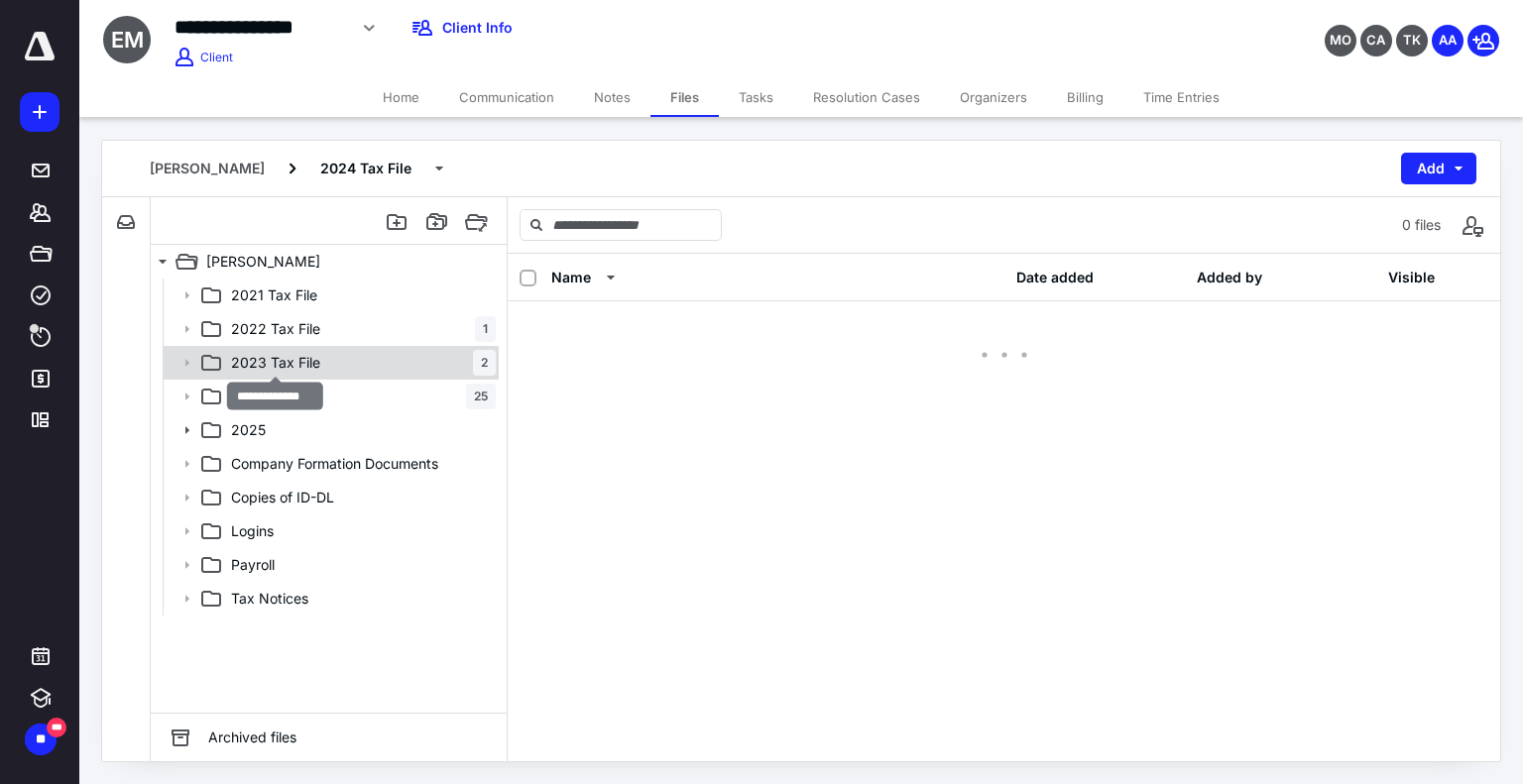 scroll, scrollTop: 0, scrollLeft: 0, axis: both 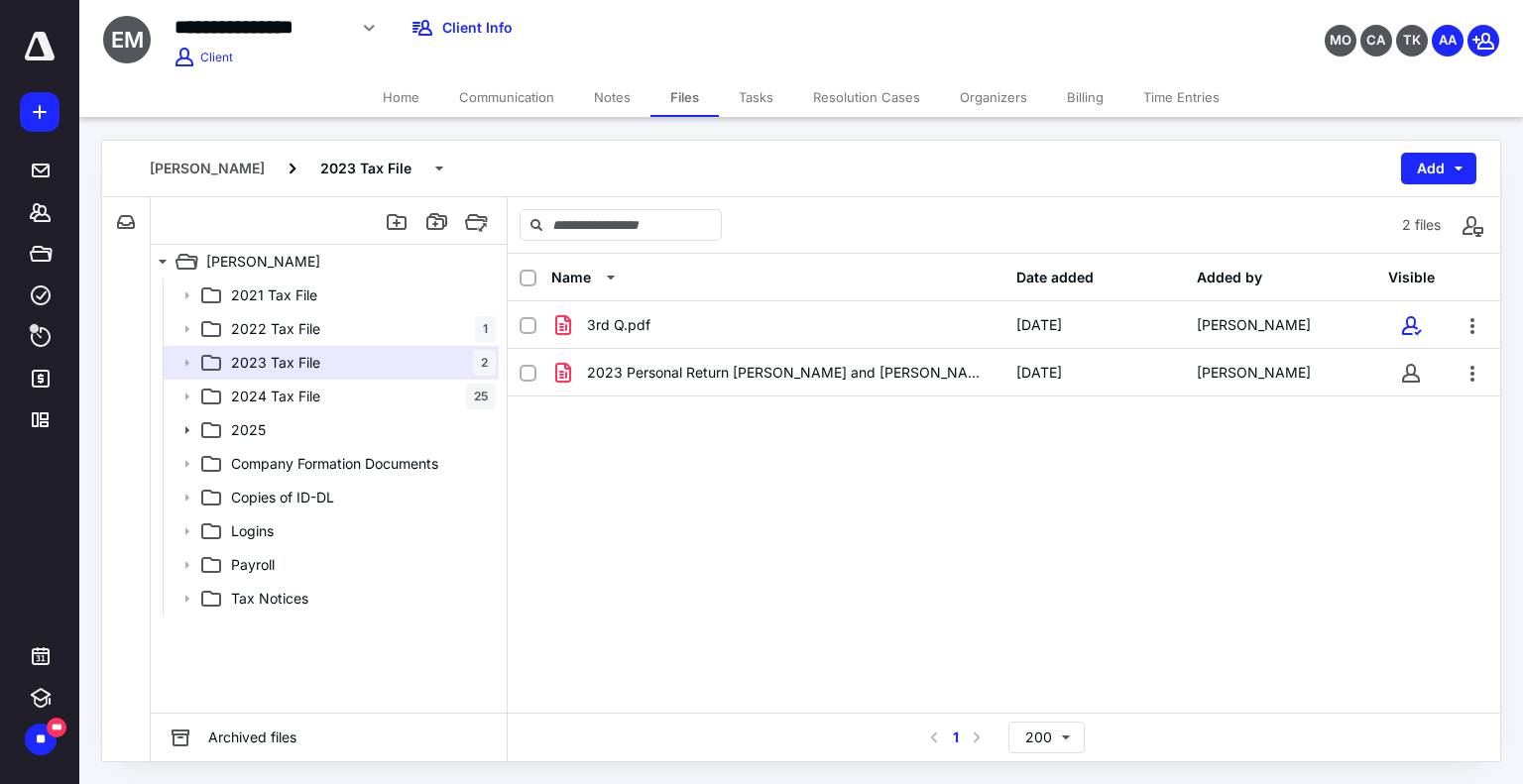 click on "3rd Q.pdf [DATE] [PERSON_NAME] 2023 Personal Return [PERSON_NAME] and [PERSON_NAME].pdf [DATE] [PERSON_NAME]" at bounding box center [1003, 450] 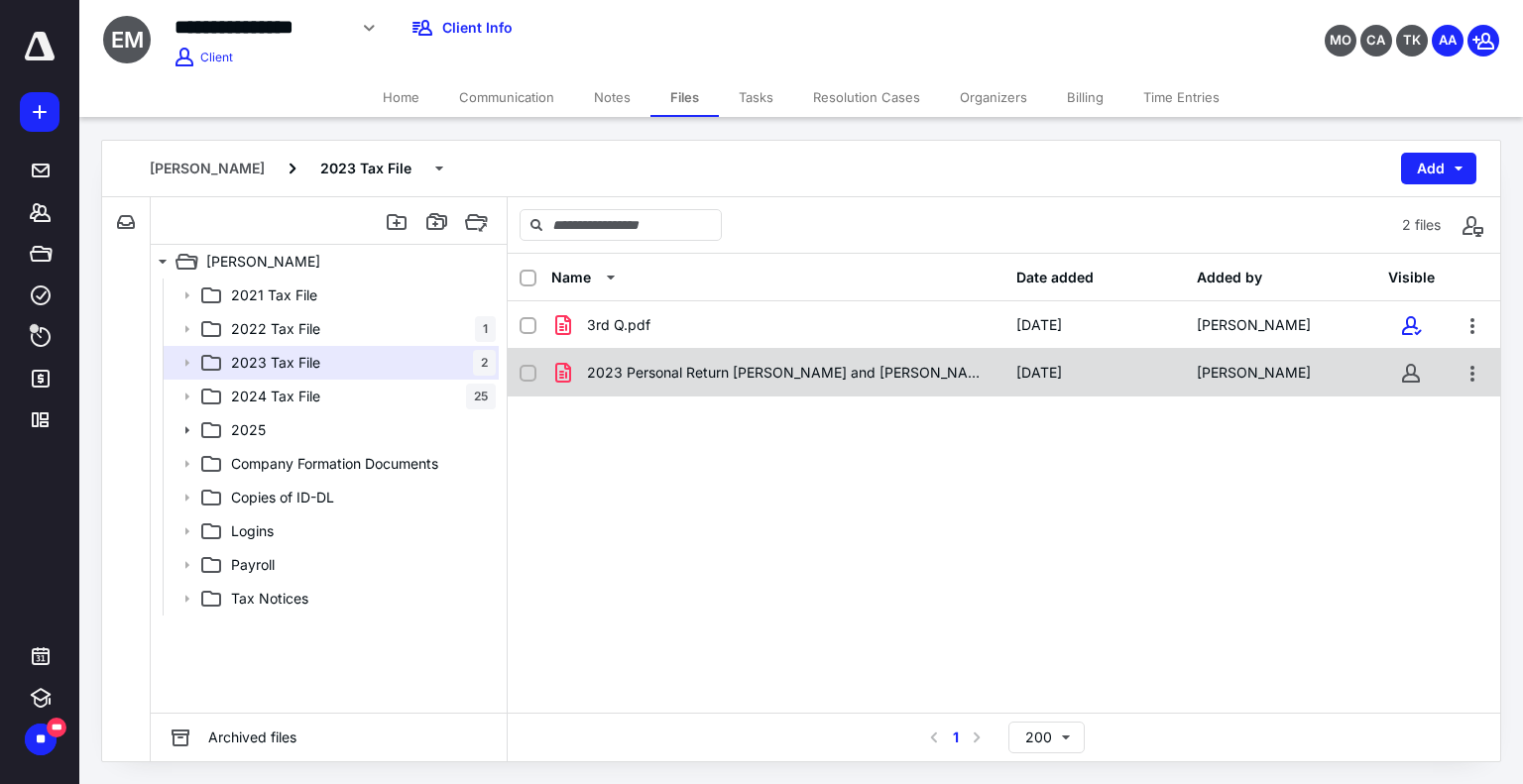click on "2023 Personal Return [PERSON_NAME] and [PERSON_NAME].pdf" at bounding box center (789, 373) 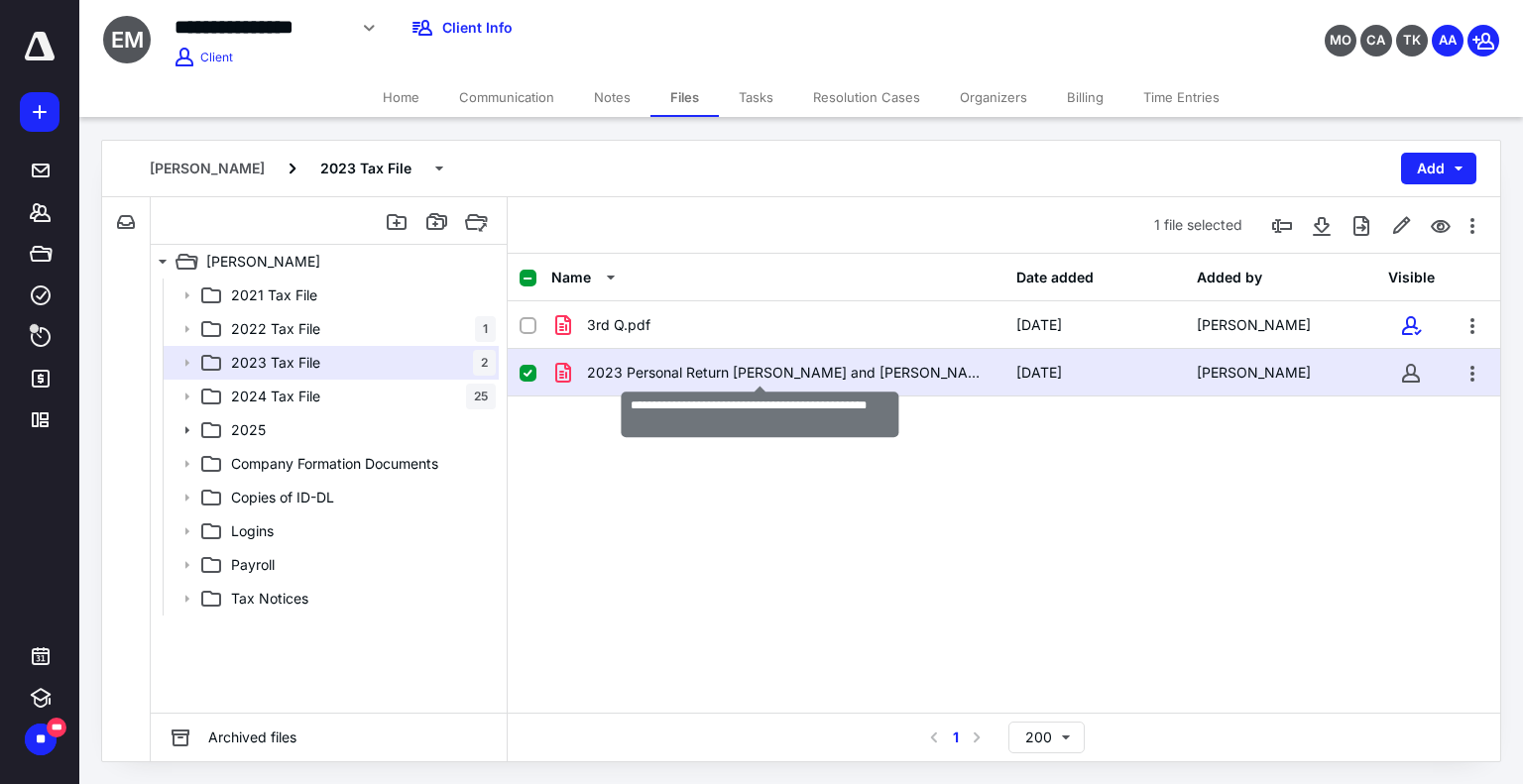 click on "2023 Personal Return [PERSON_NAME] and [PERSON_NAME].pdf" at bounding box center [789, 373] 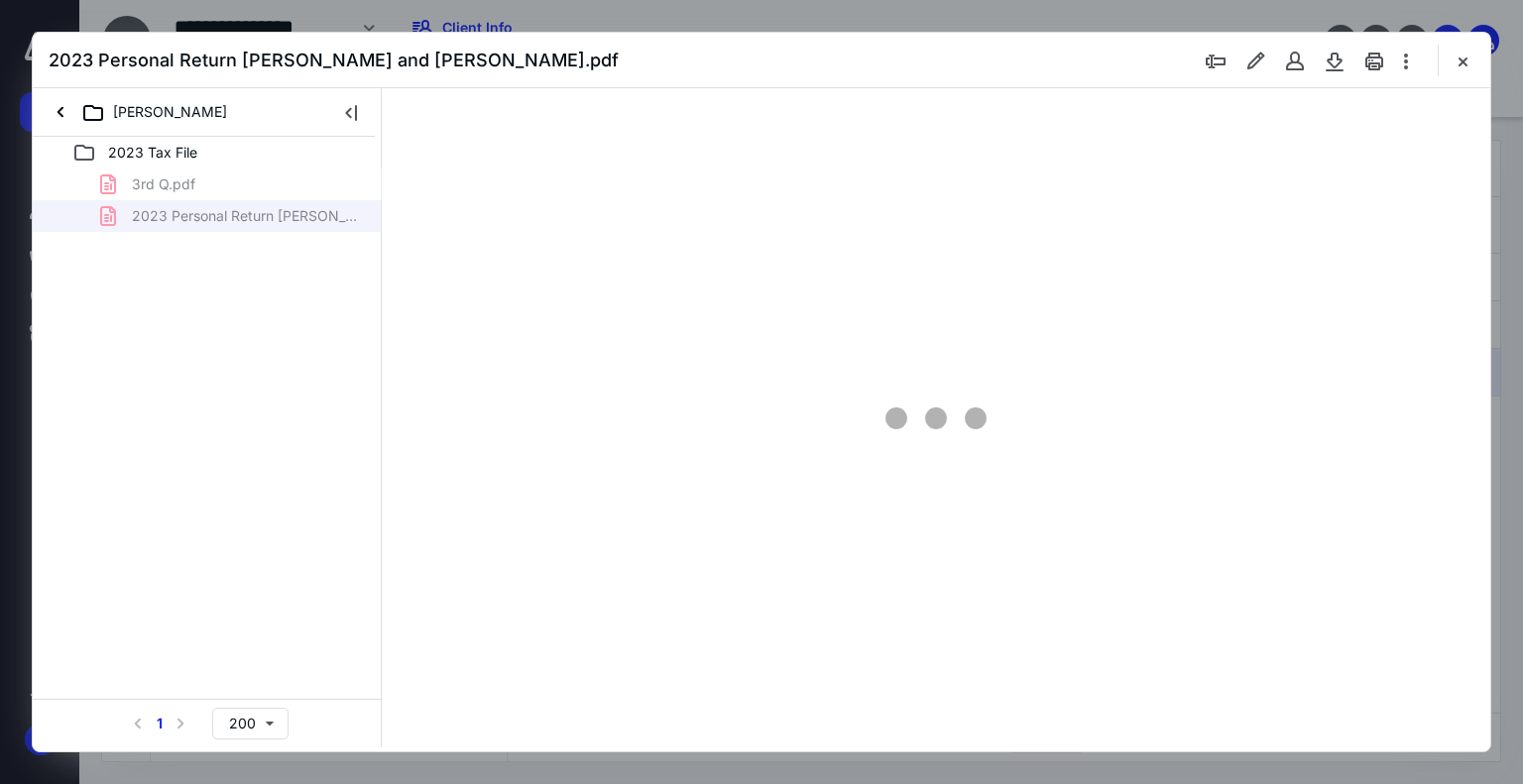 scroll, scrollTop: 0, scrollLeft: 0, axis: both 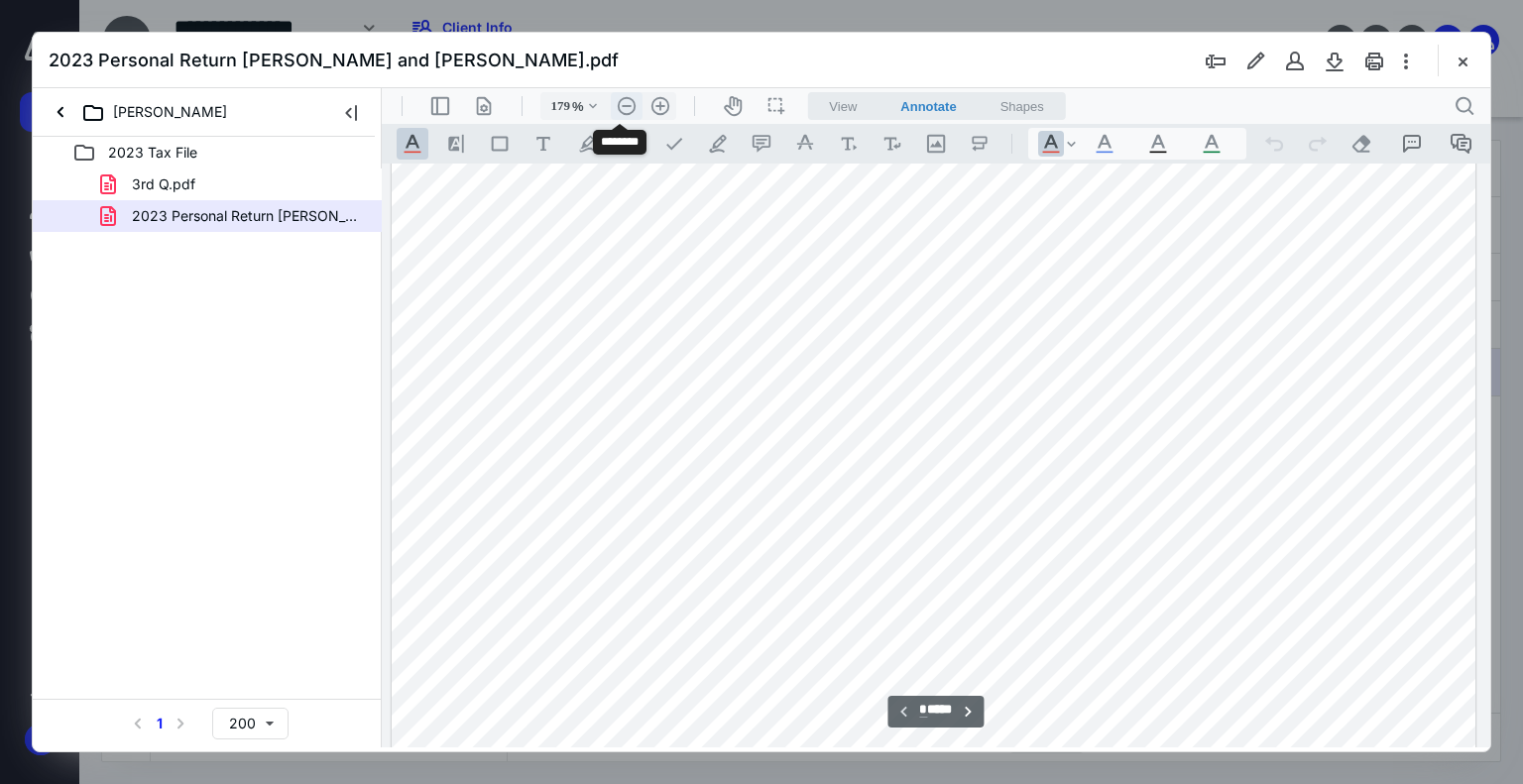 click on ".cls-1{fill:#abb0c4;} icon - header - zoom - out - line" at bounding box center (627, 106) 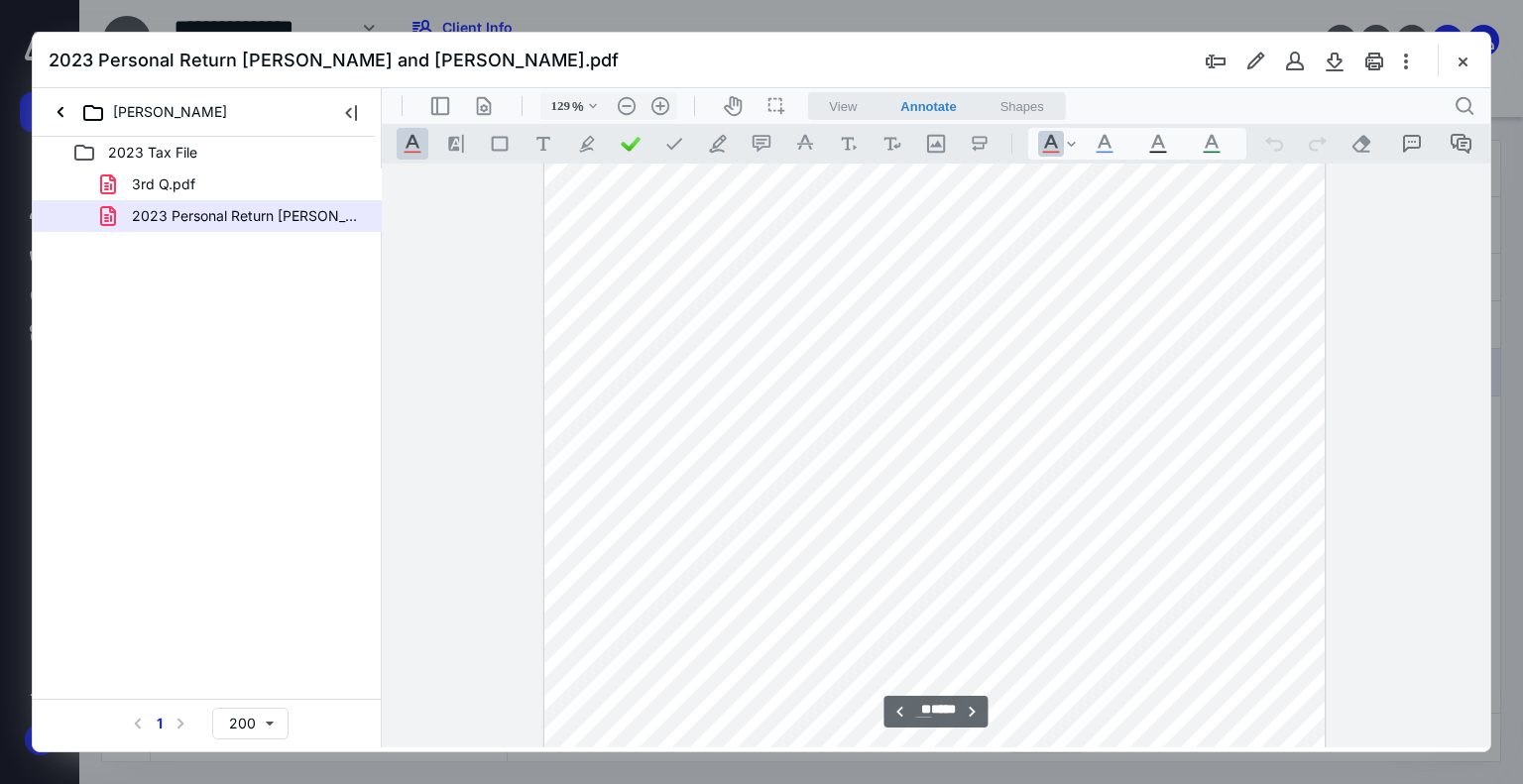 scroll, scrollTop: 19609, scrollLeft: 0, axis: vertical 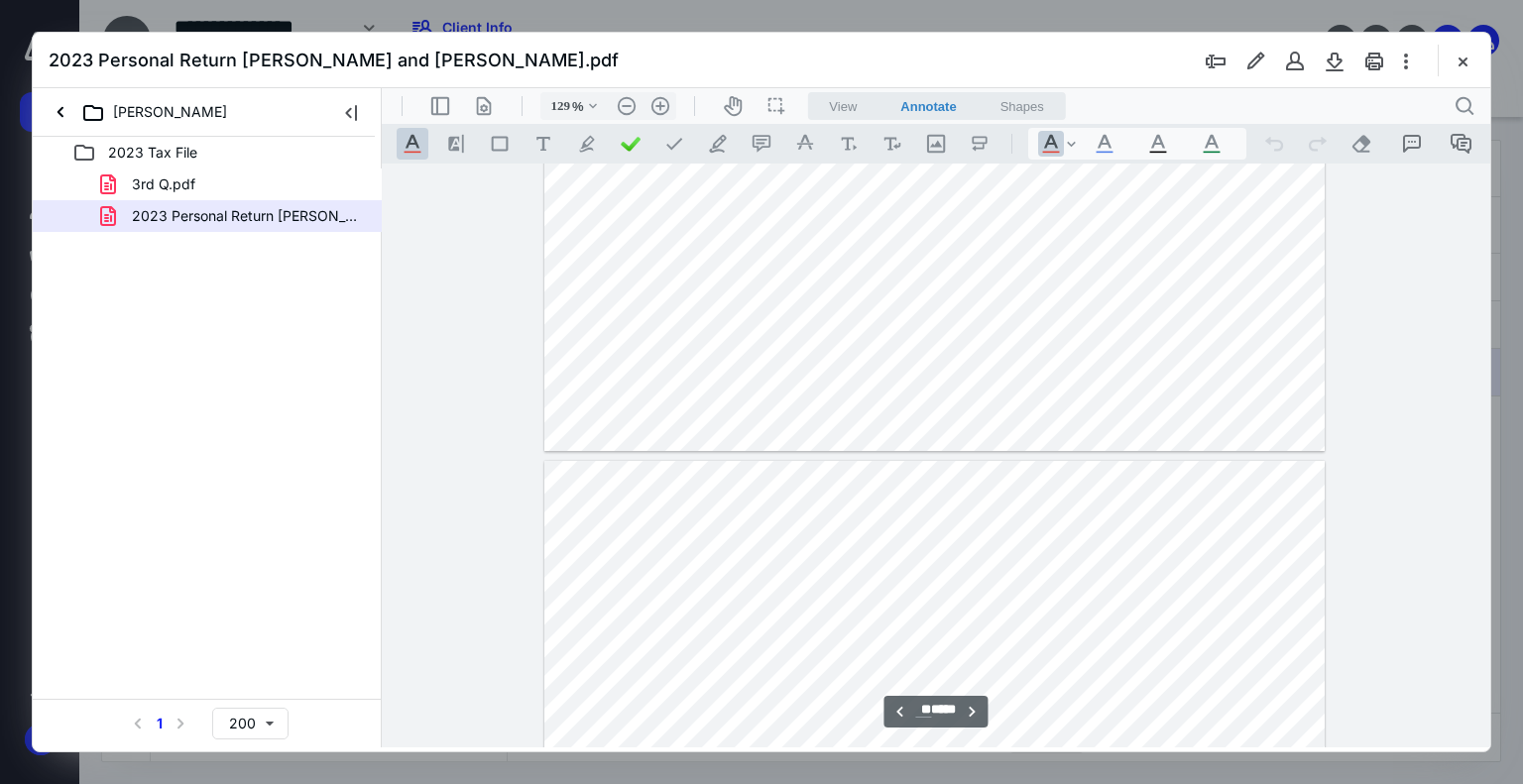 type on "**" 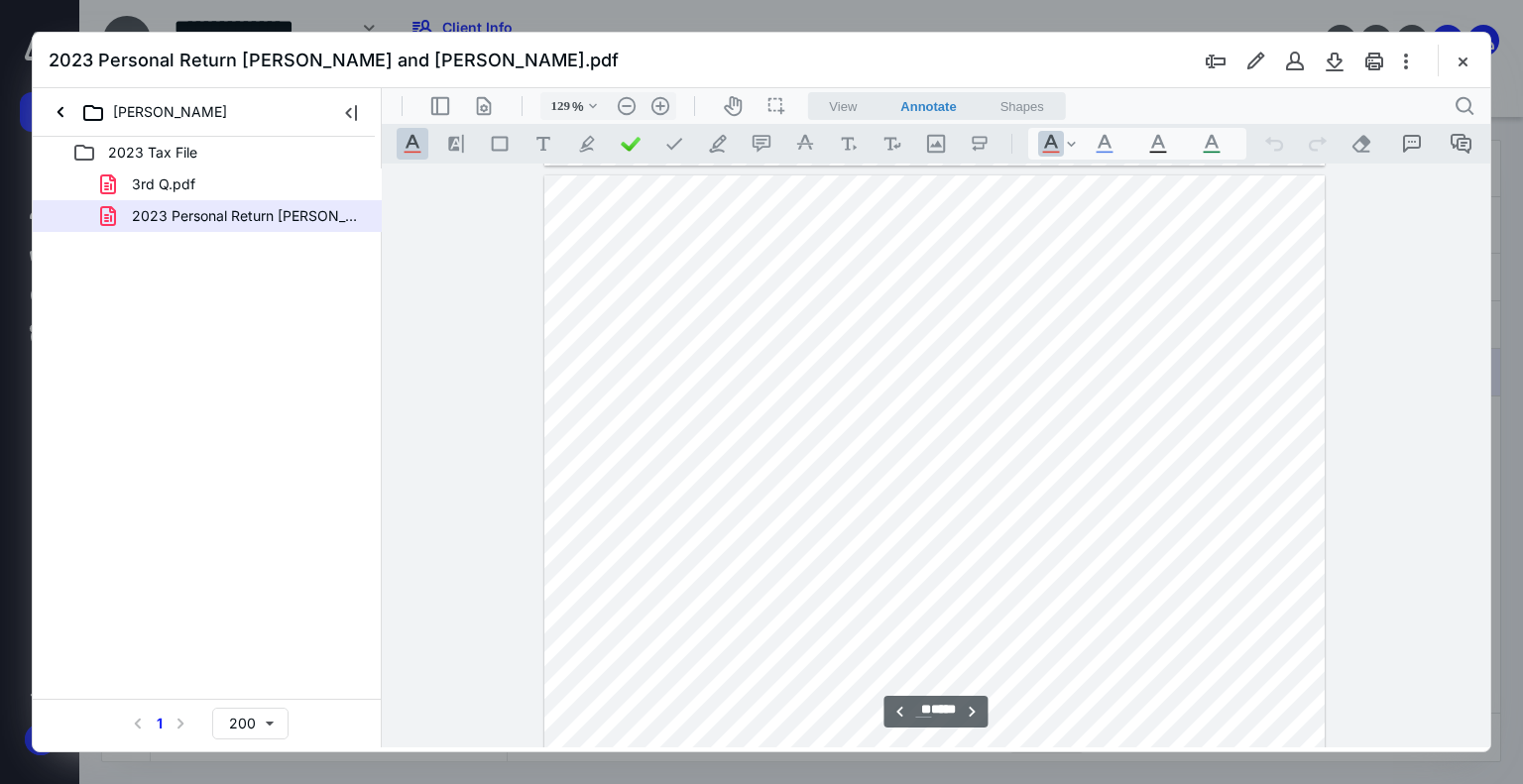 scroll, scrollTop: 29557, scrollLeft: 0, axis: vertical 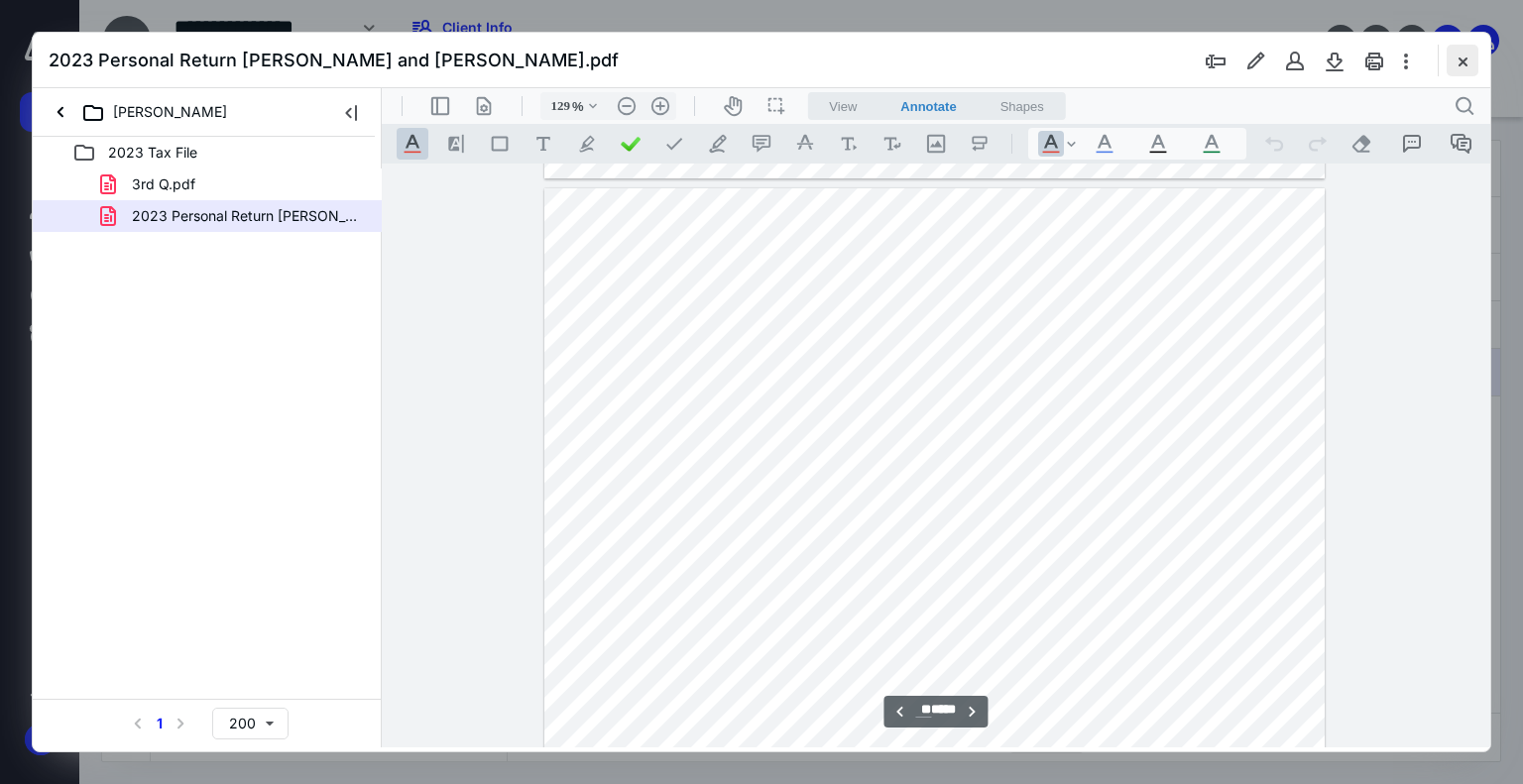 click at bounding box center [1463, 60] 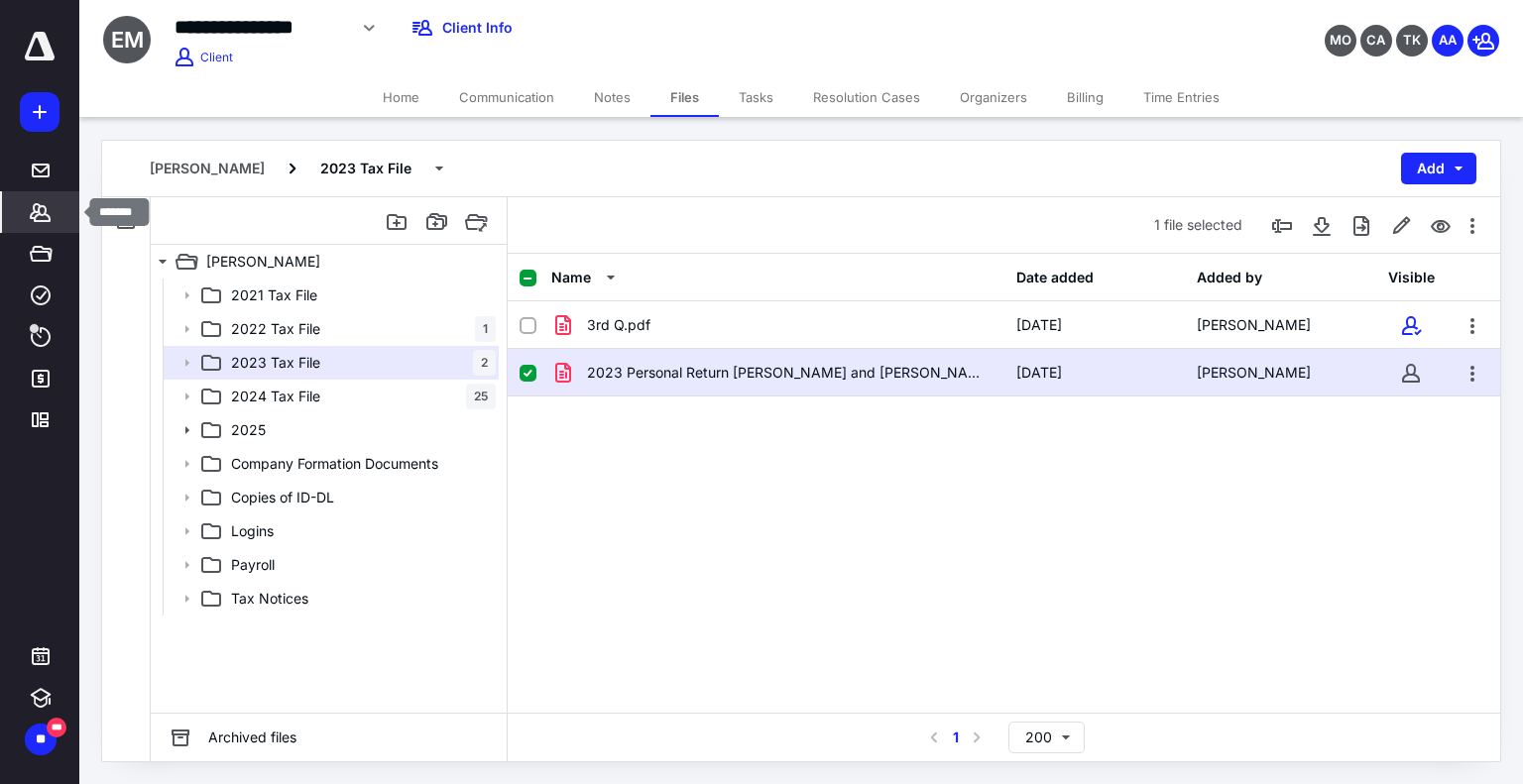 click 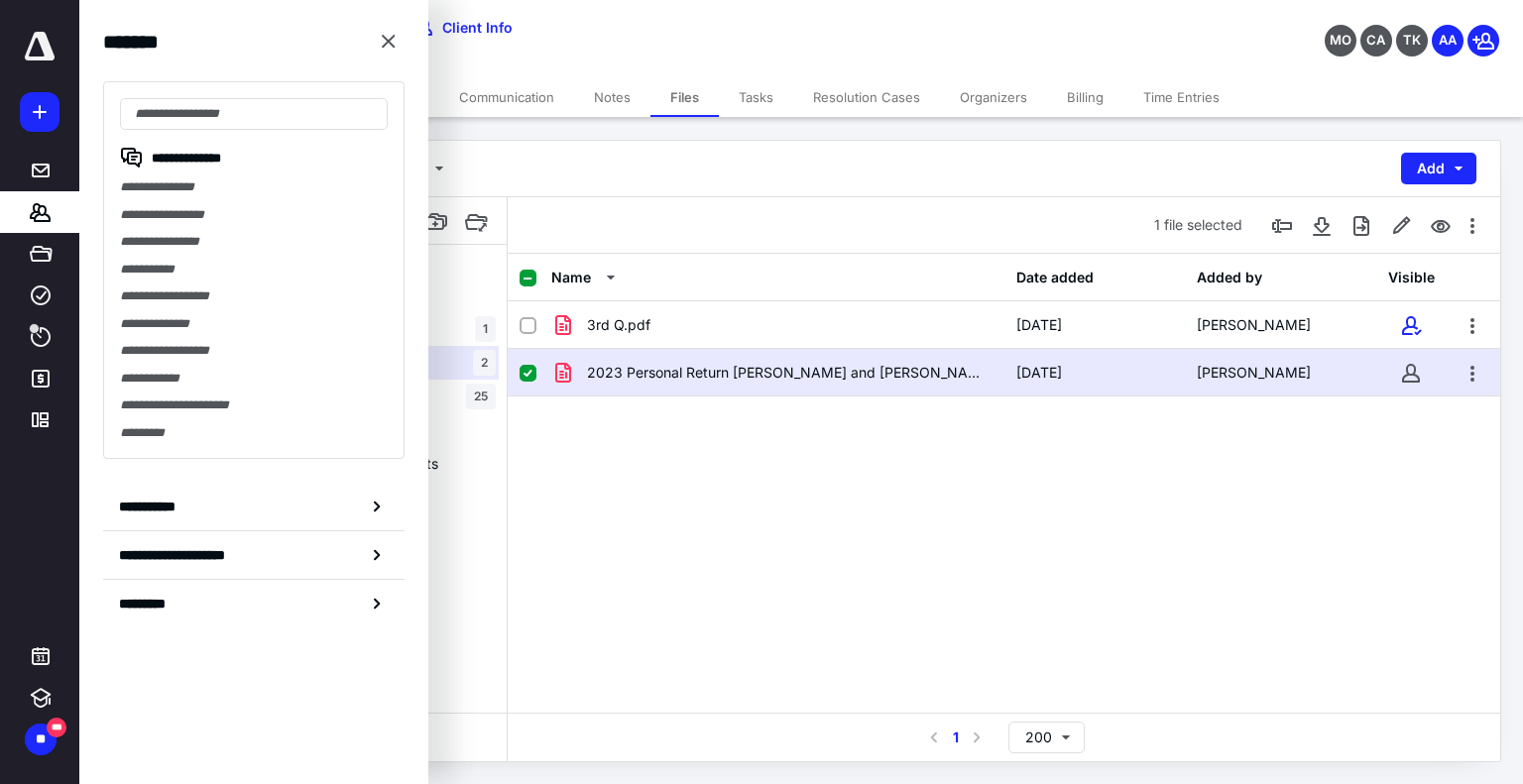 click on "**********" at bounding box center [565, 35] 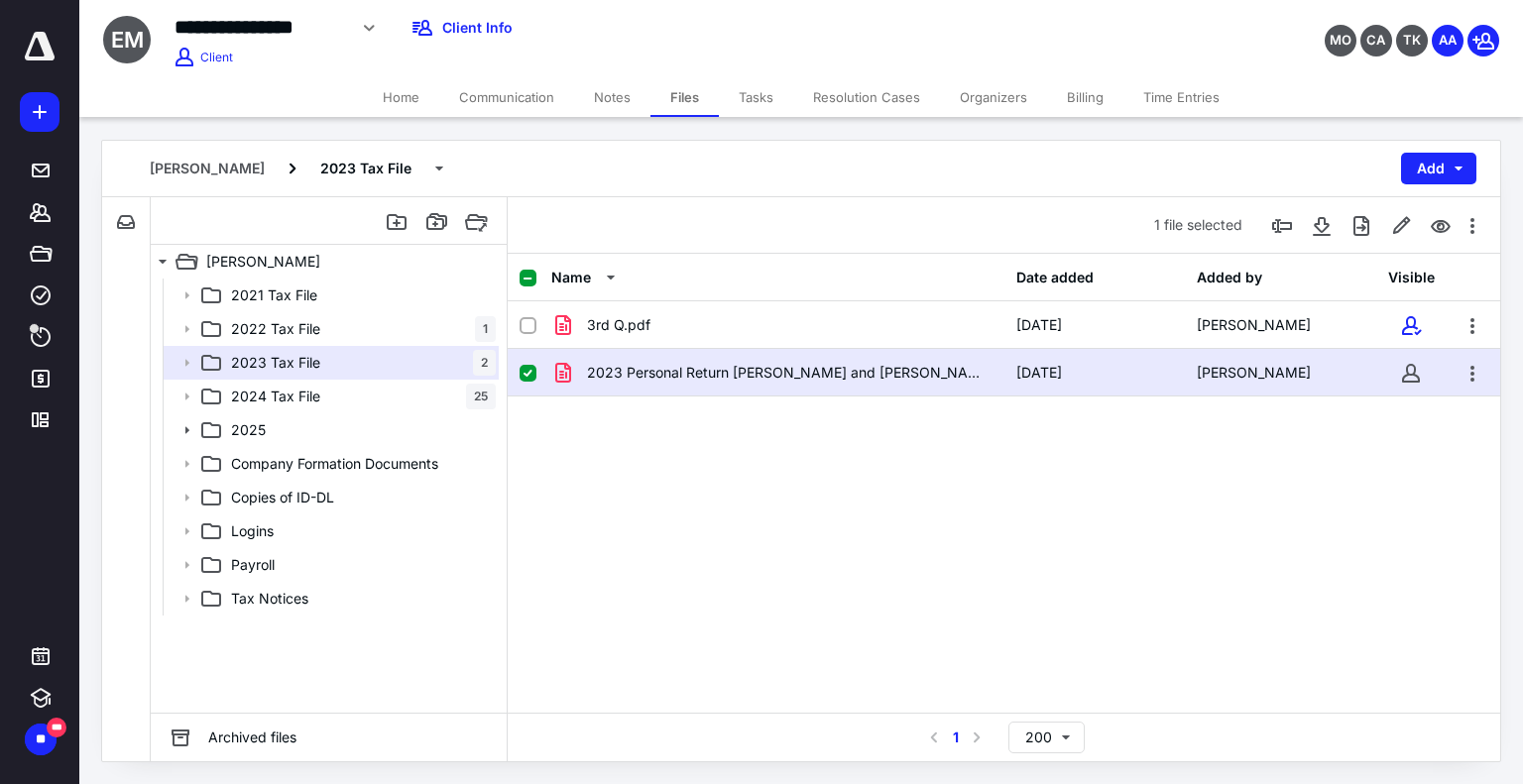 click on "Home" at bounding box center (401, 97) 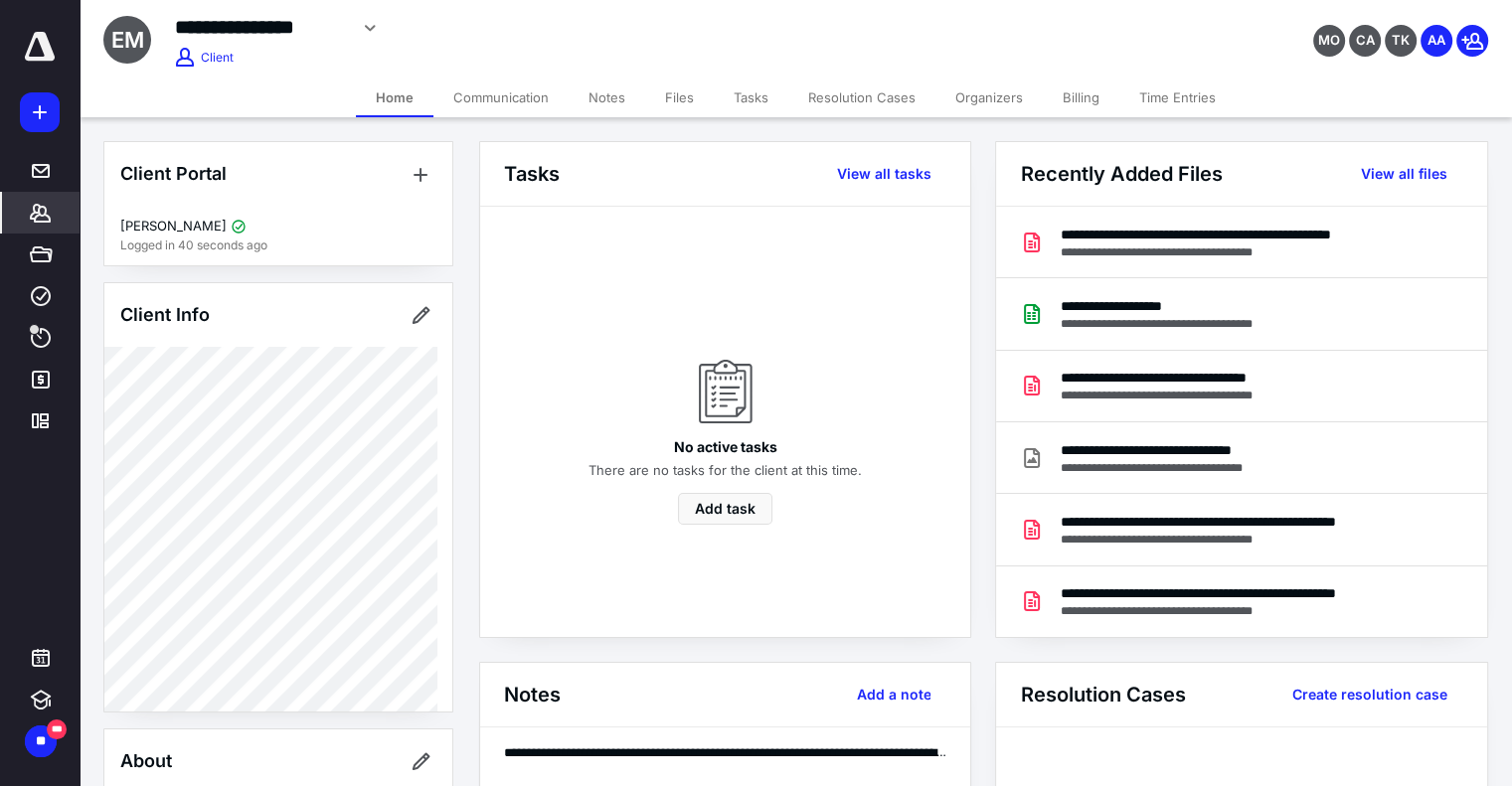 click 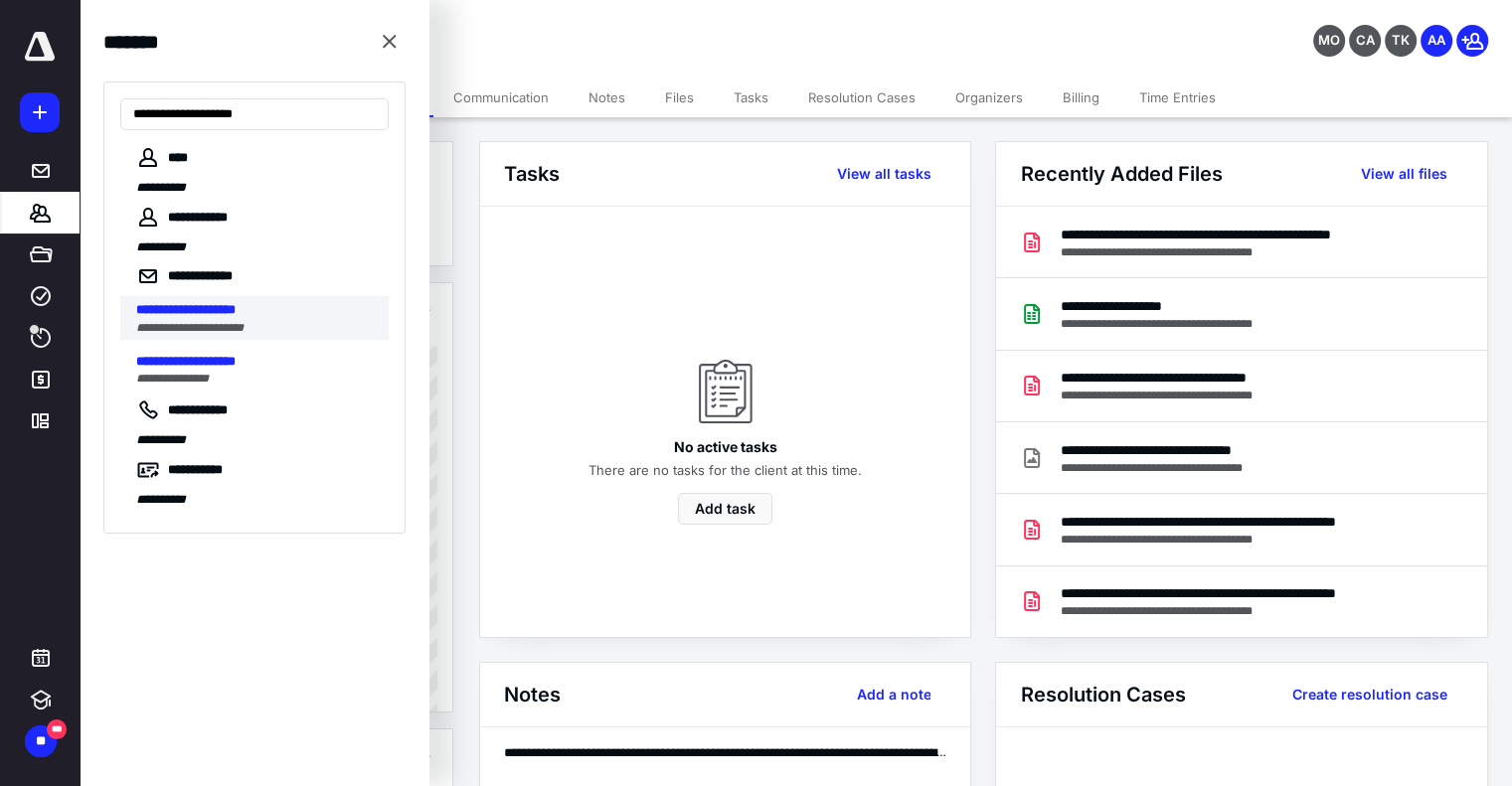 type on "**********" 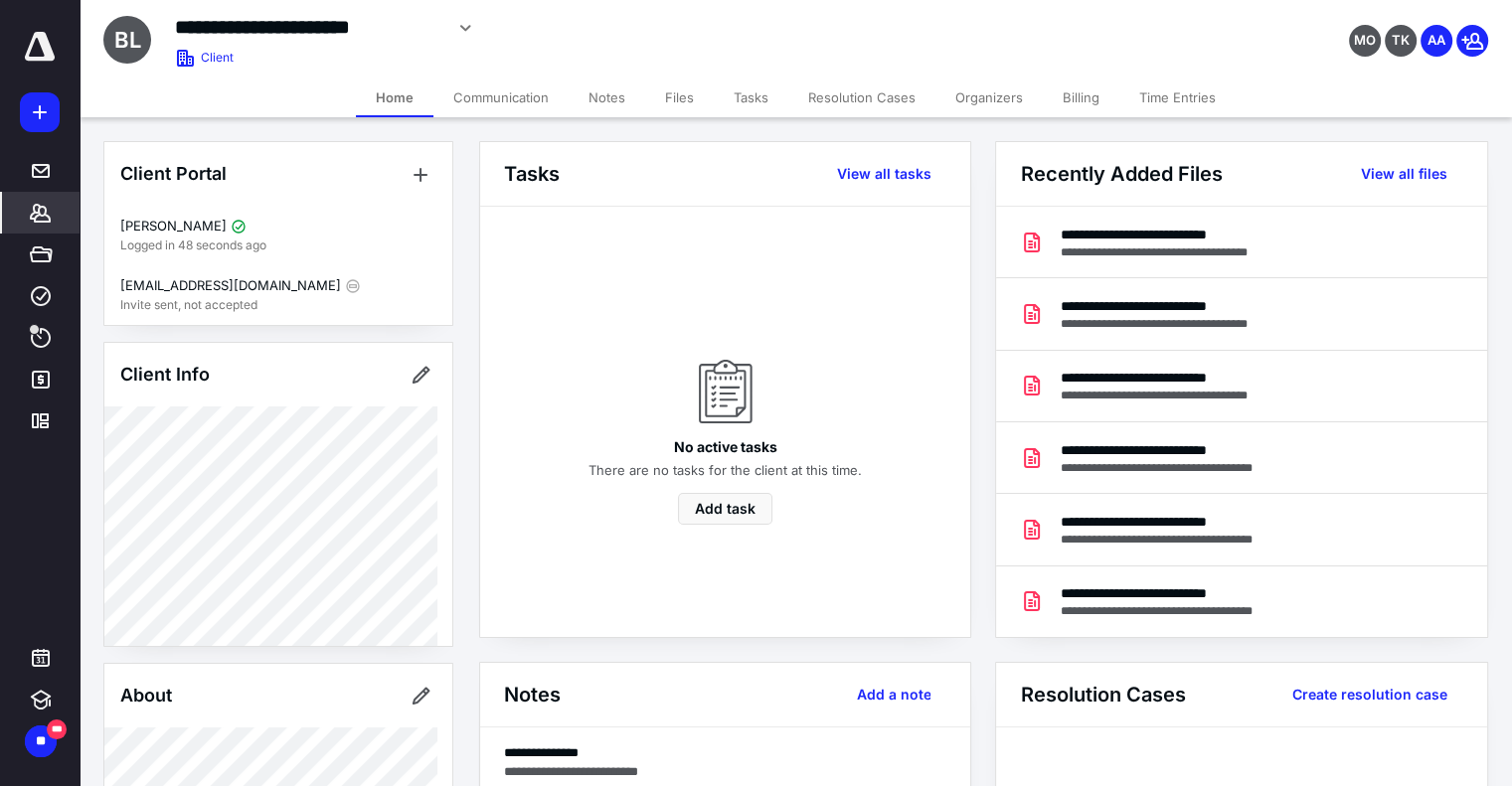 click on "Files" at bounding box center [679, 97] 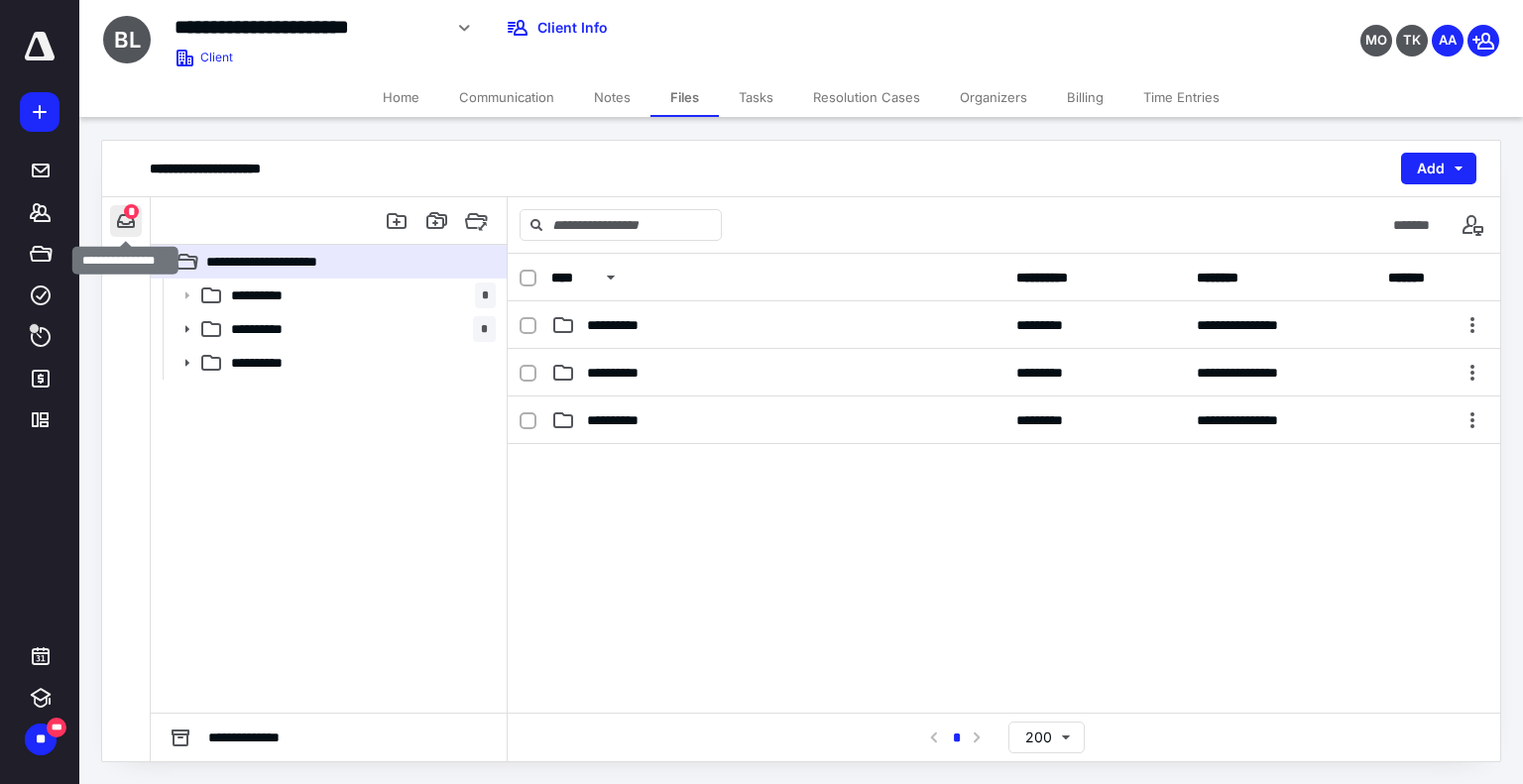 click at bounding box center (126, 221) 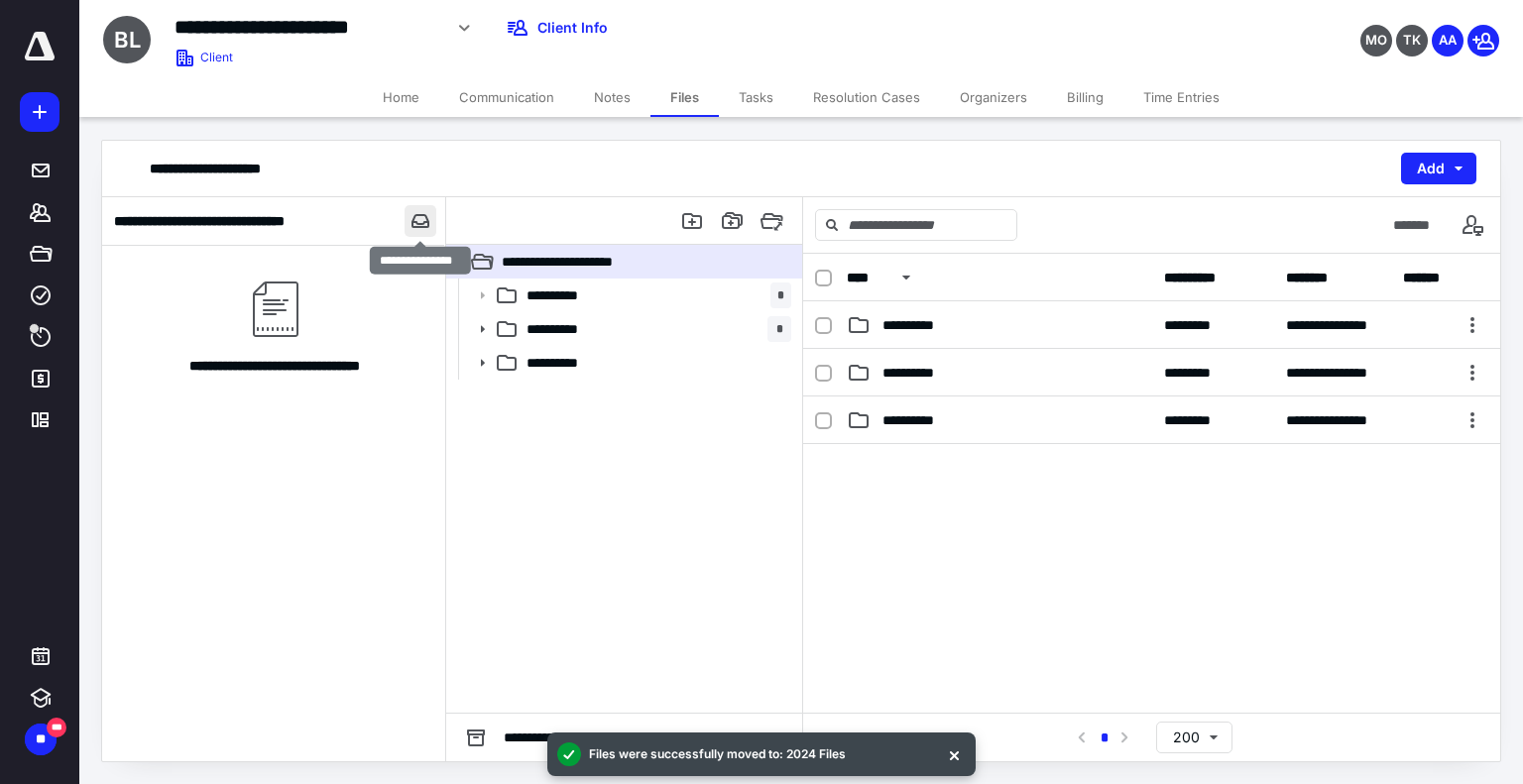 click at bounding box center [420, 221] 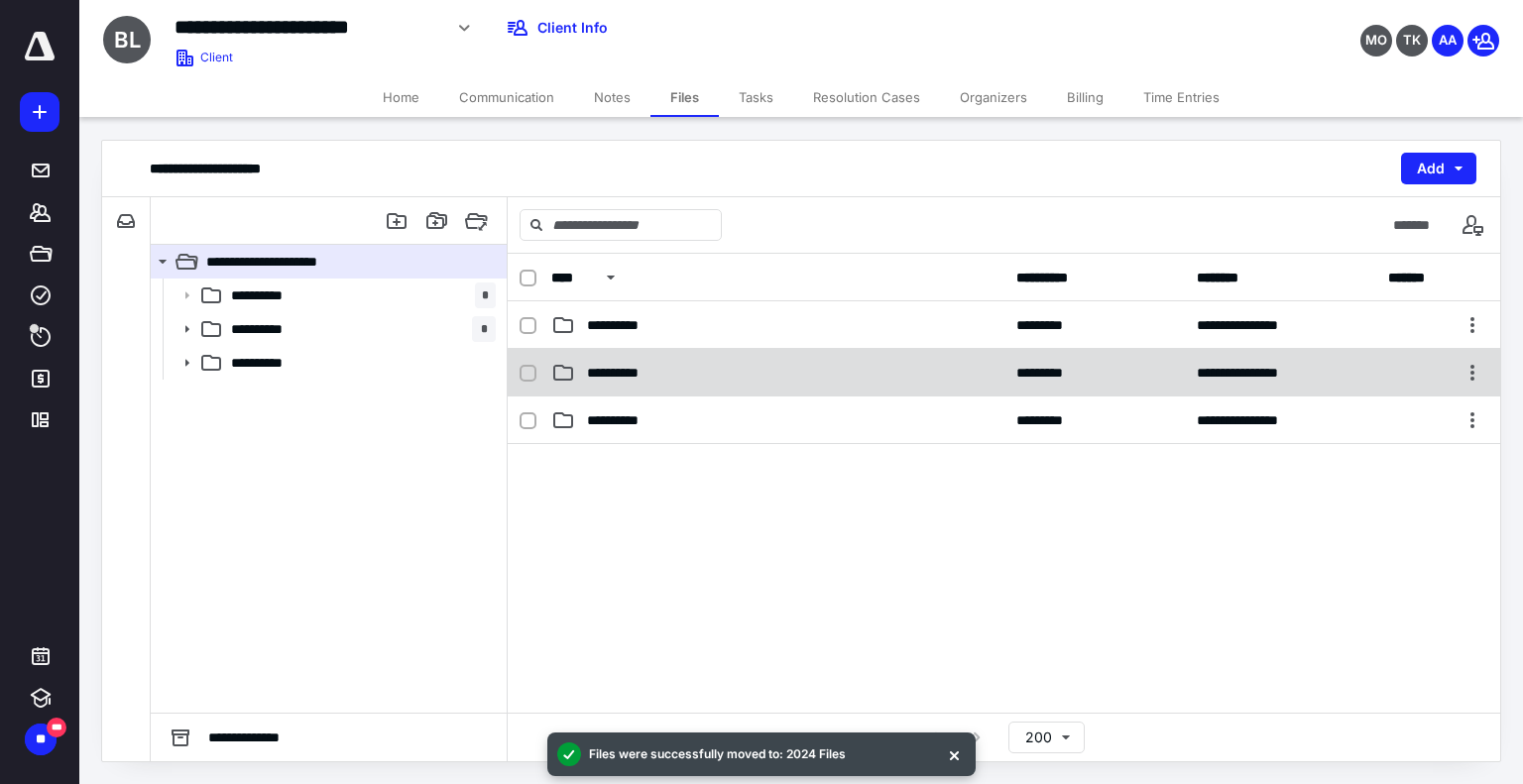 click on "**********" at bounding box center (777, 373) 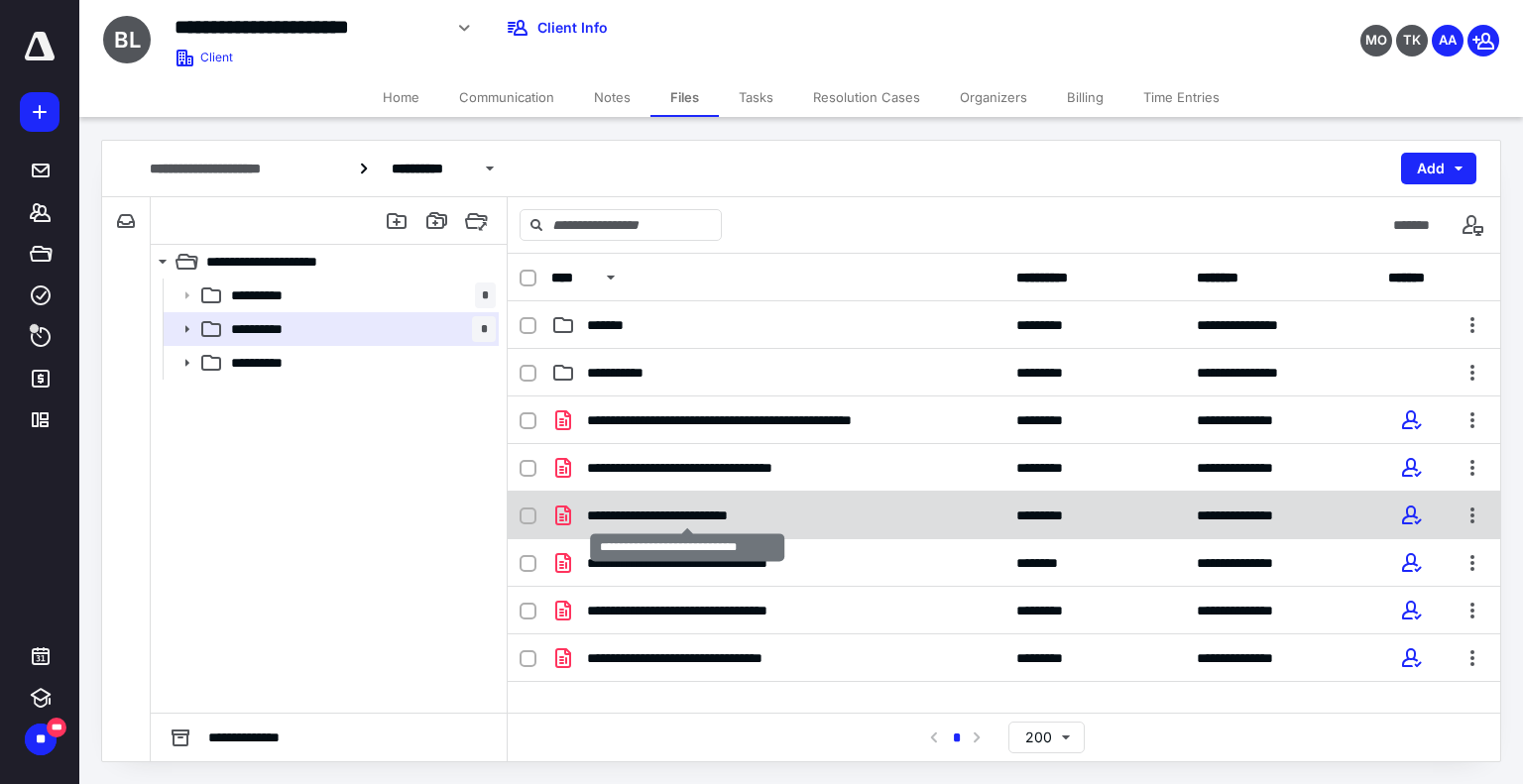 click on "**********" at bounding box center [687, 515] 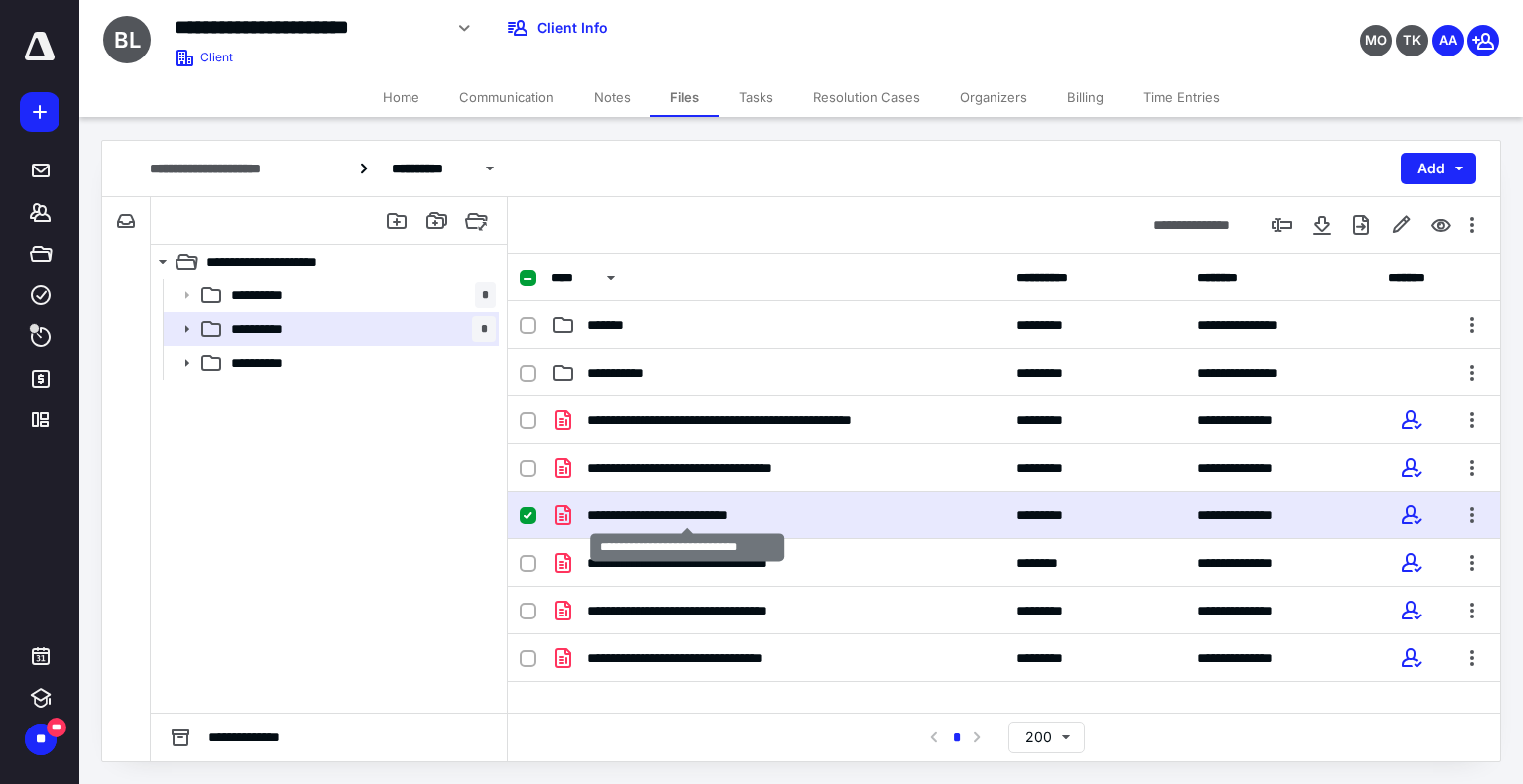 click on "**********" at bounding box center [687, 515] 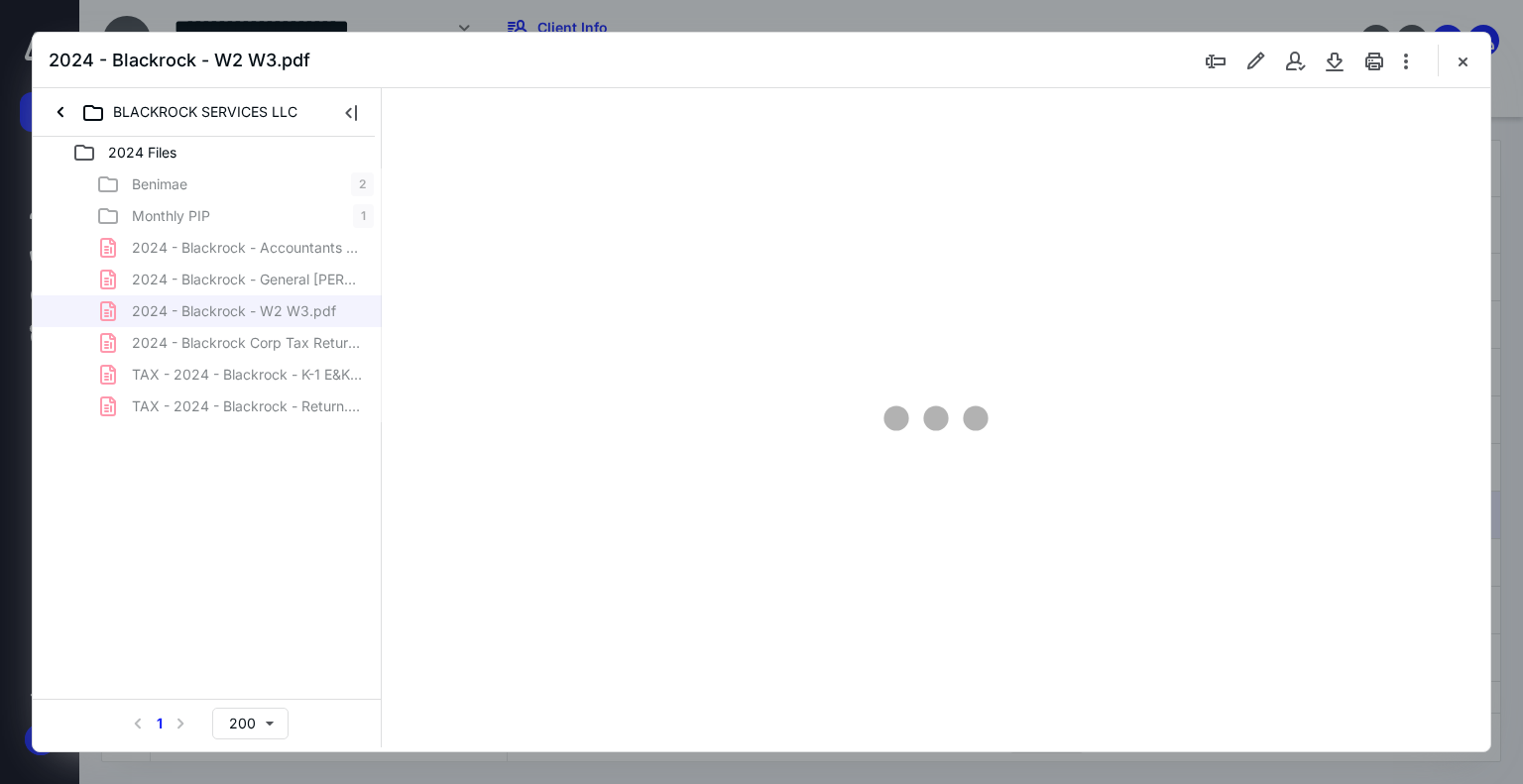scroll, scrollTop: 0, scrollLeft: 0, axis: both 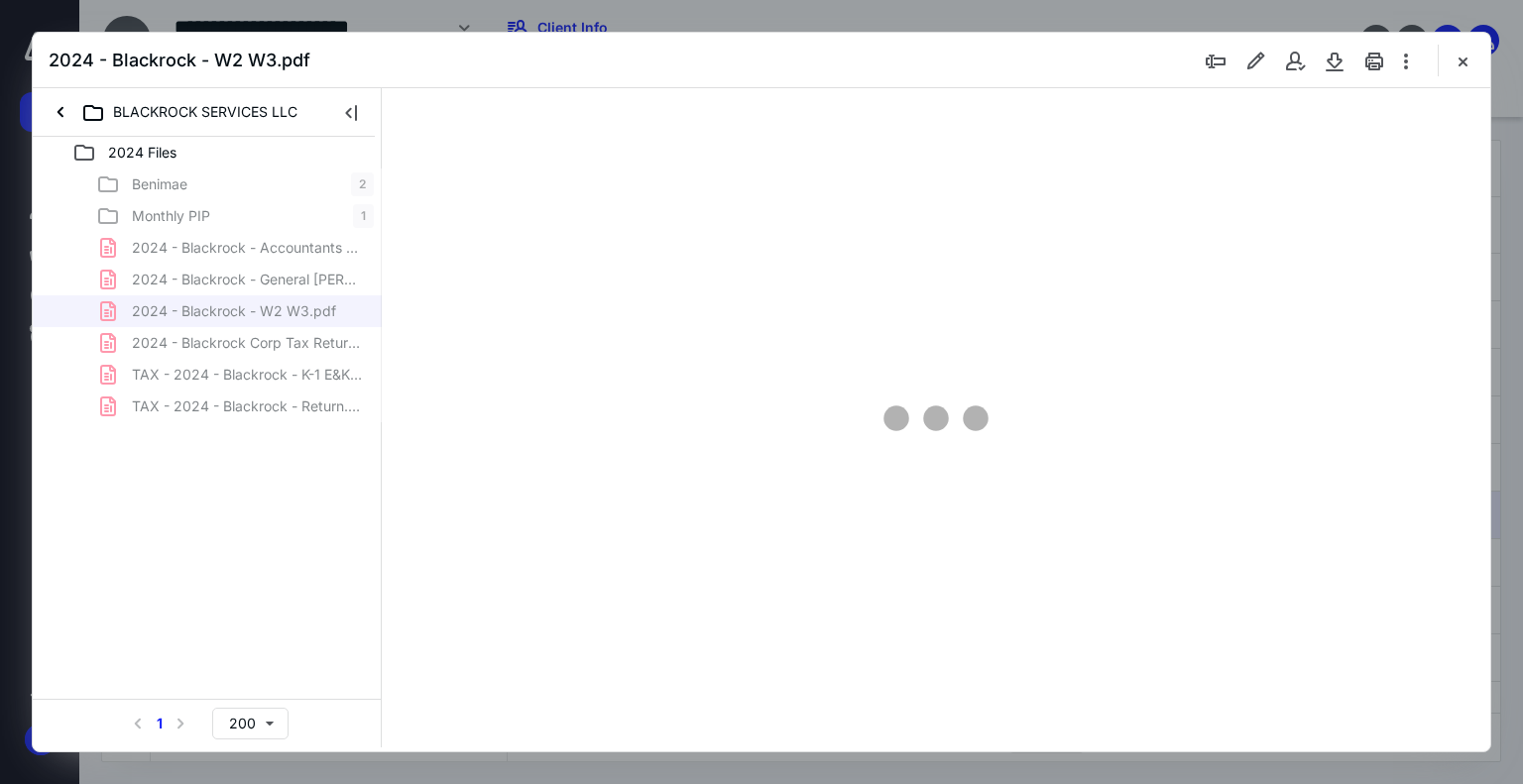 type on "181" 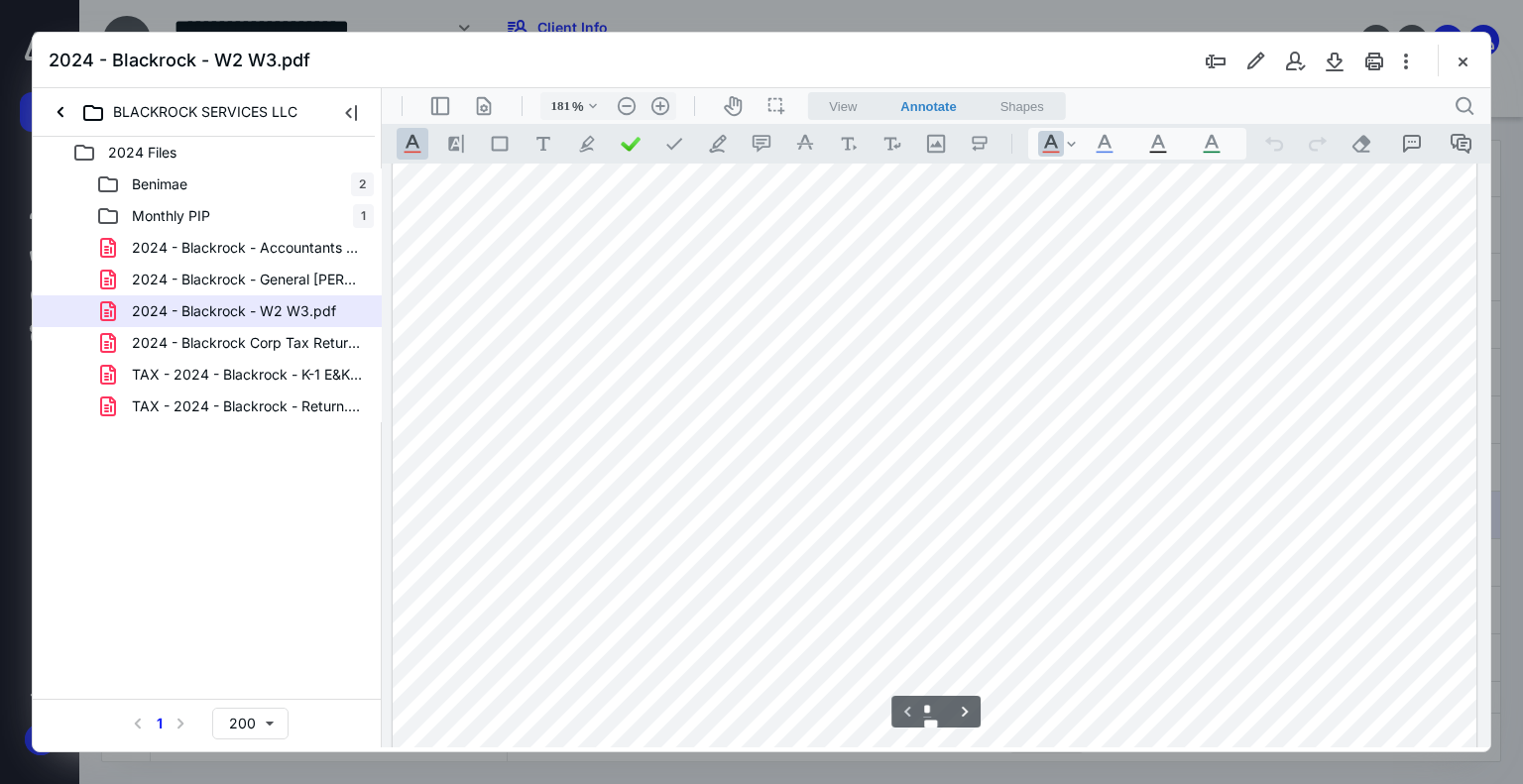 scroll, scrollTop: 0, scrollLeft: 2, axis: horizontal 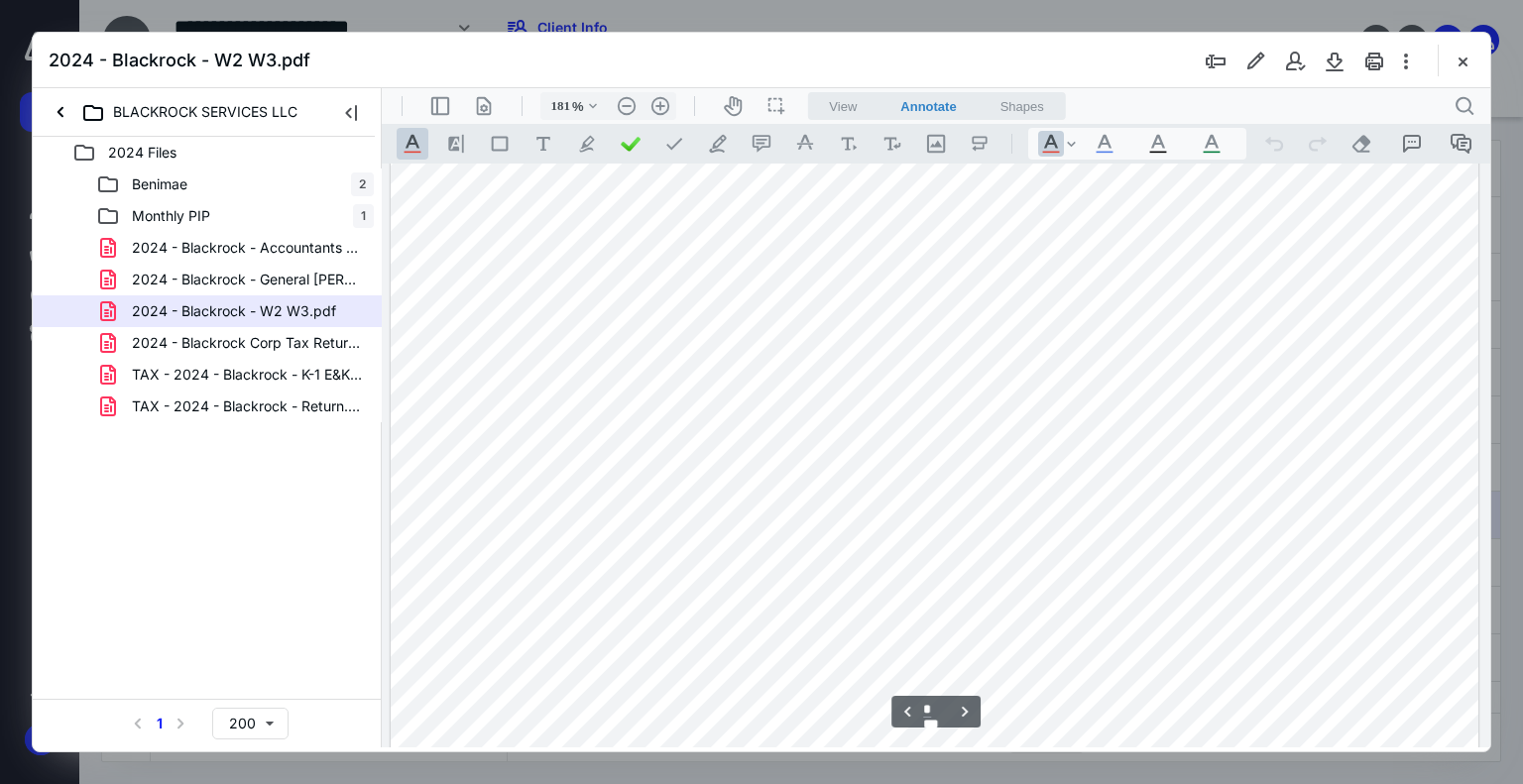 type on "*" 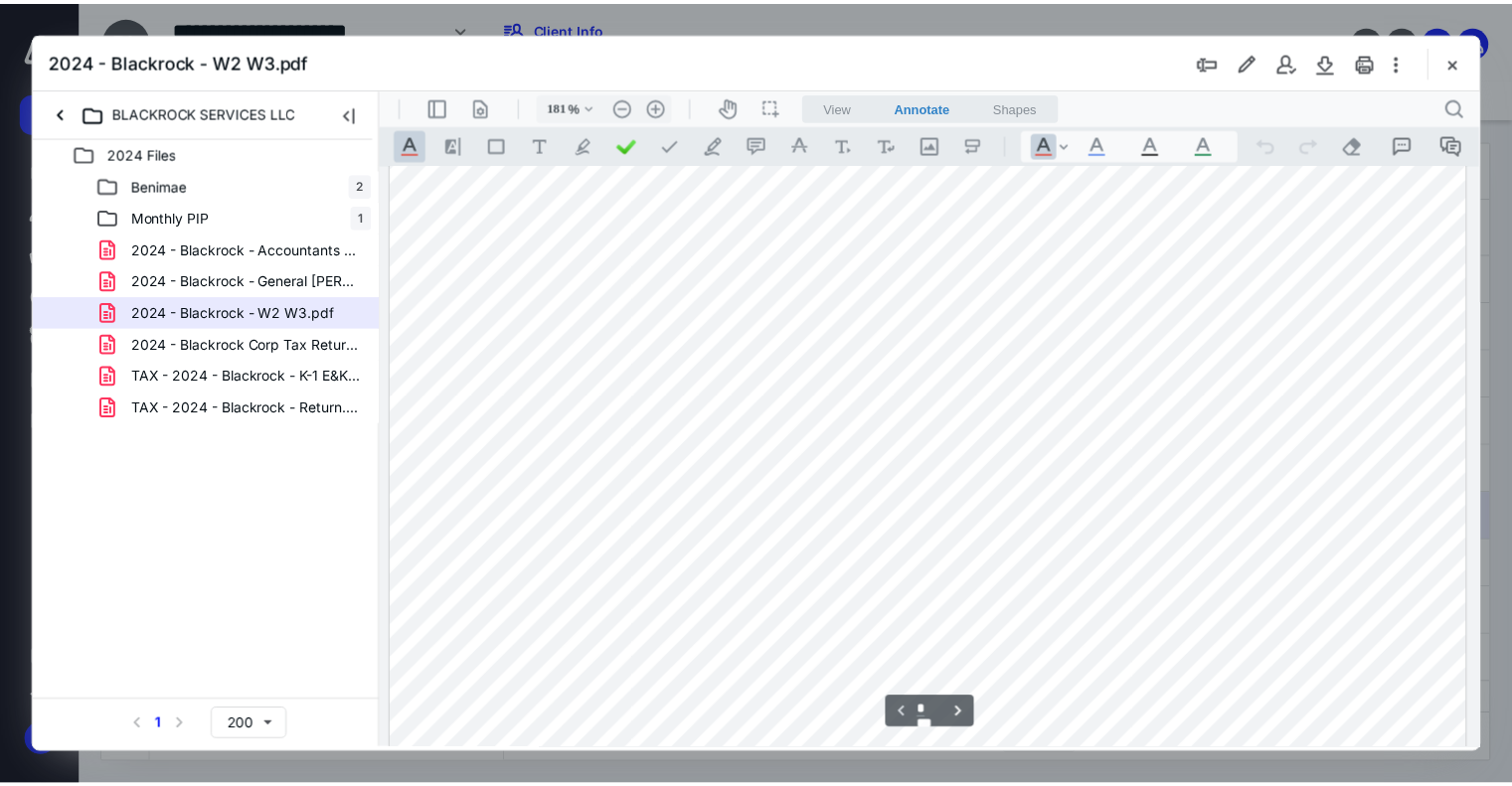 scroll, scrollTop: 0, scrollLeft: 2, axis: horizontal 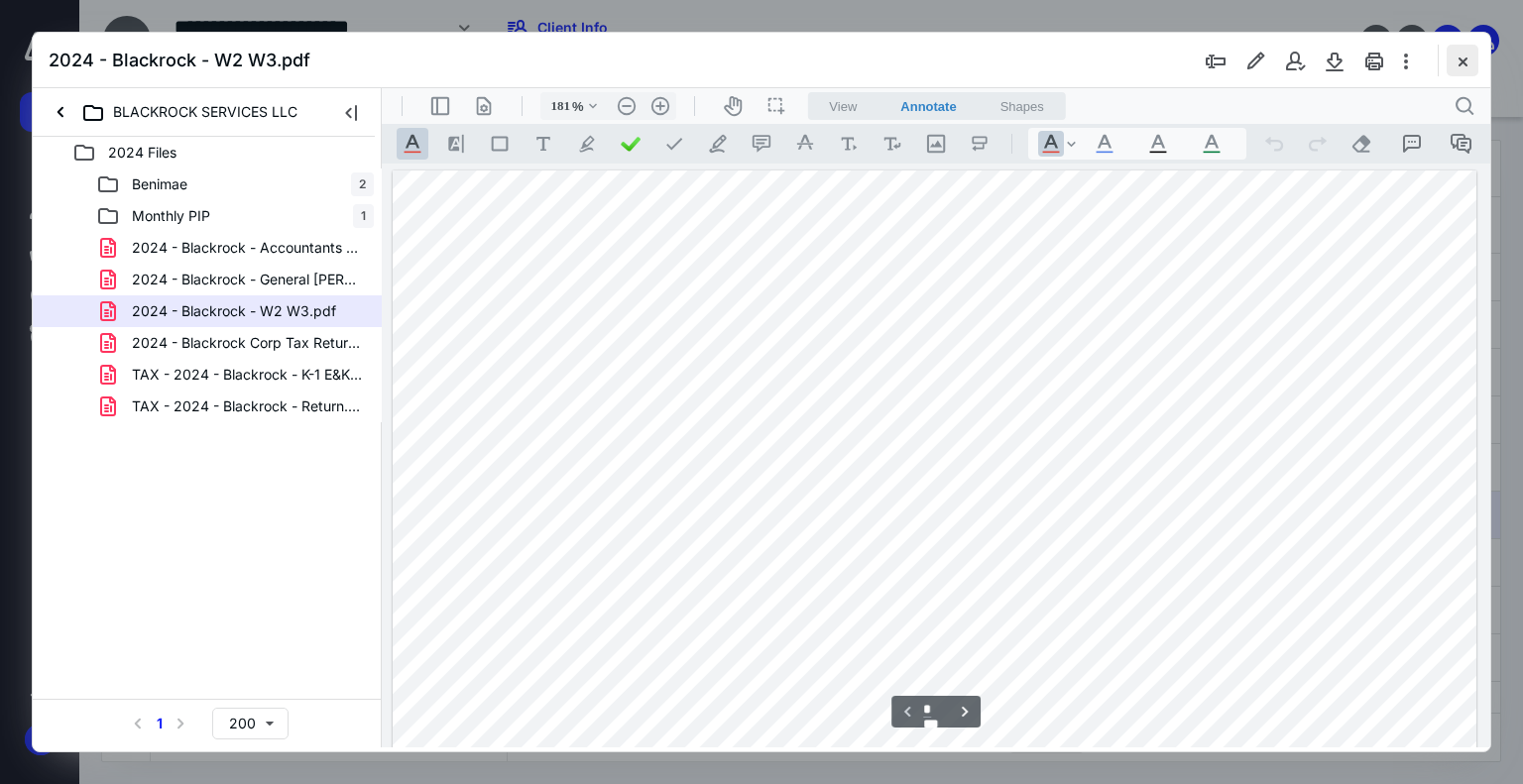 click at bounding box center [1463, 60] 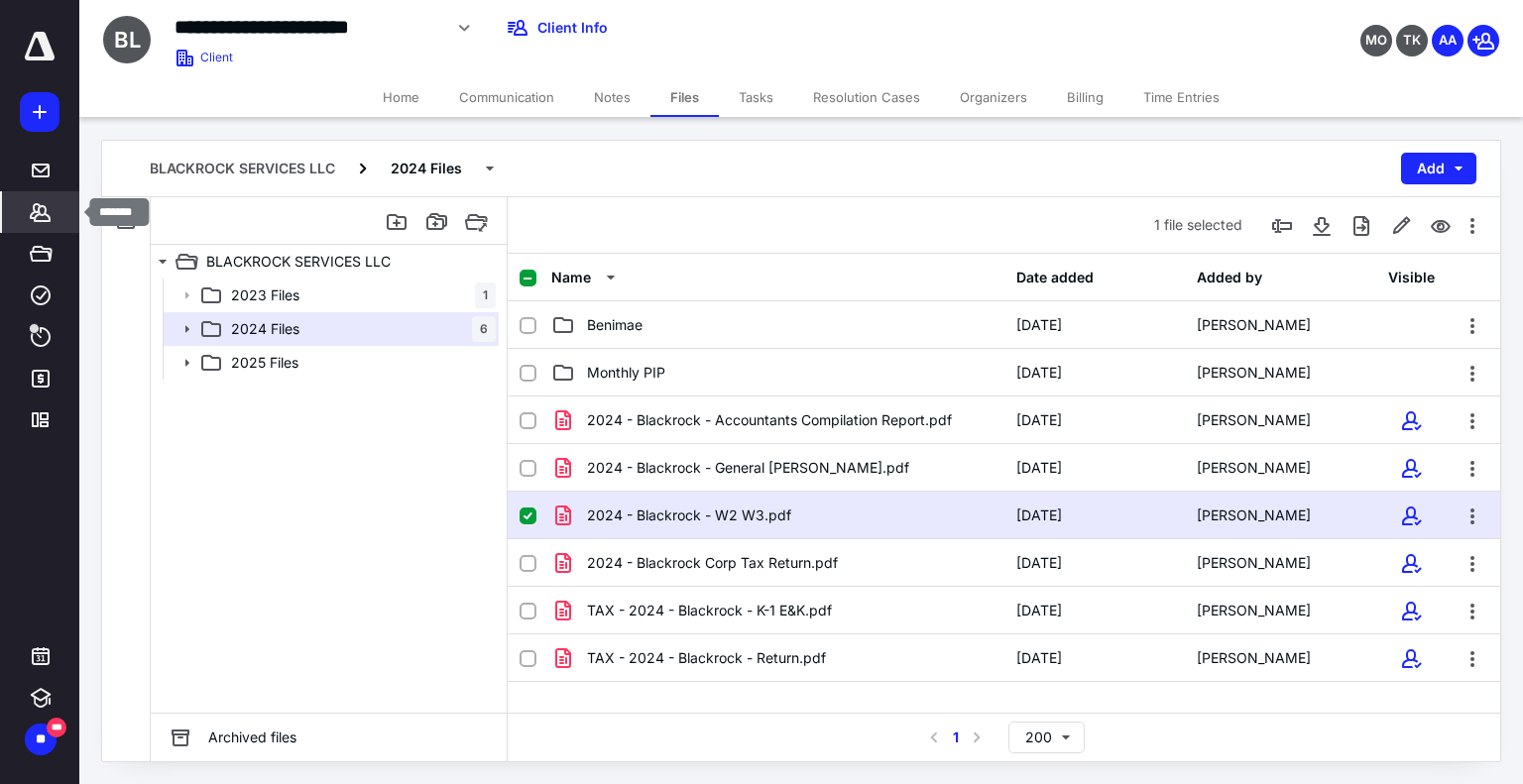 click 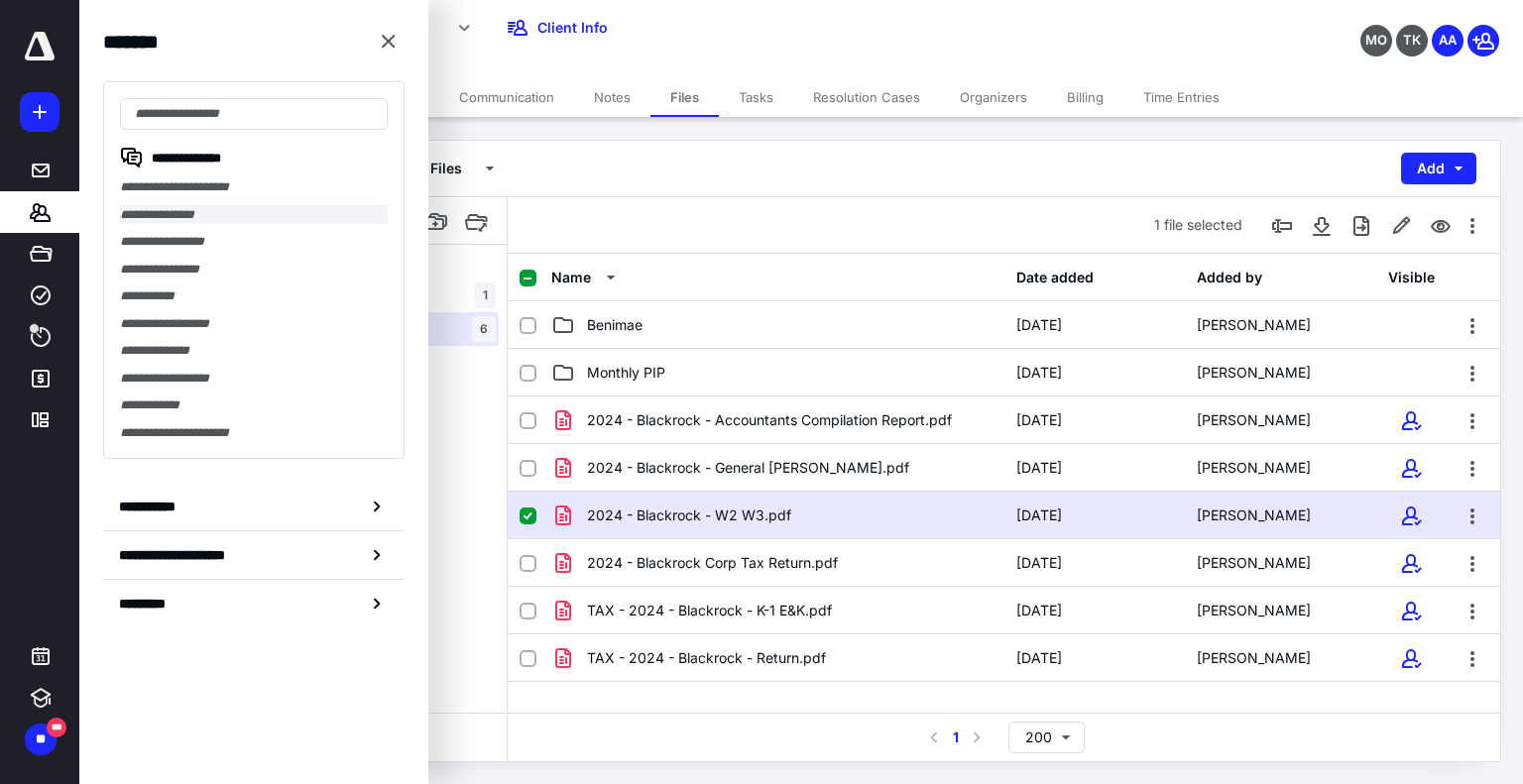 click on "**********" at bounding box center (254, 215) 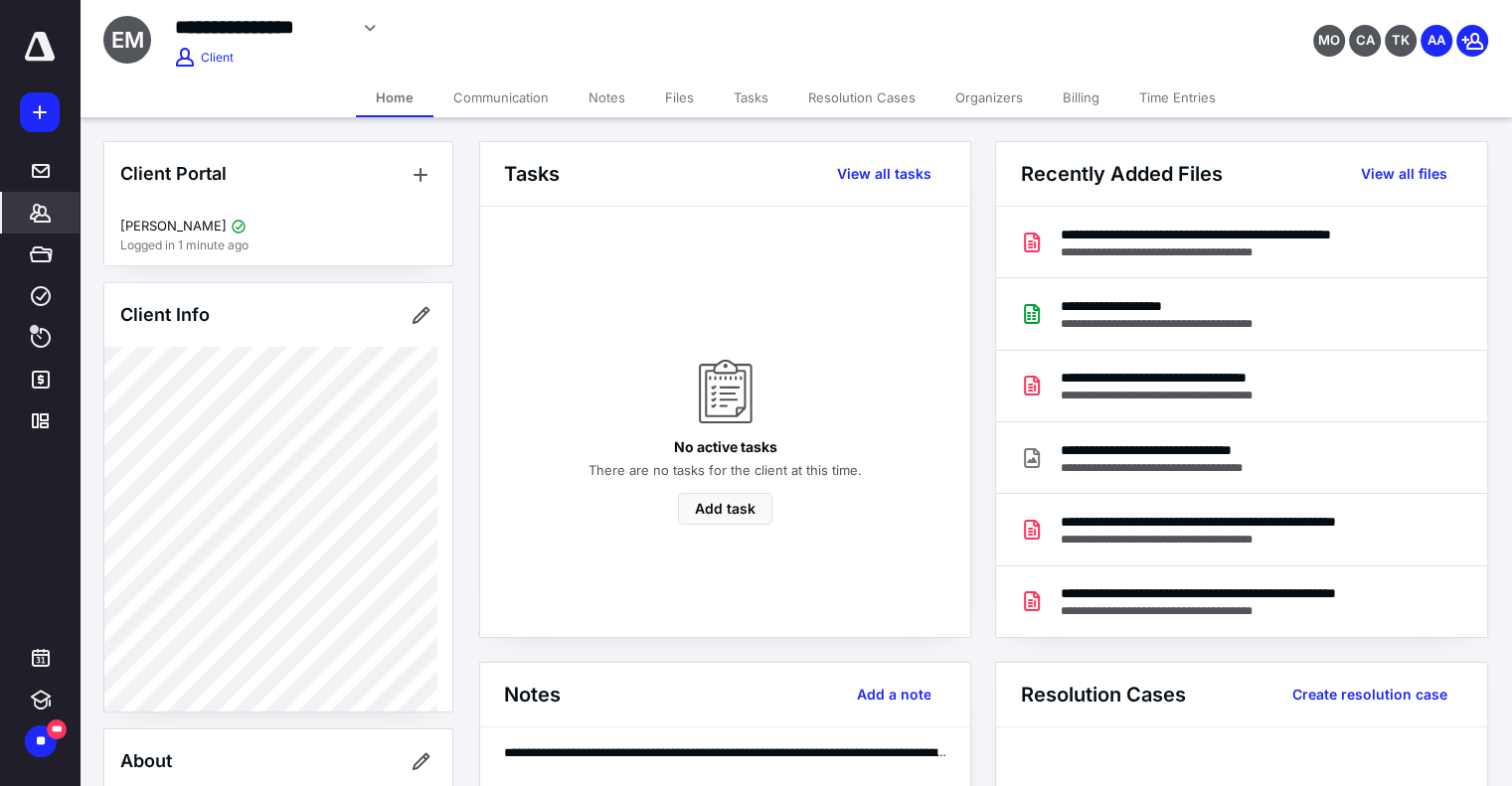 click on "Organizers" at bounding box center [989, 97] 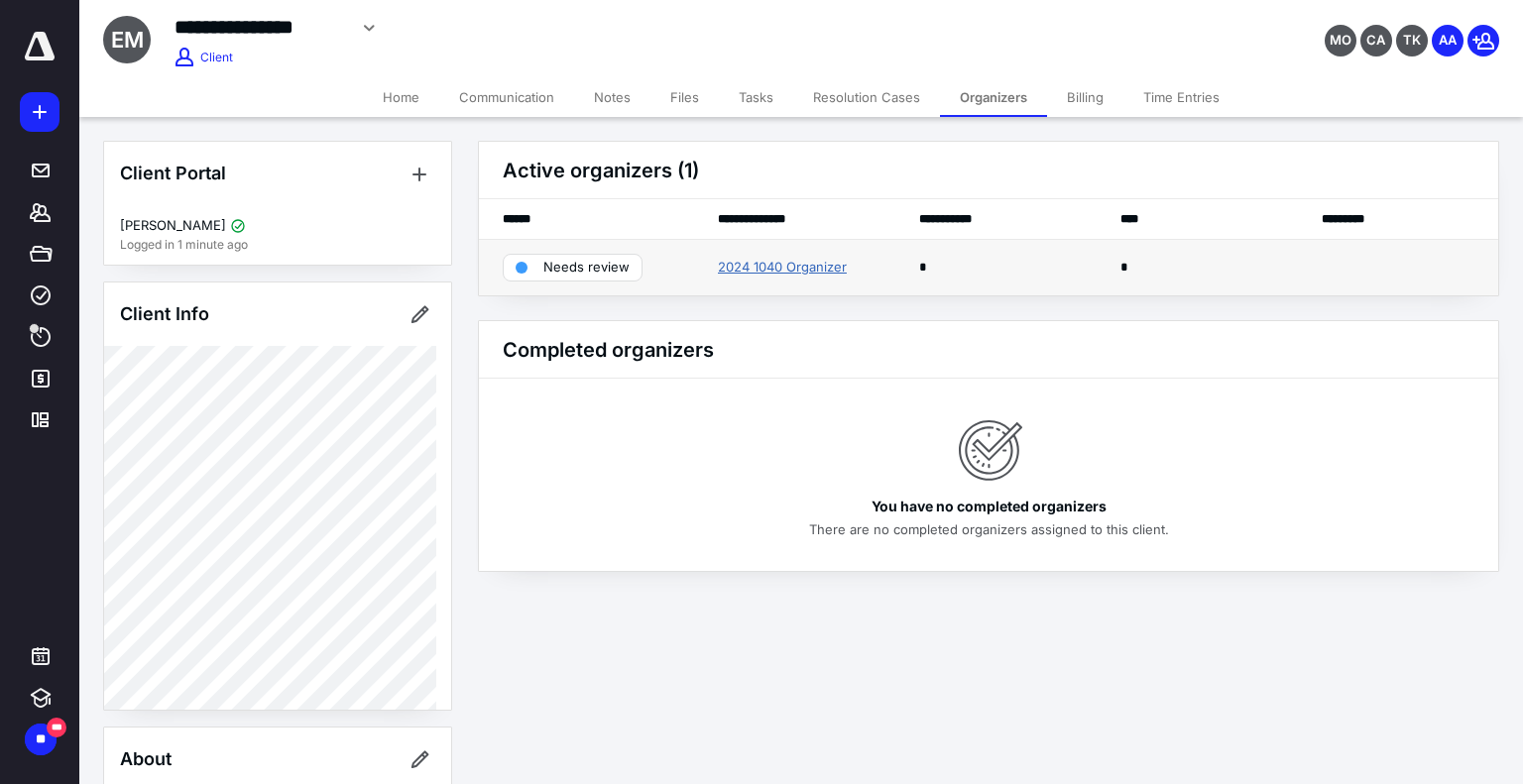 click on "2024 1040 Organizer" at bounding box center (782, 268) 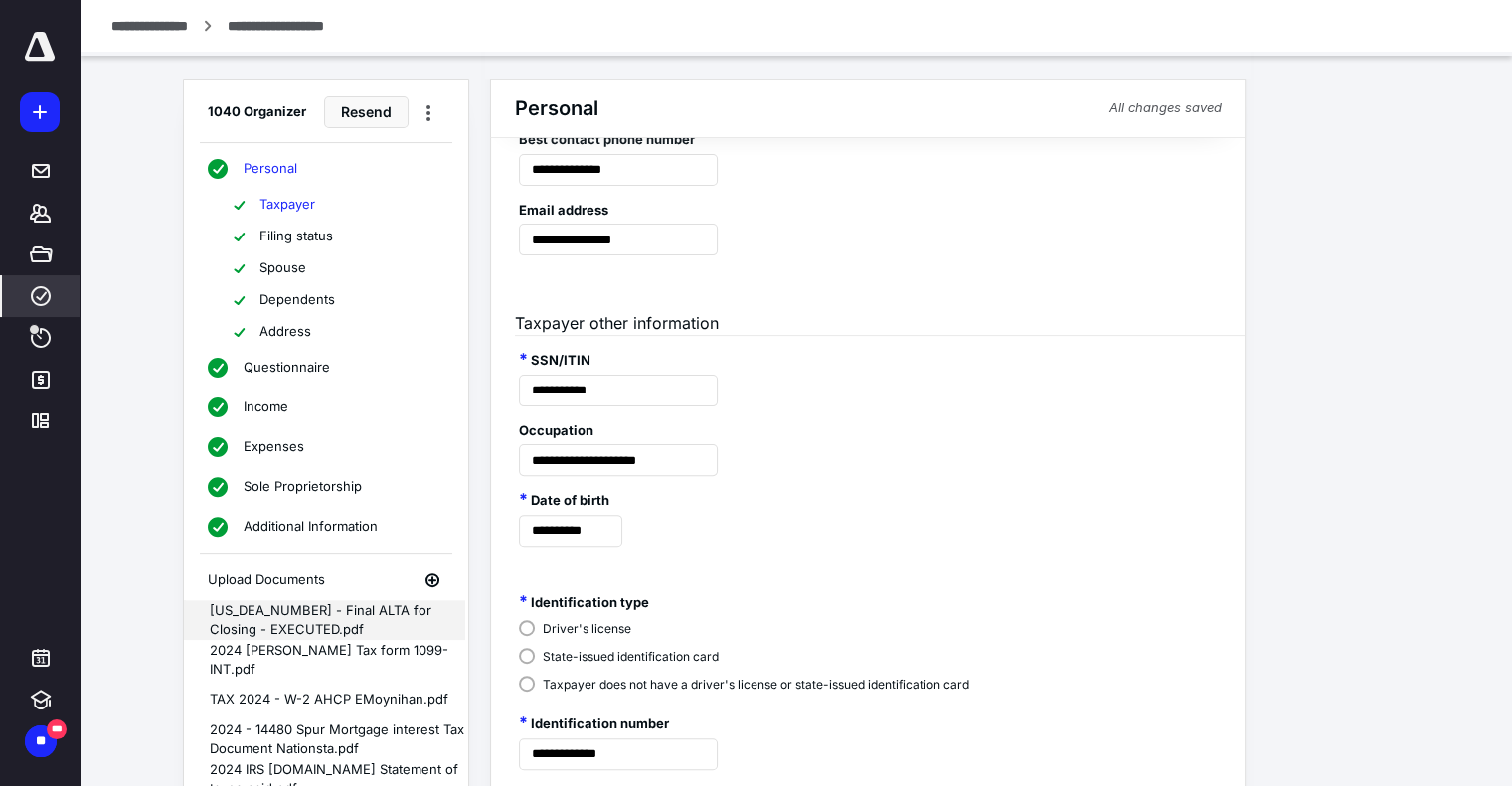 scroll, scrollTop: 480, scrollLeft: 0, axis: vertical 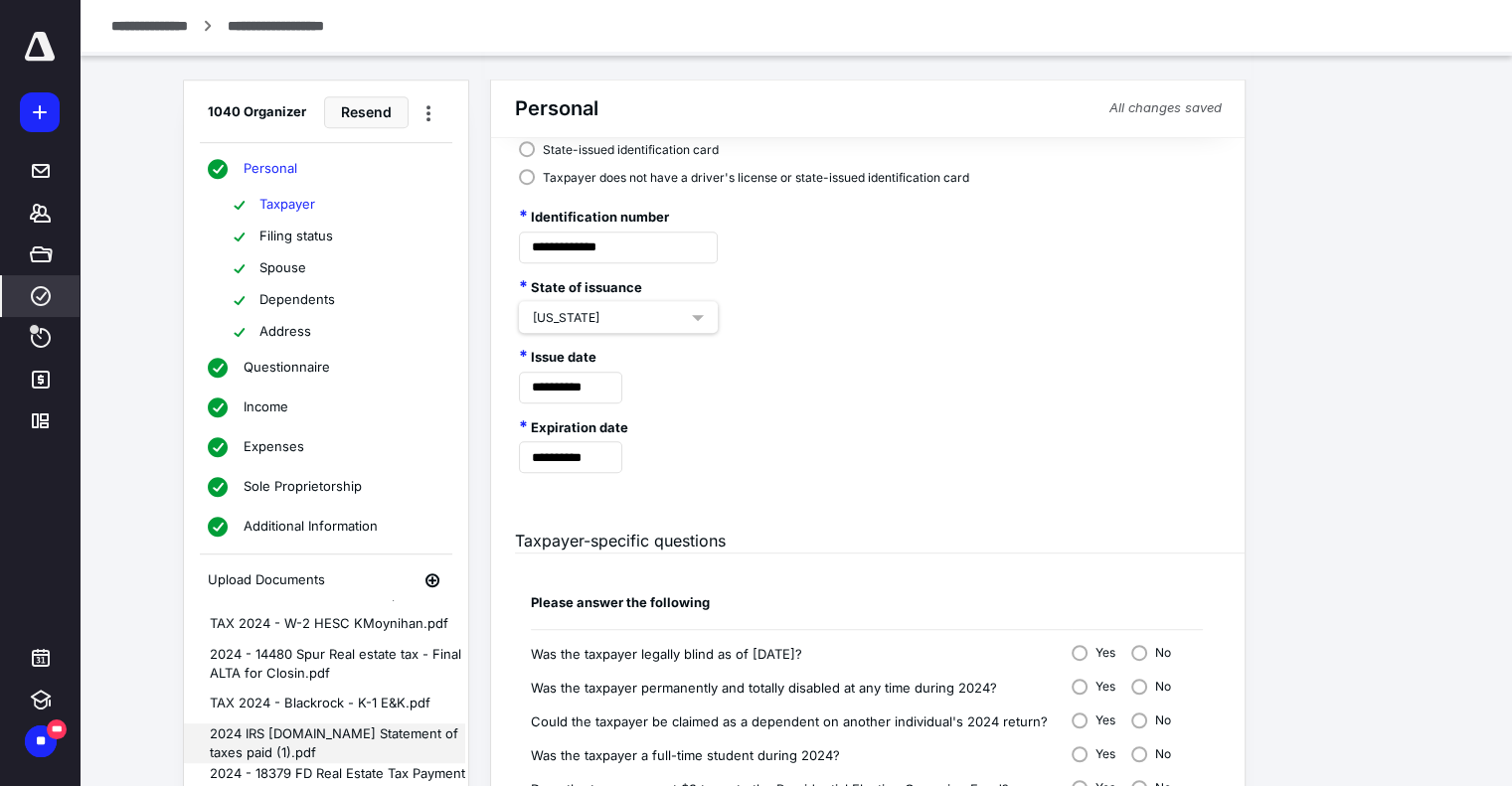 click on "2024 IRS [DOMAIN_NAME] Statement of taxes paid (1).pdf" at bounding box center (325, 743) 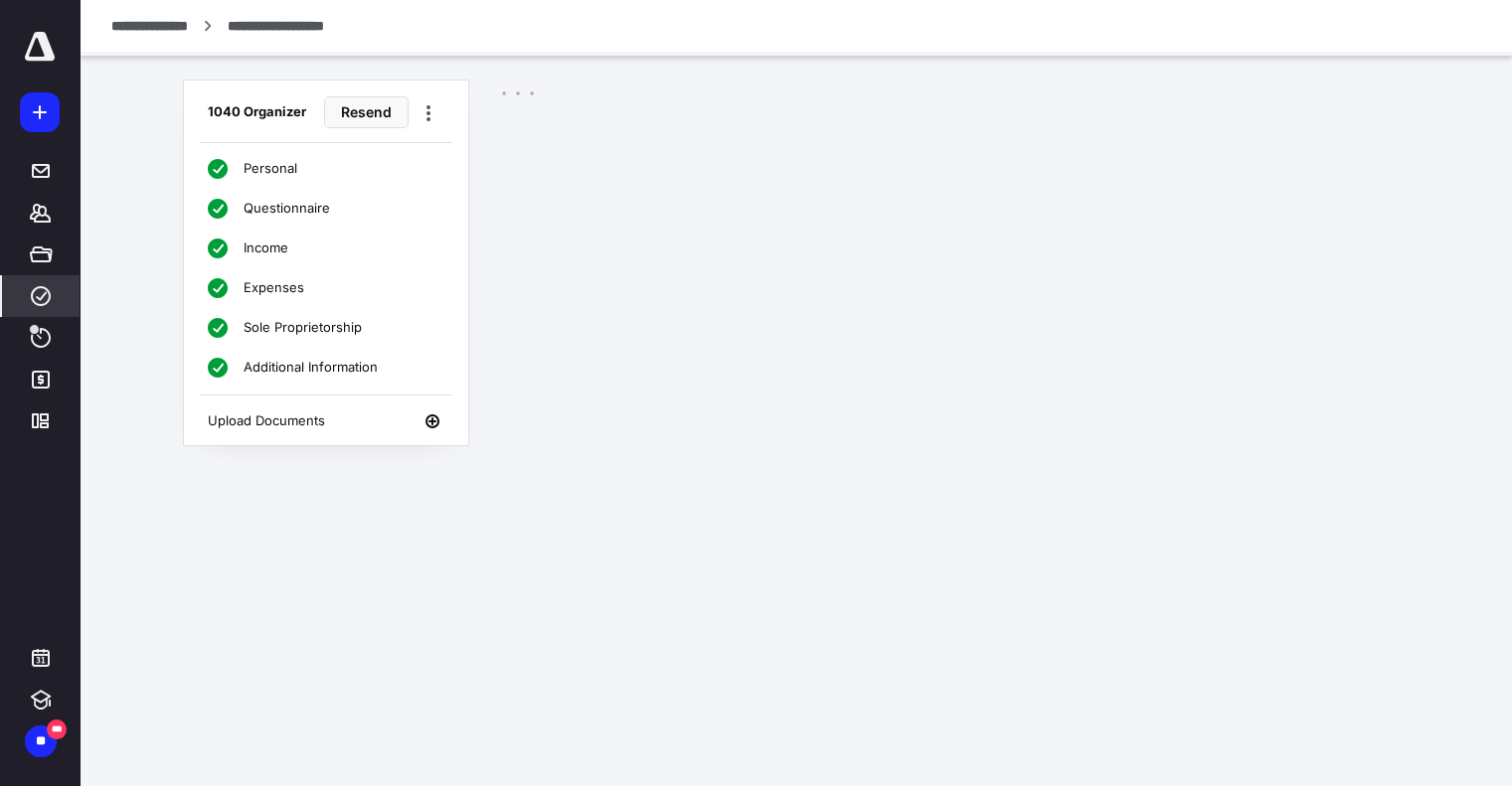 scroll, scrollTop: 0, scrollLeft: 0, axis: both 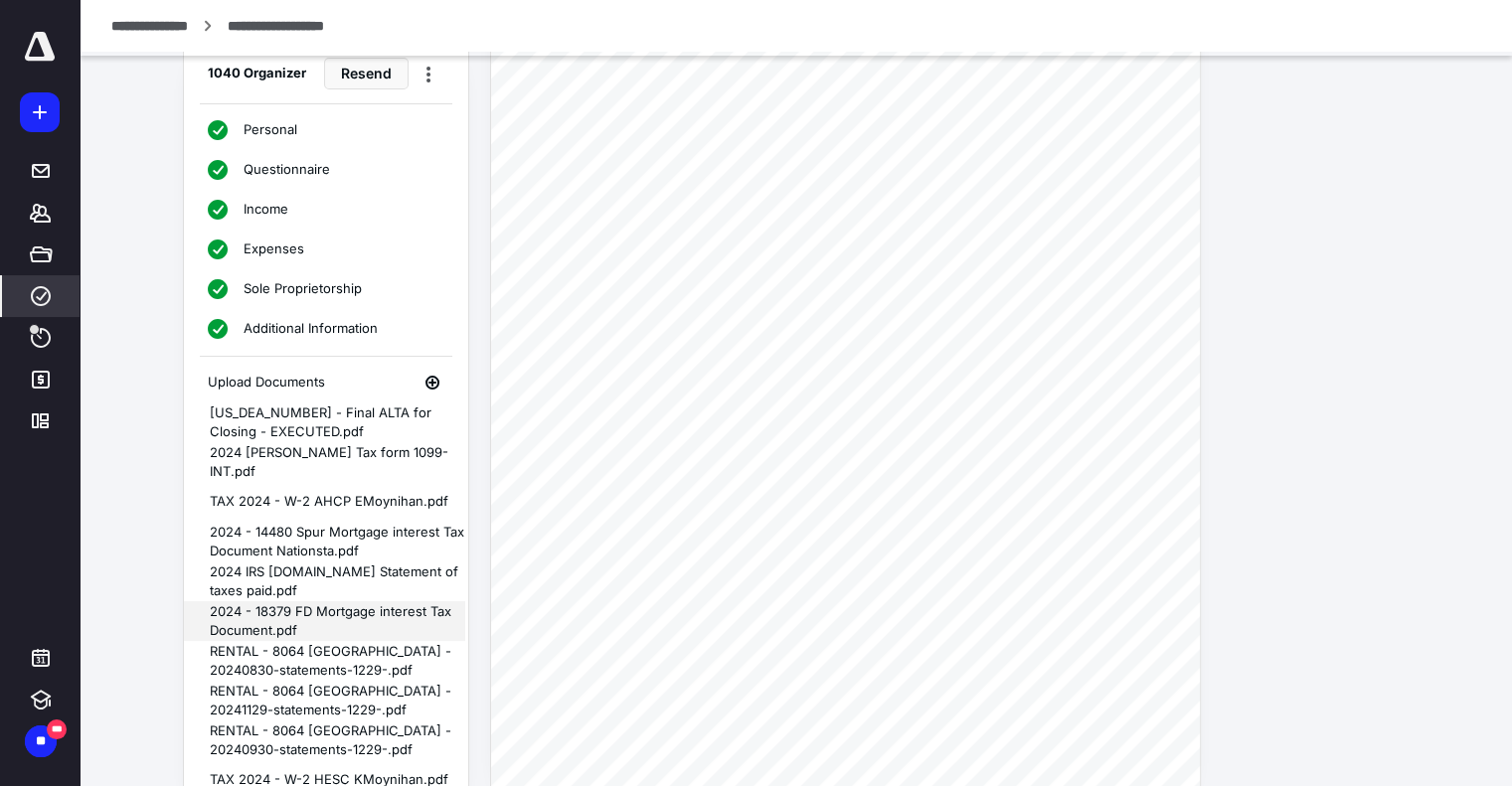 click on "2024 - 18379 FD Mortgage interest Tax Document.pdf" at bounding box center [325, 621] 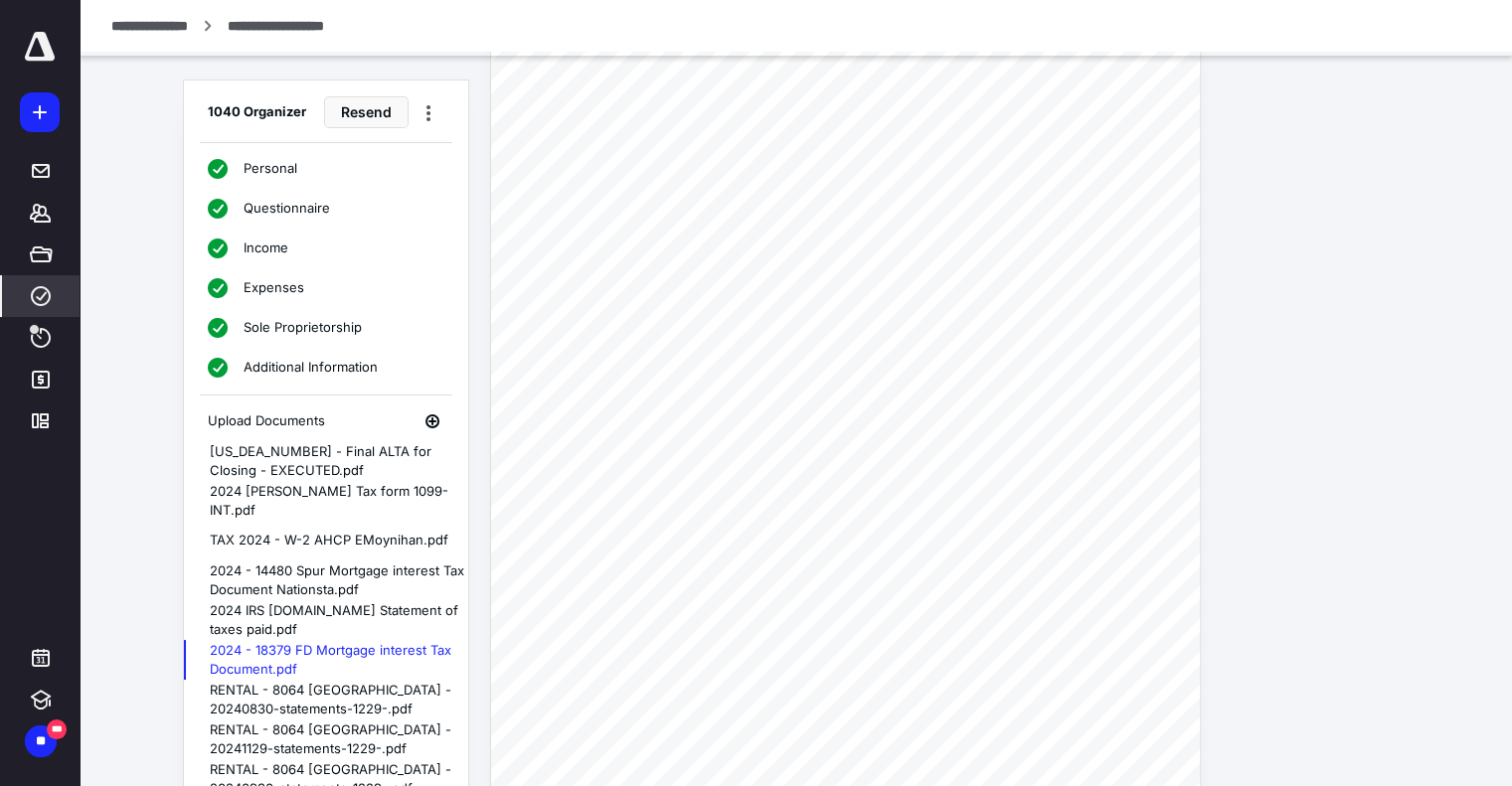 scroll, scrollTop: 297, scrollLeft: 0, axis: vertical 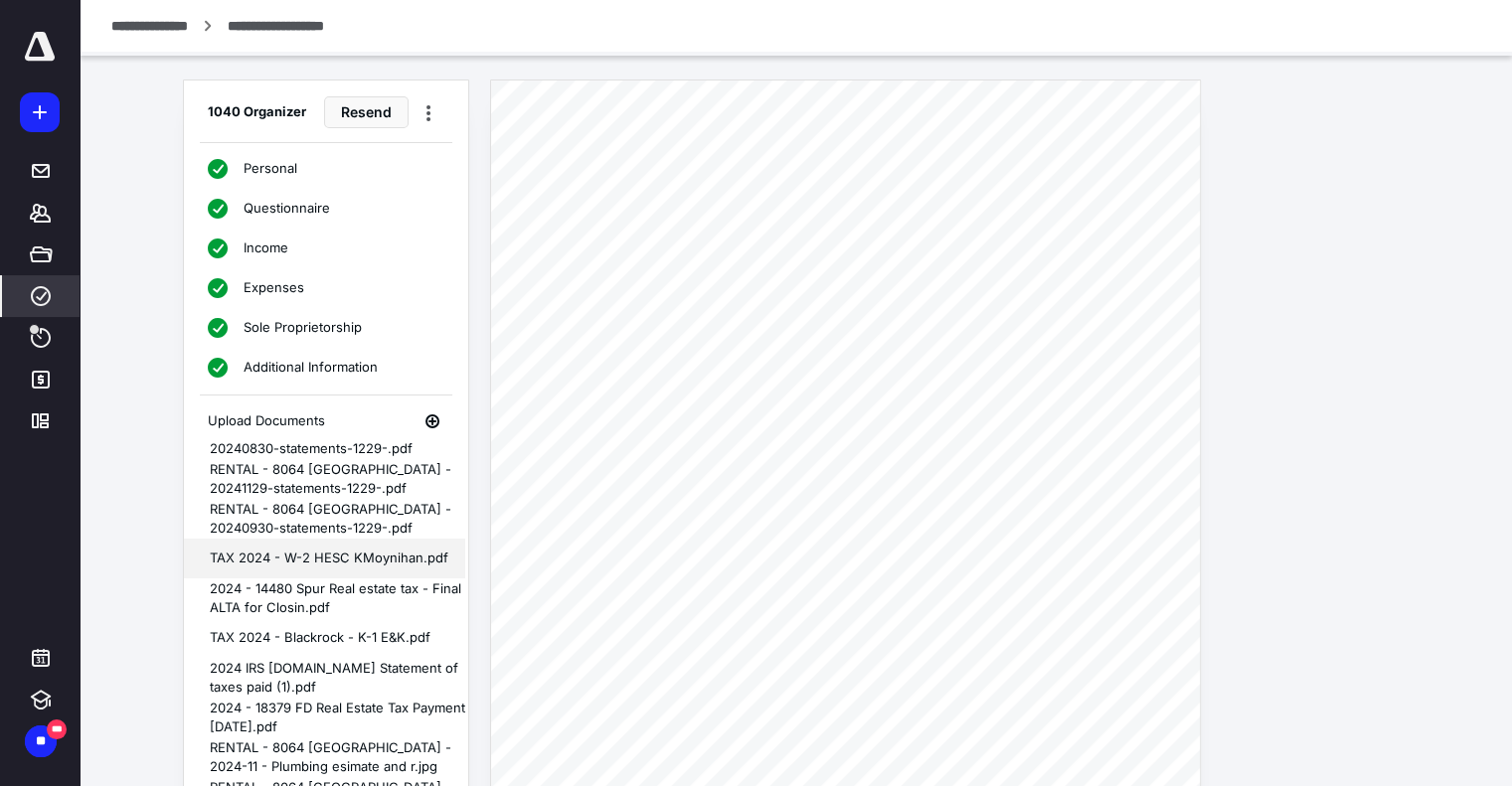 click on "TAX 2024 - W-2 HESC KMoynihan.pdf" at bounding box center [325, 558] 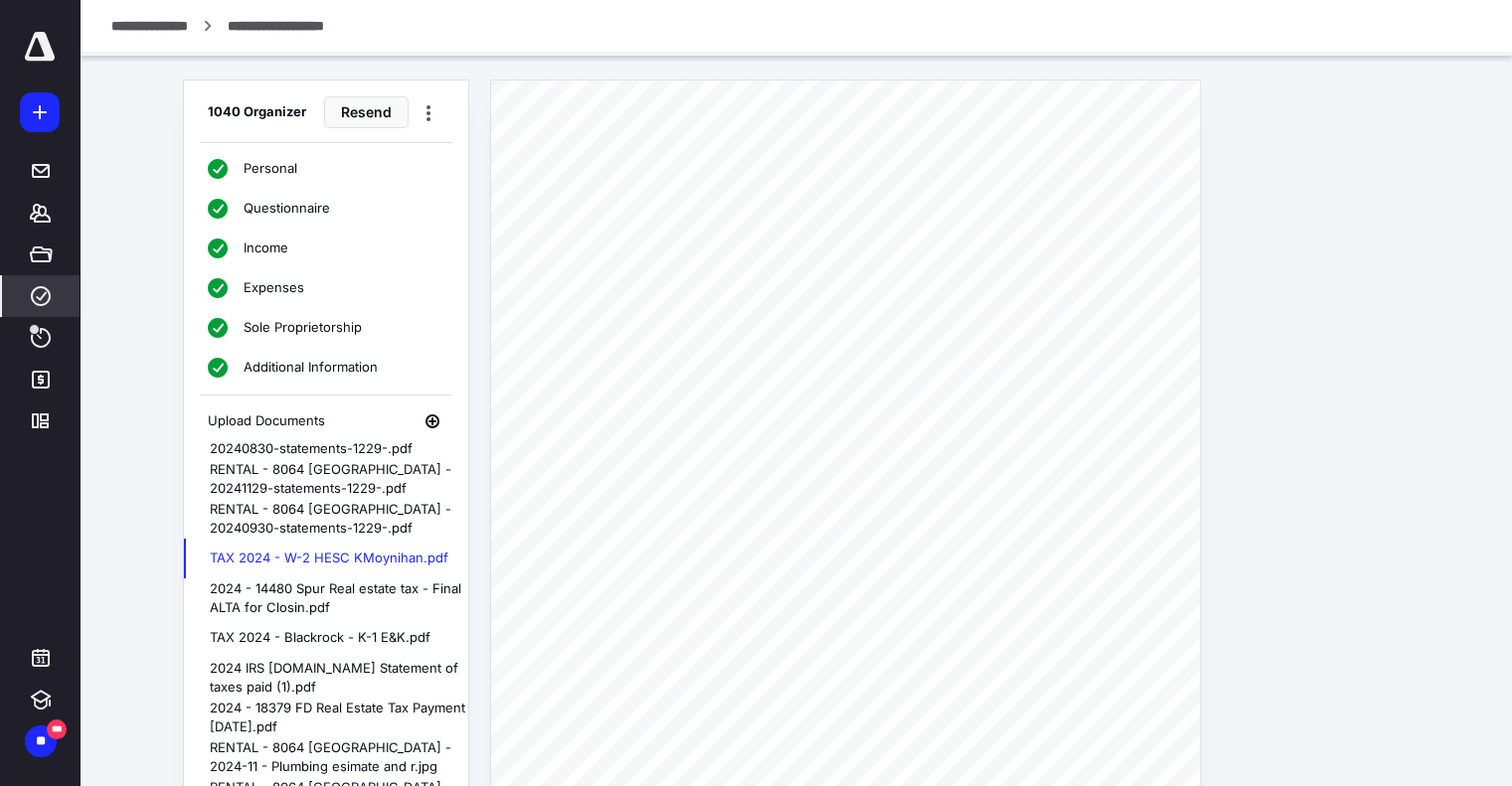 scroll, scrollTop: 16, scrollLeft: 16, axis: both 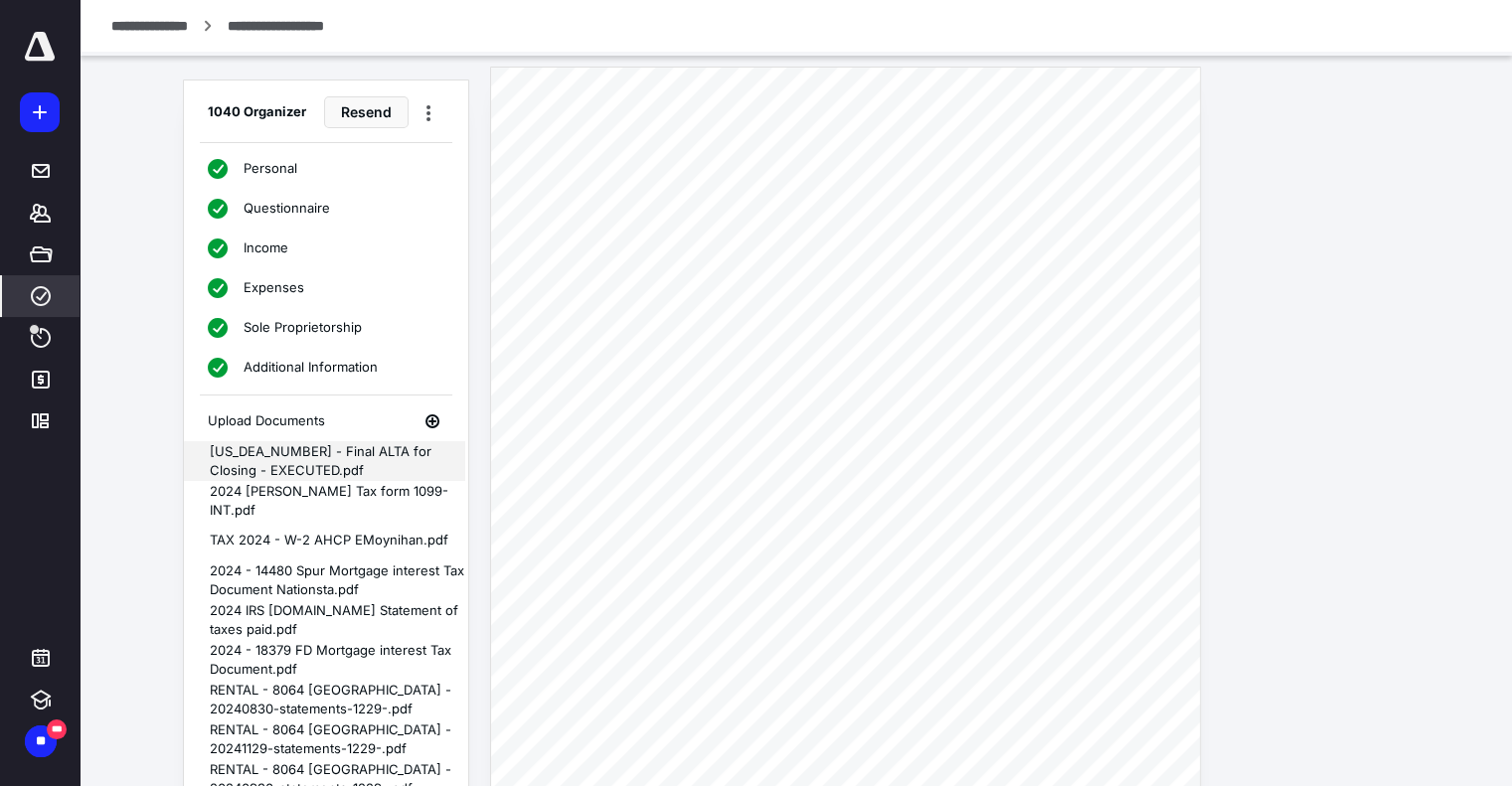 click on "[US_DEA_NUMBER] - Final ALTA for Closing - EXECUTED.pdf" at bounding box center (325, 461) 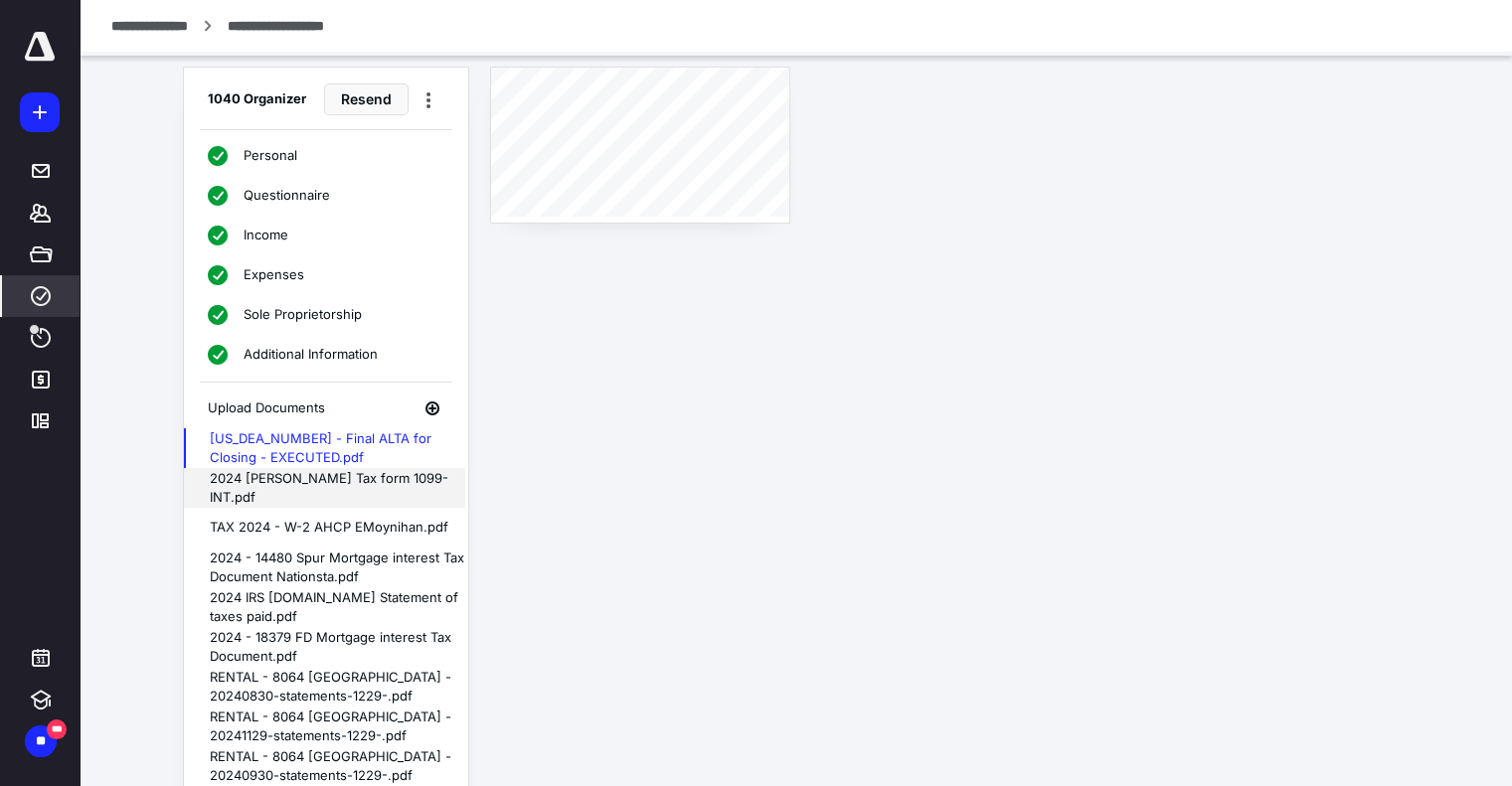 click on "2024 [PERSON_NAME] Tax form 1099-INT.pdf" at bounding box center [325, 488] 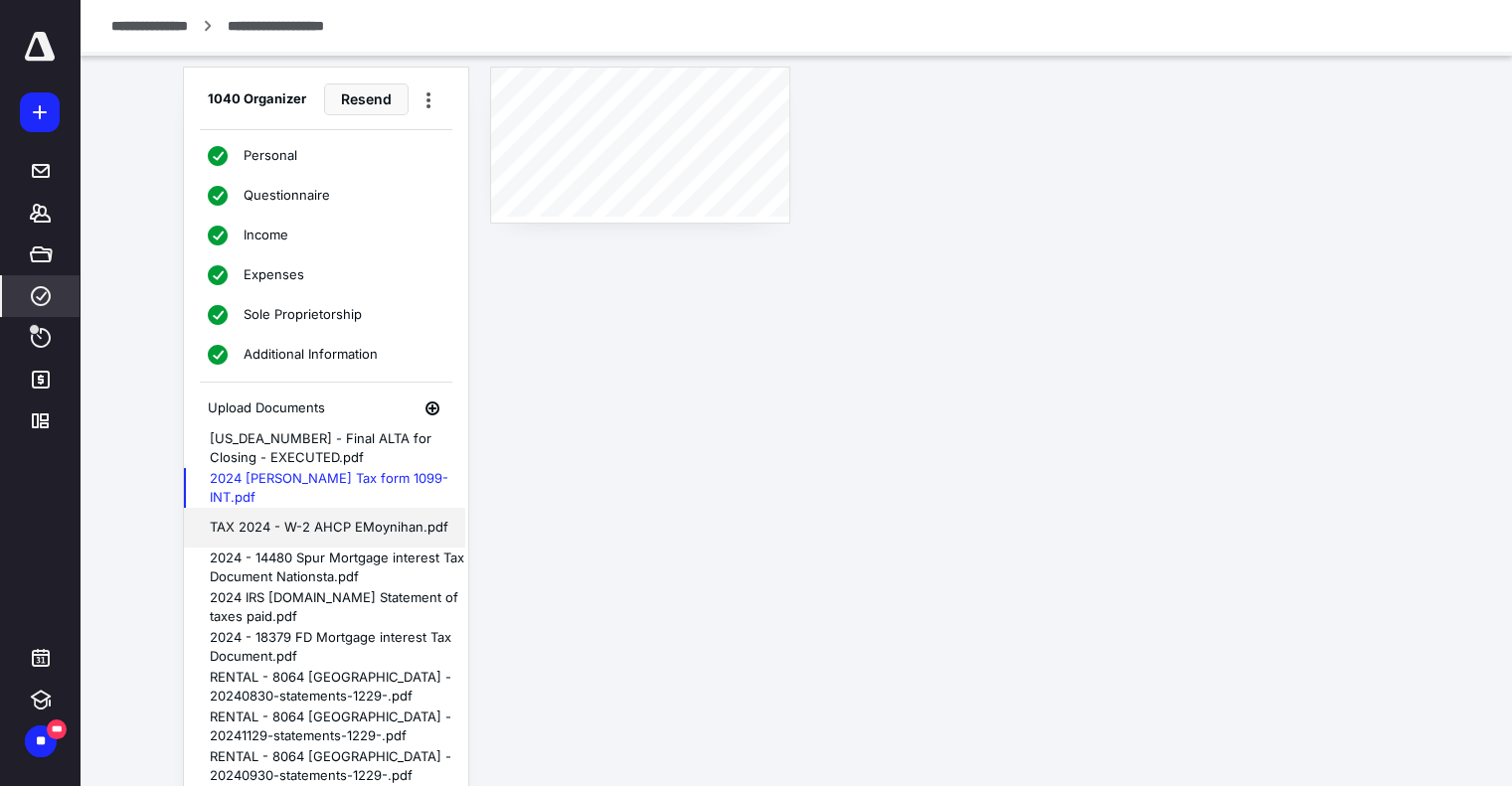 click on "TAX 2024 - W-2 AHCP EMoynihan.pdf" at bounding box center [325, 528] 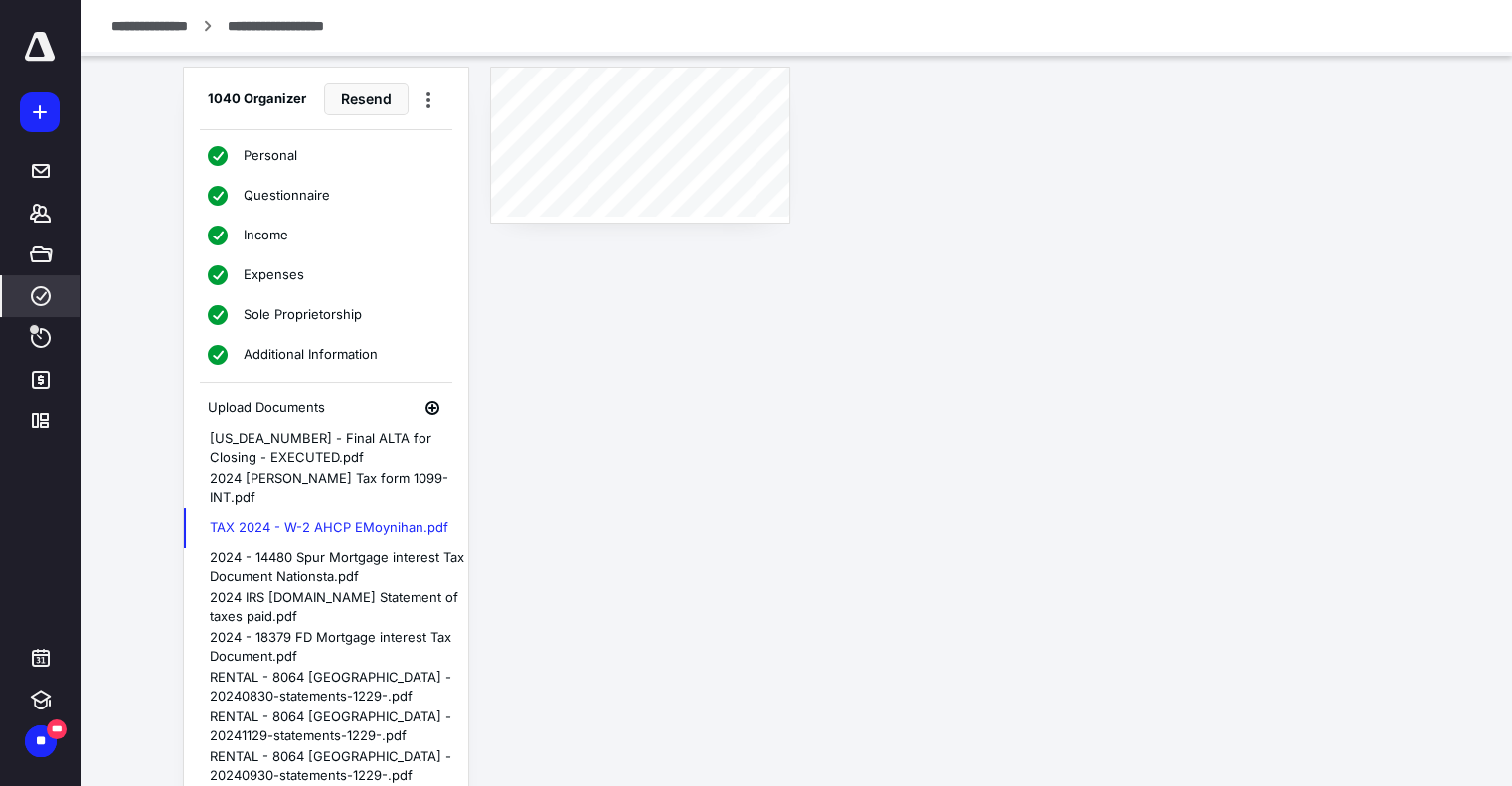 click on "Income" at bounding box center (325, 236) 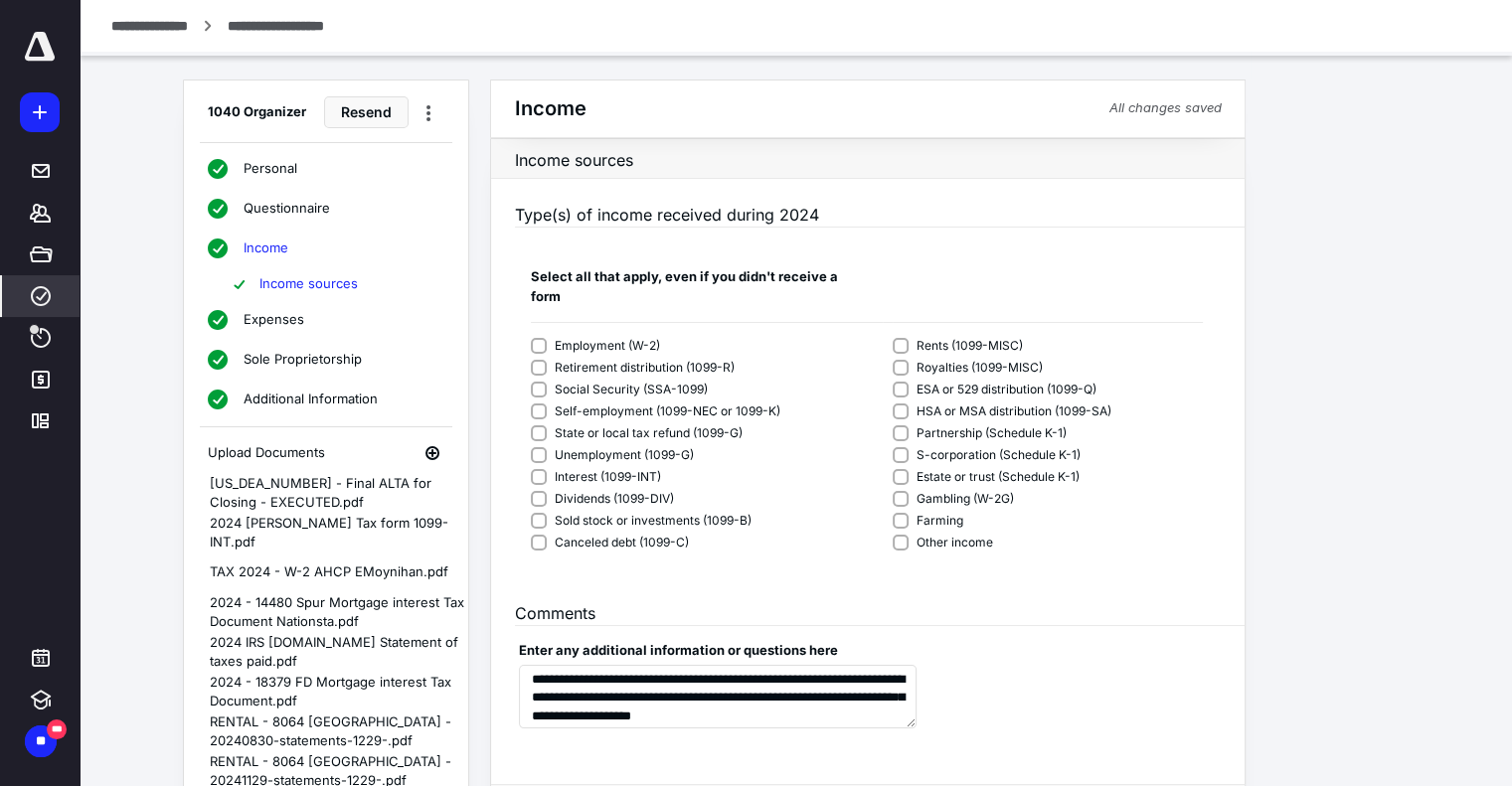 click on "Additional Information" at bounding box center [310, 399] 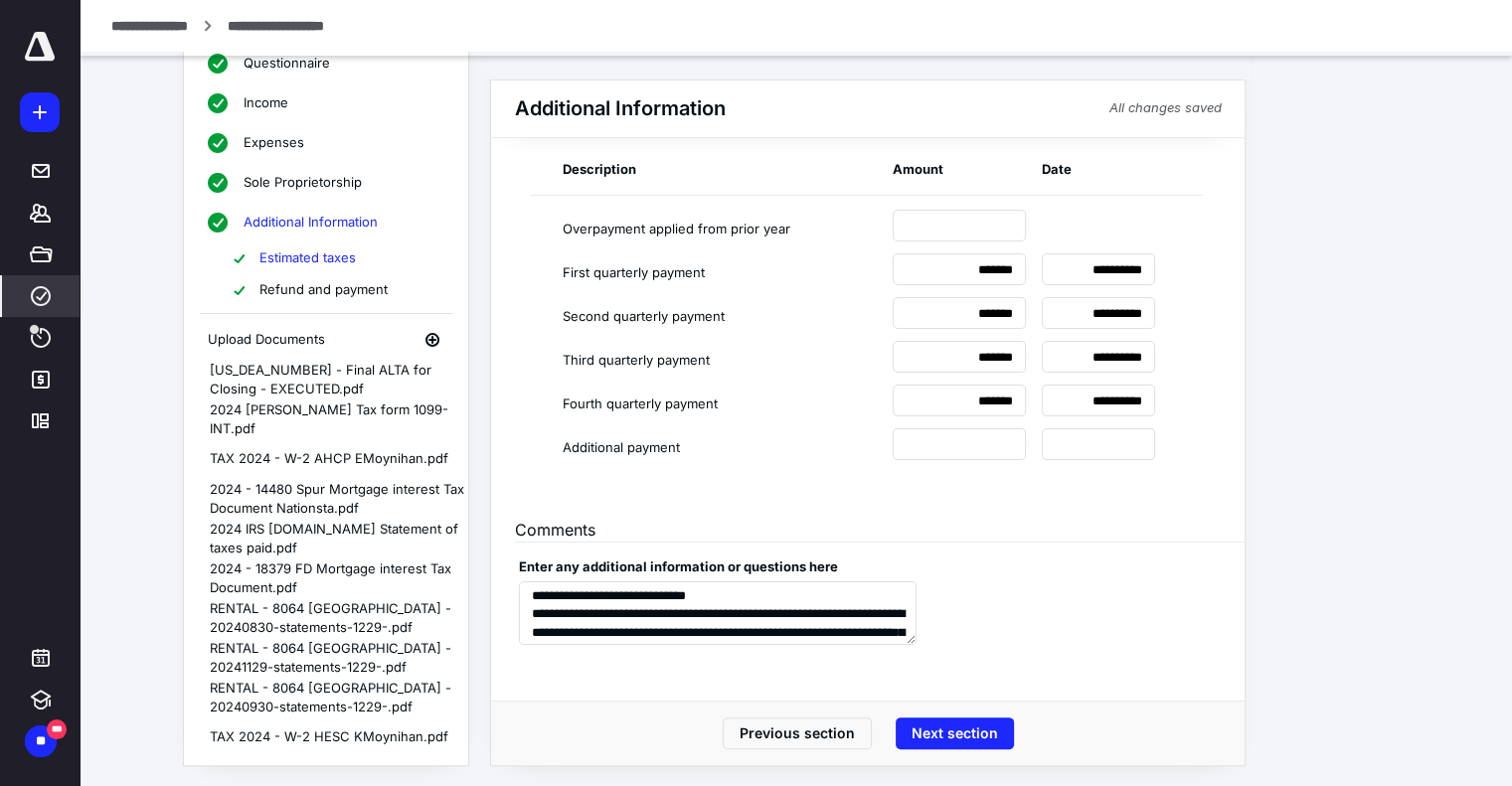 scroll, scrollTop: 295, scrollLeft: 0, axis: vertical 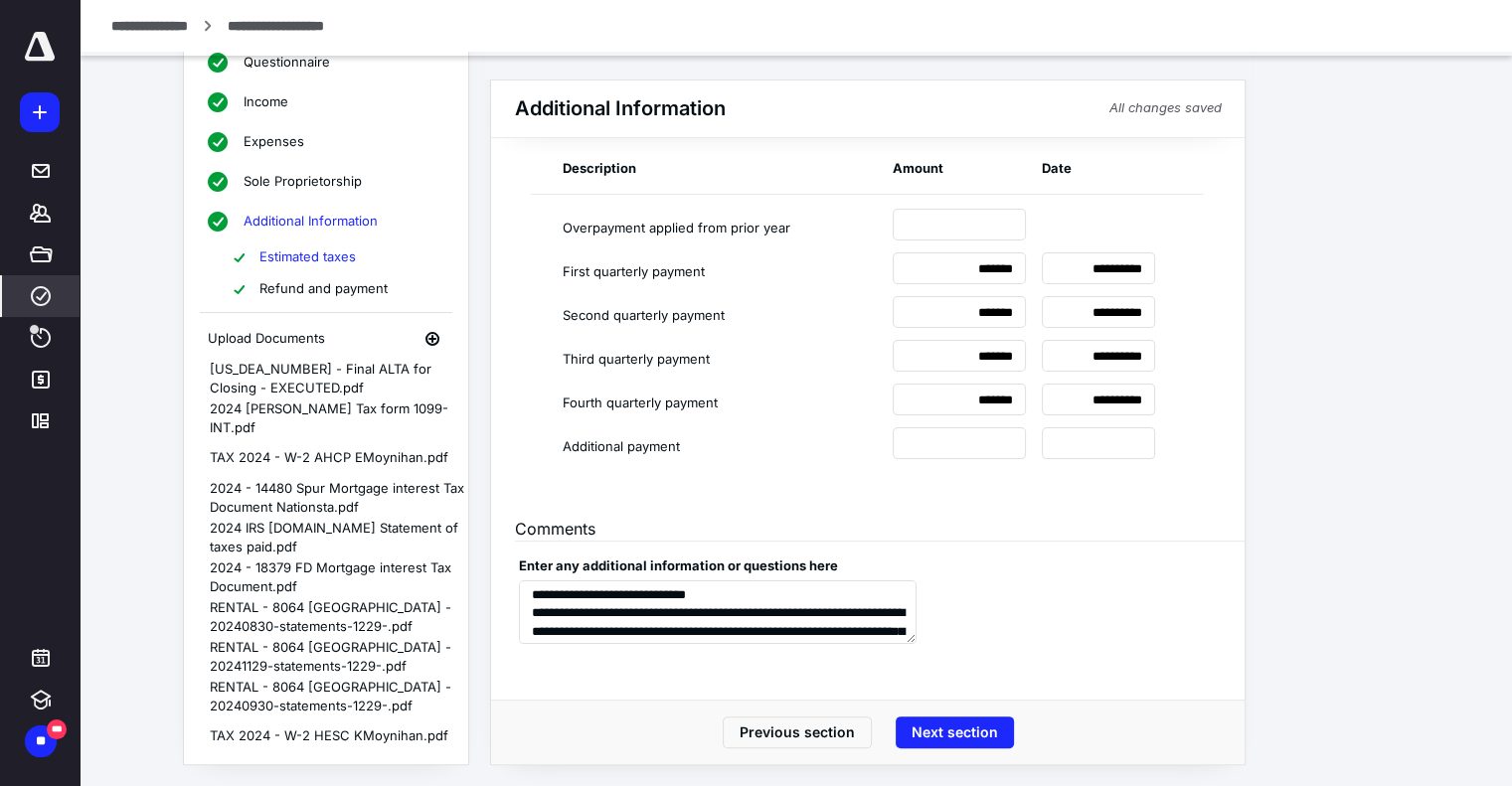 click on "Refund and payment" at bounding box center [323, 289] 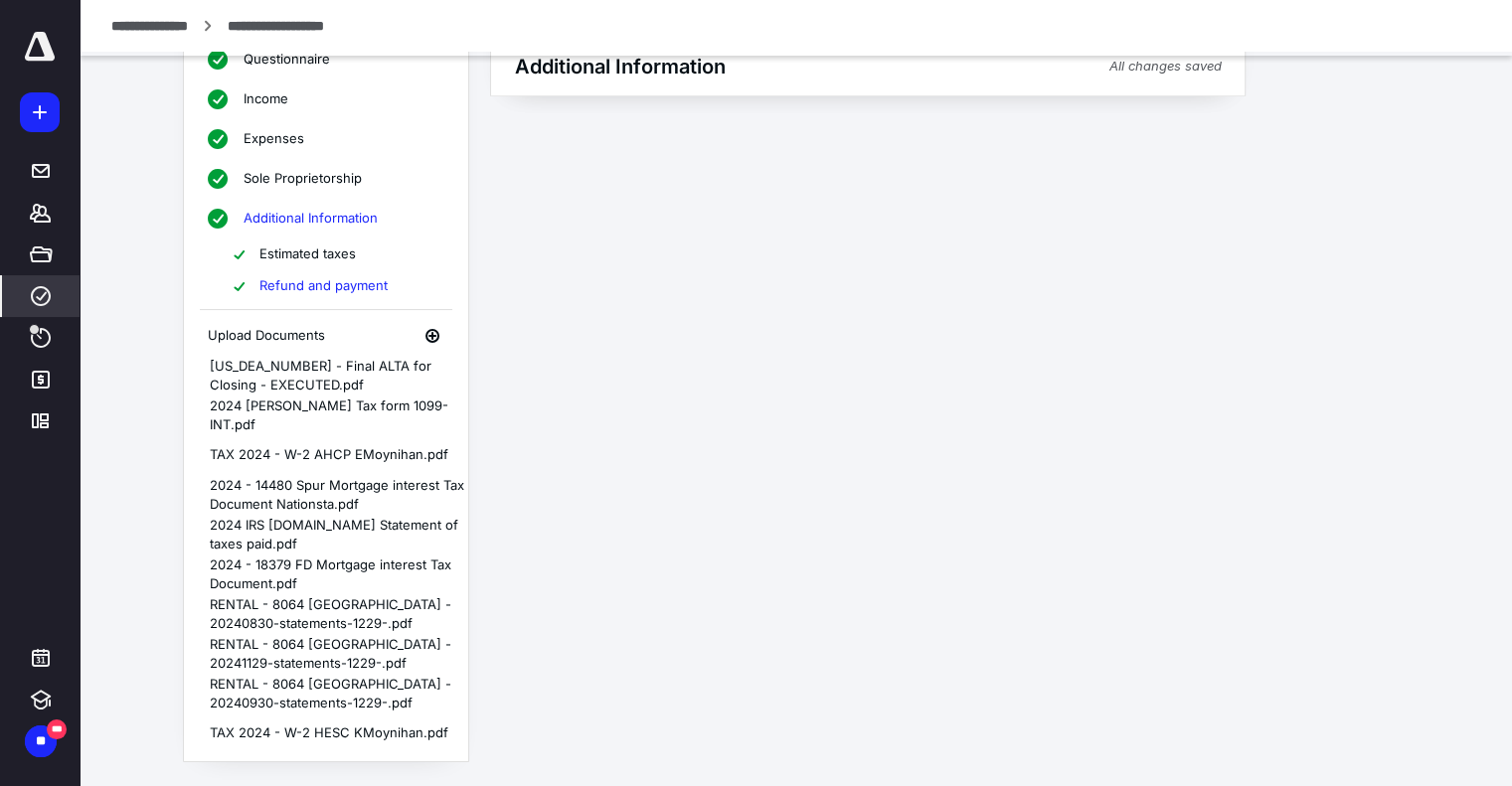 scroll, scrollTop: 148, scrollLeft: 0, axis: vertical 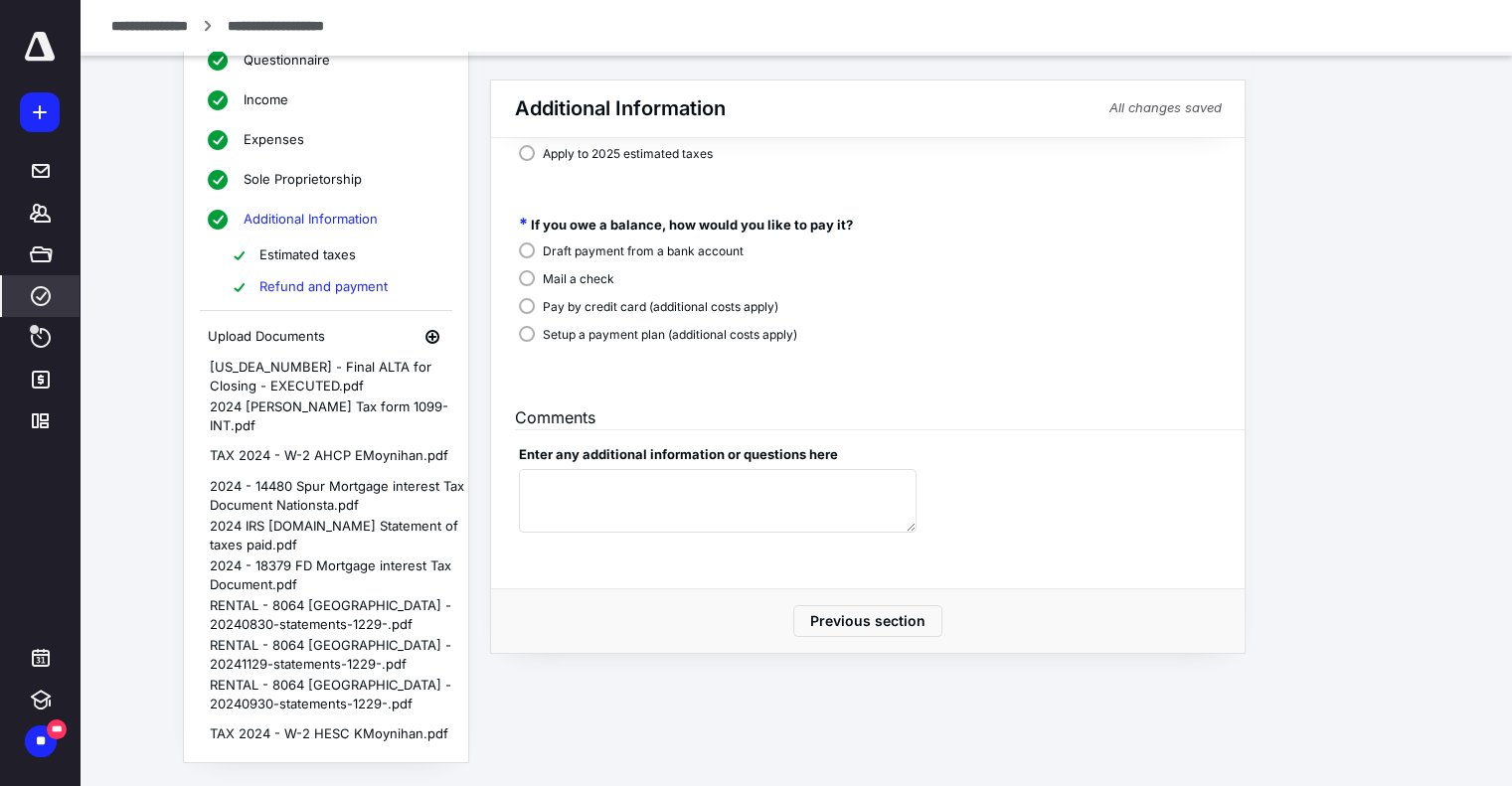 click on "Sole Proprietorship" at bounding box center (302, 180) 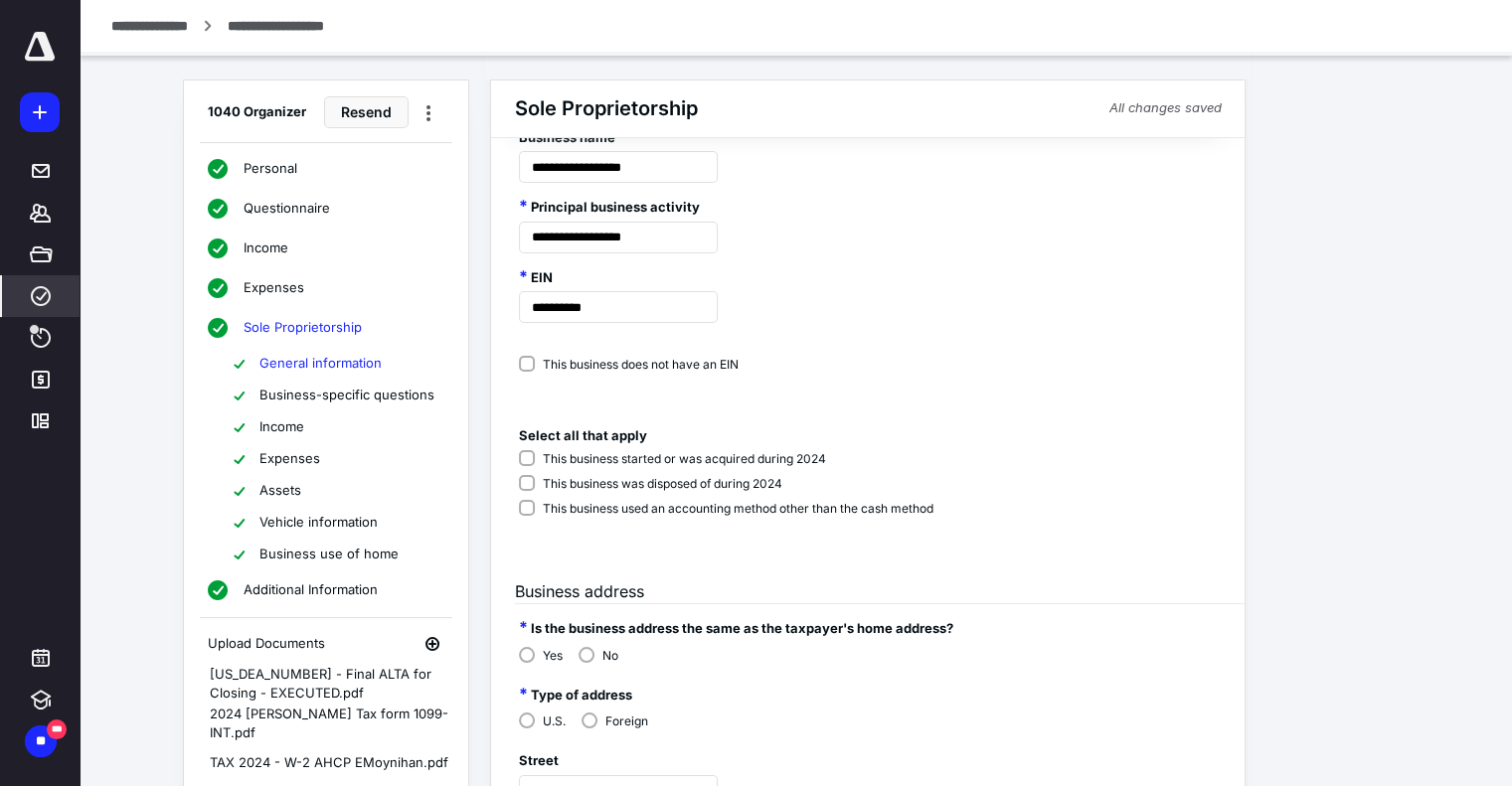 click on "Business-specific questions" at bounding box center (347, 395) 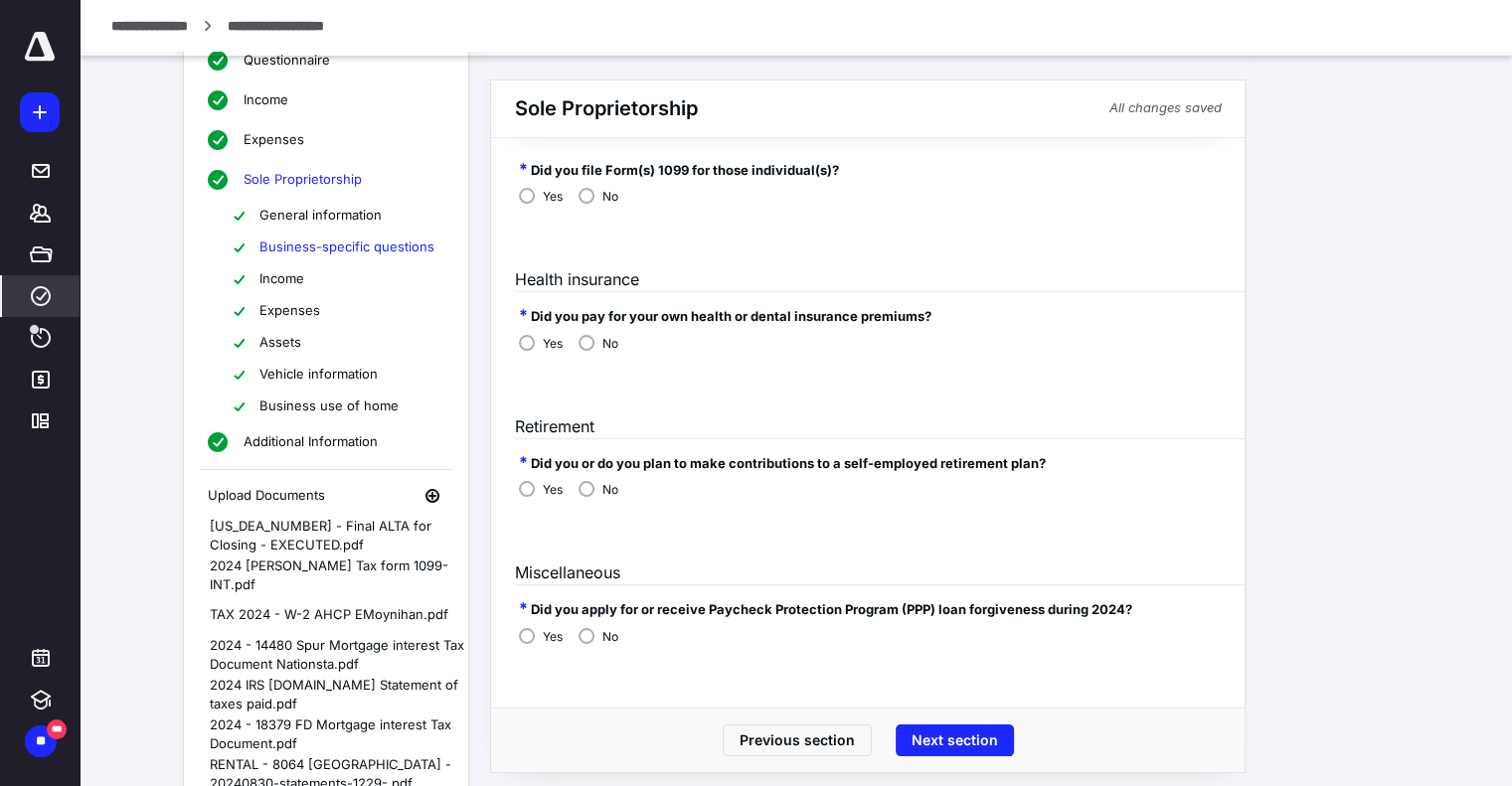 click on "Expenses" at bounding box center (289, 311) 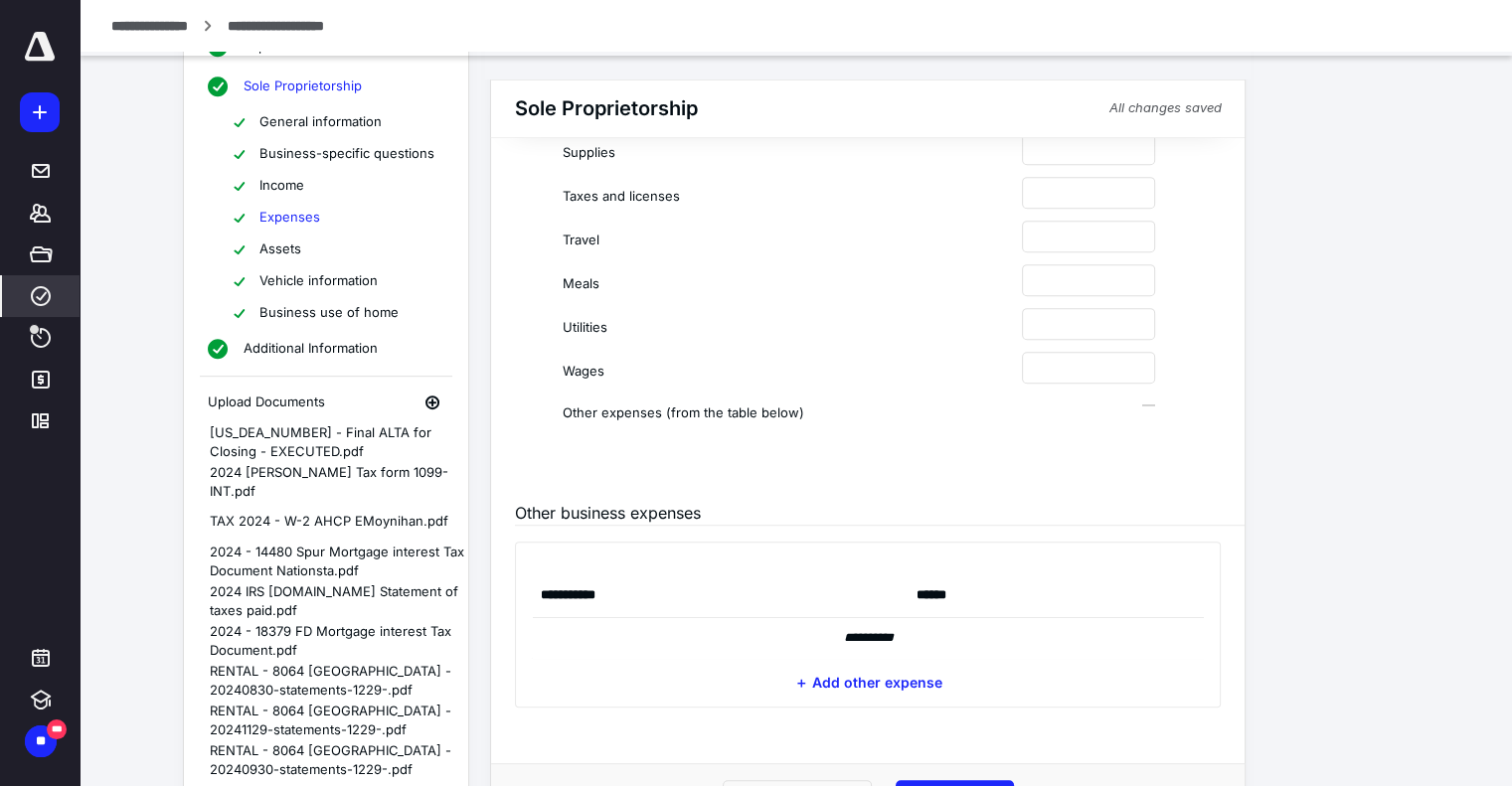 scroll, scrollTop: 962, scrollLeft: 0, axis: vertical 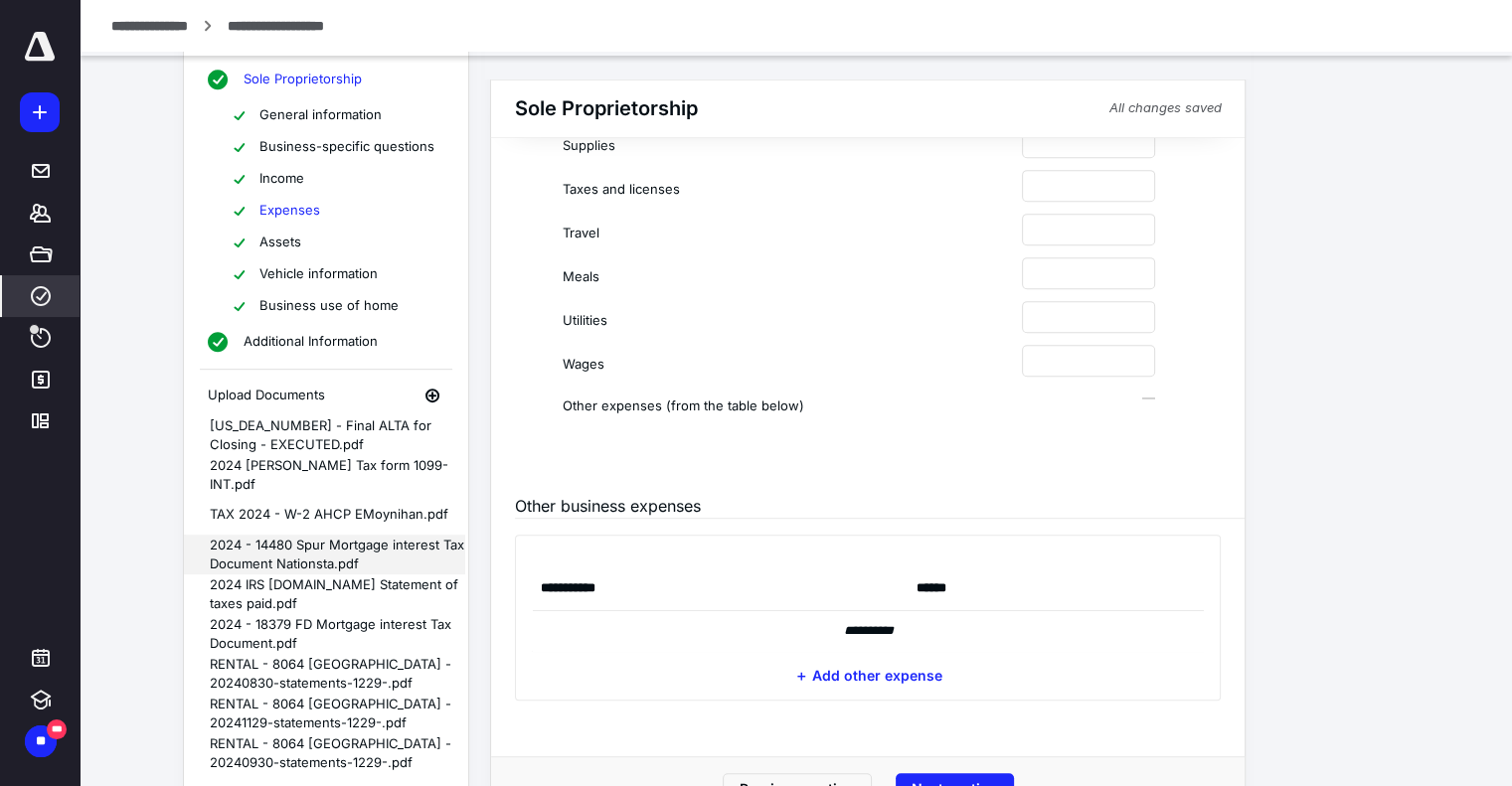 click on "2024 - 14480 Spur Mortgage interest Tax Document Nationsta.pdf" at bounding box center (325, 554) 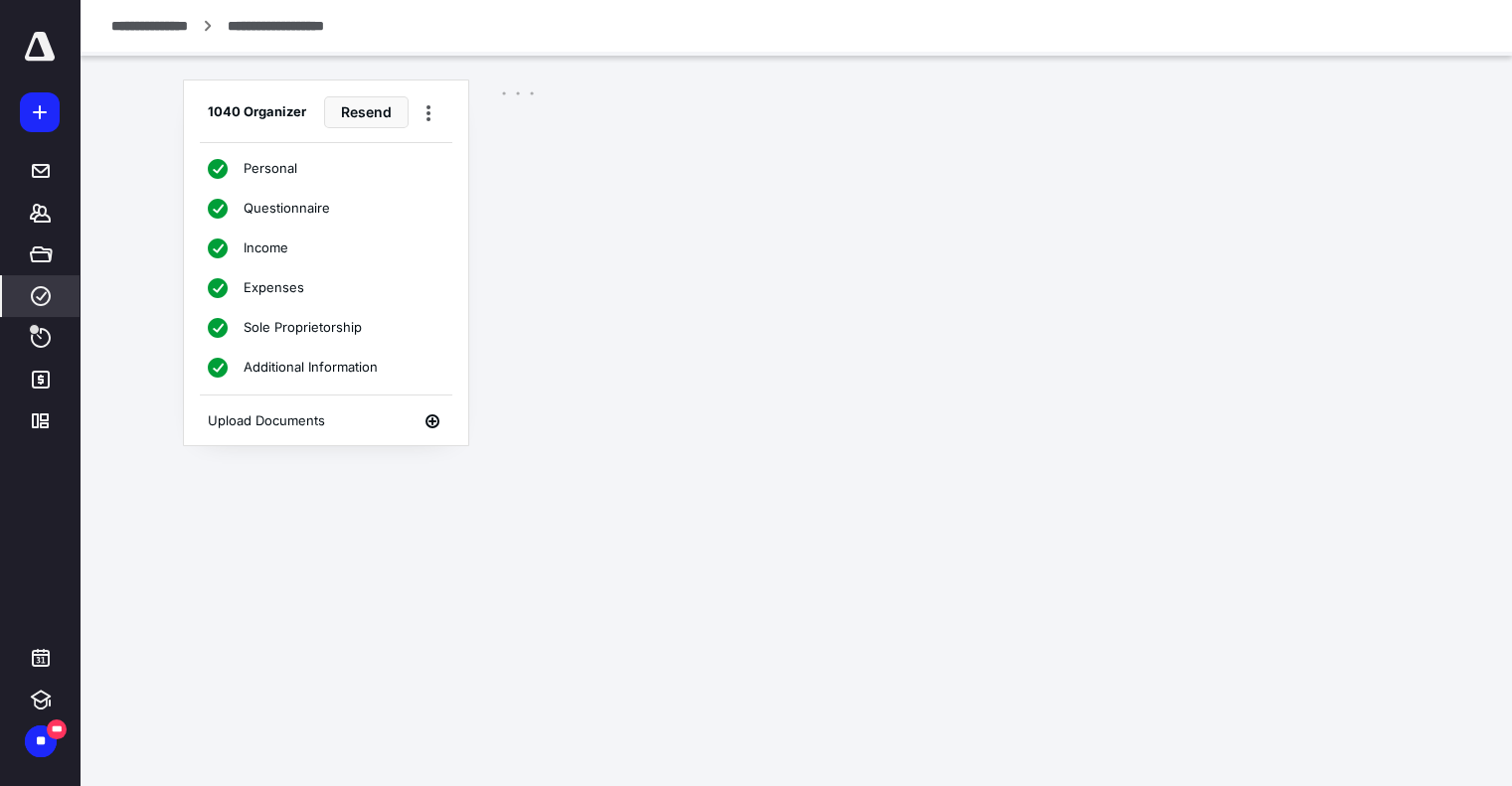 scroll, scrollTop: 0, scrollLeft: 0, axis: both 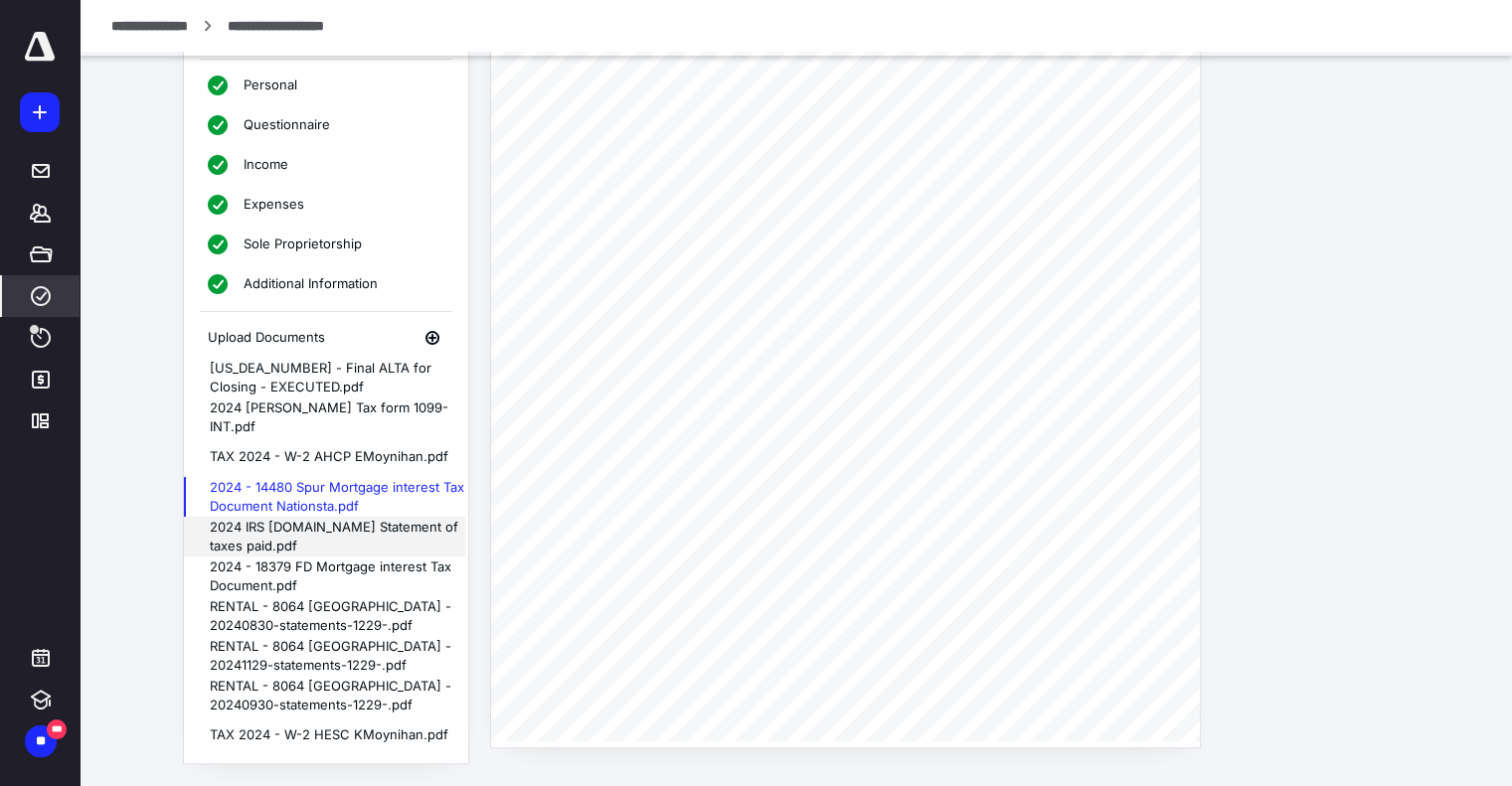 click on "2024 IRS [DOMAIN_NAME] Statement of taxes paid.pdf" at bounding box center [325, 537] 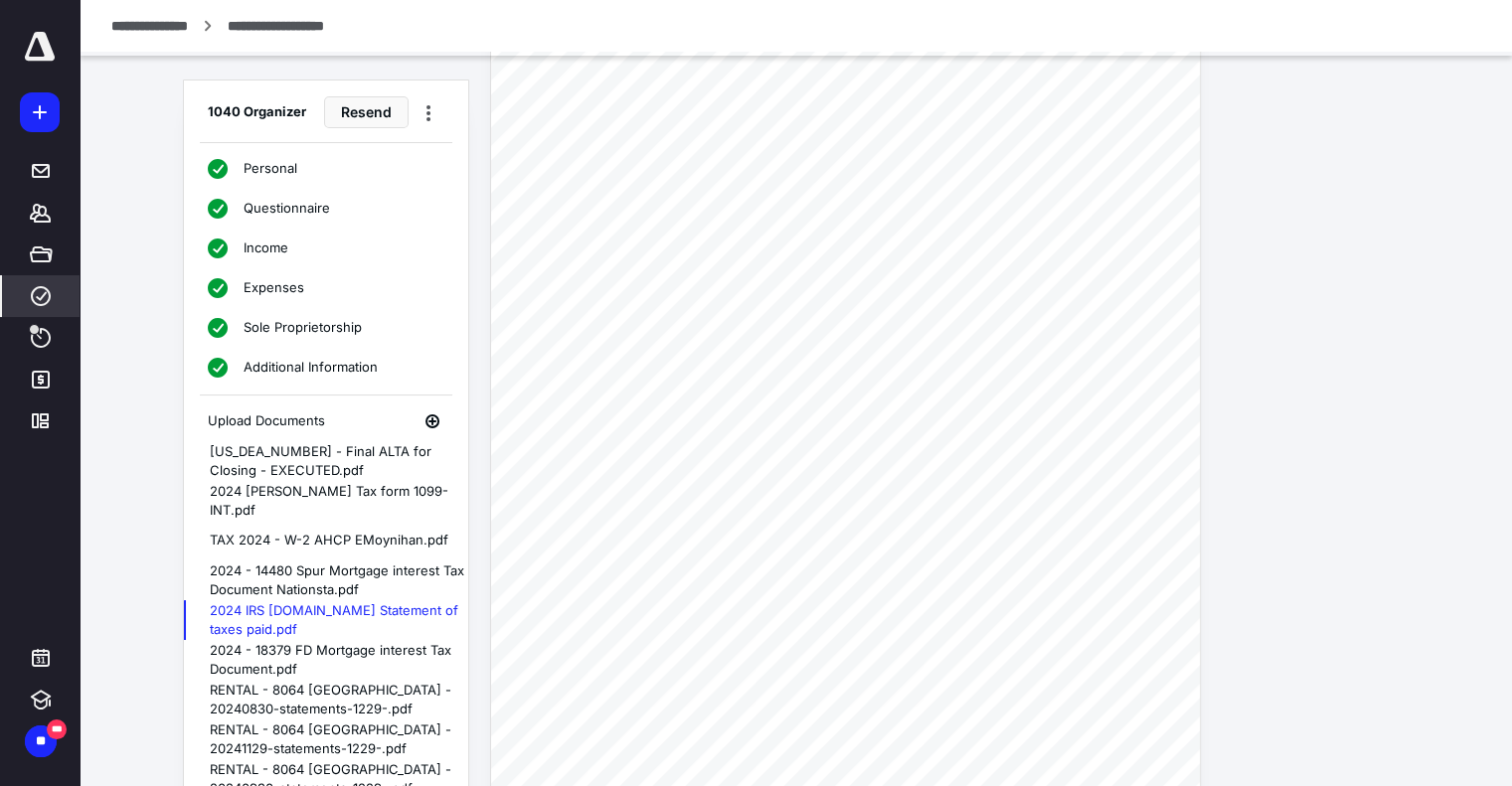 scroll, scrollTop: 342, scrollLeft: 0, axis: vertical 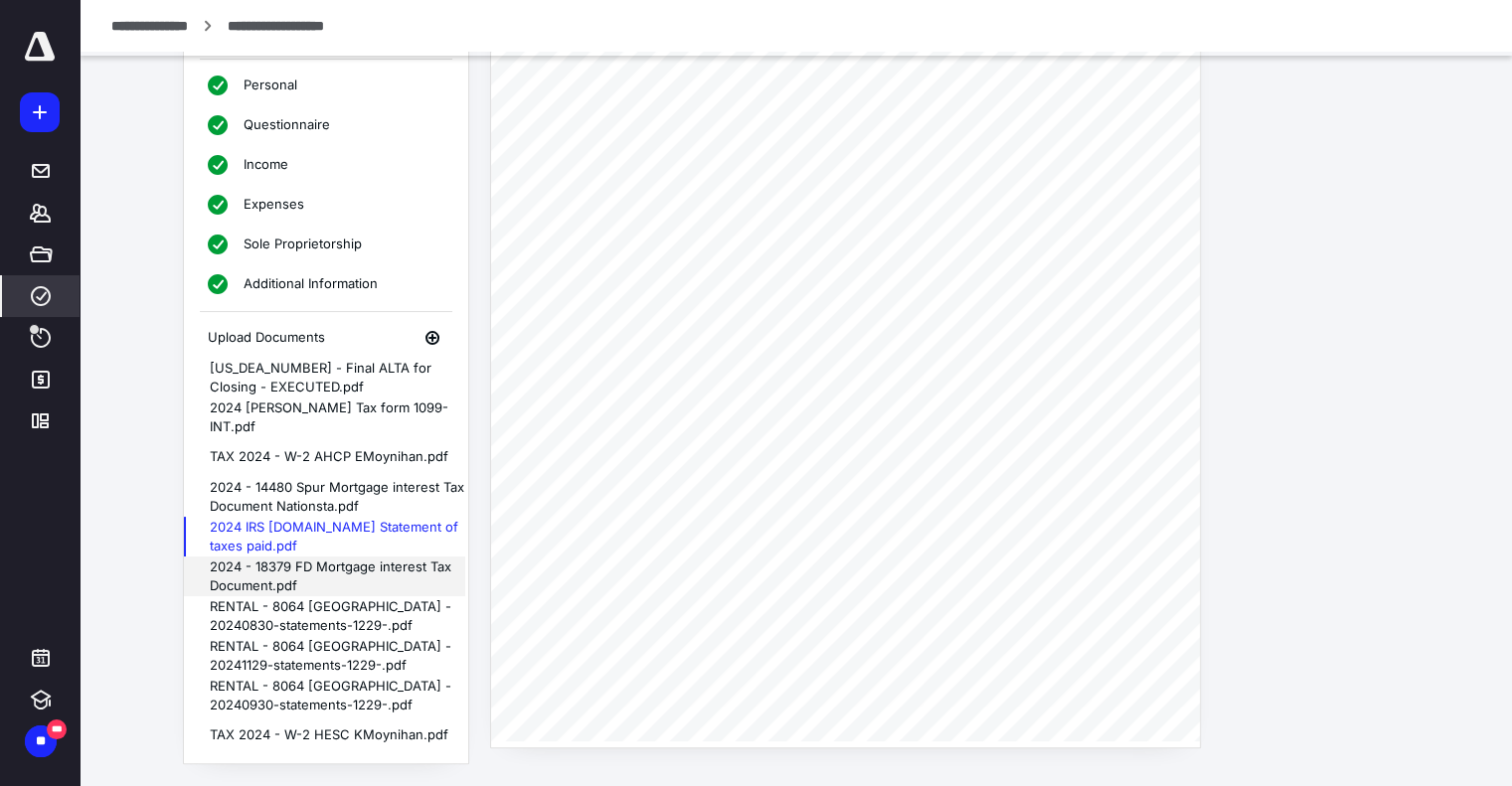 click on "2024 - 18379 FD Mortgage interest Tax Document.pdf" at bounding box center (325, 576) 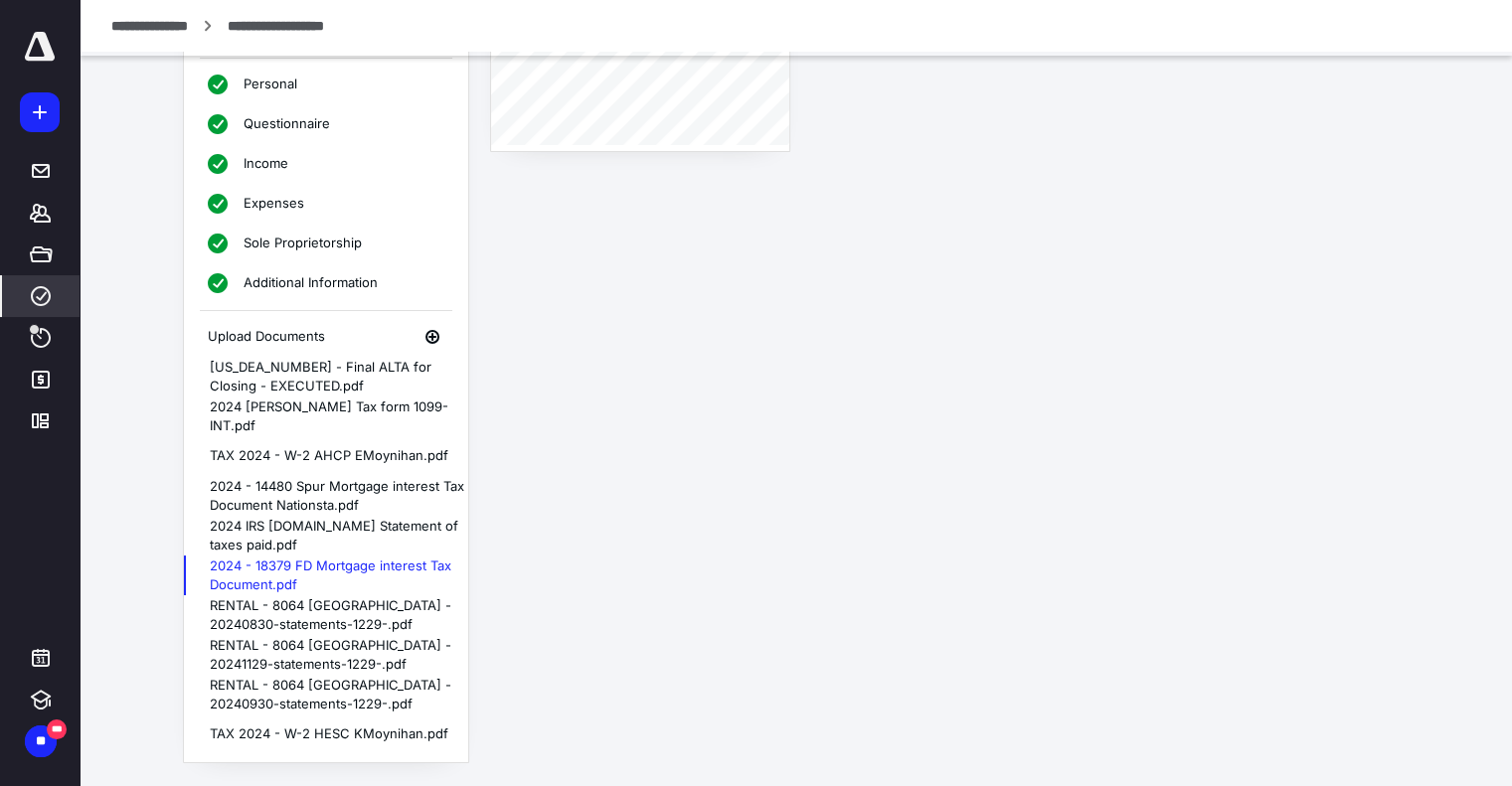 scroll, scrollTop: 342, scrollLeft: 0, axis: vertical 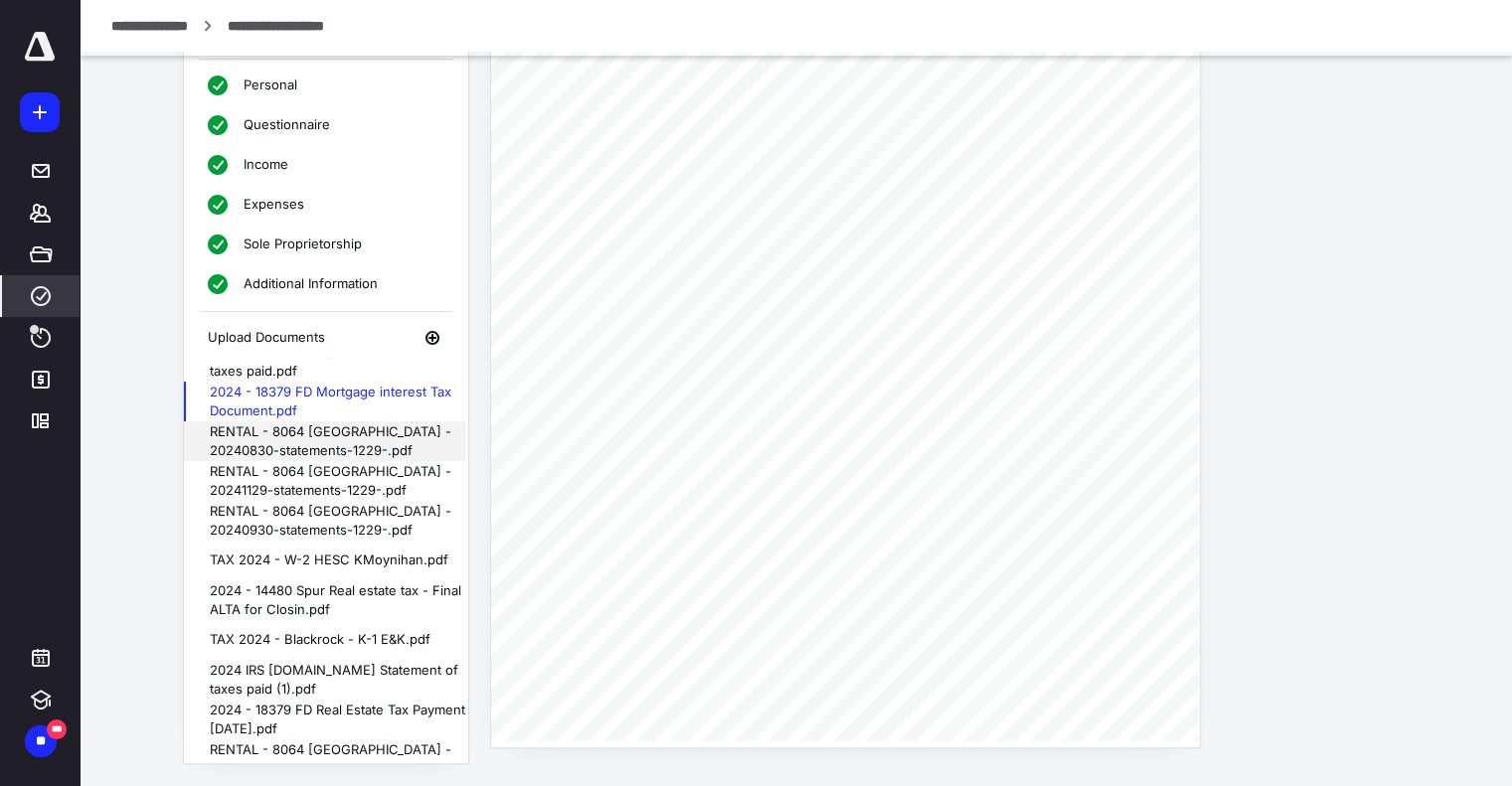 click on "RENTAL - 8064 [GEOGRAPHIC_DATA] - 20240830-statements-1229-.pdf" at bounding box center (325, 441) 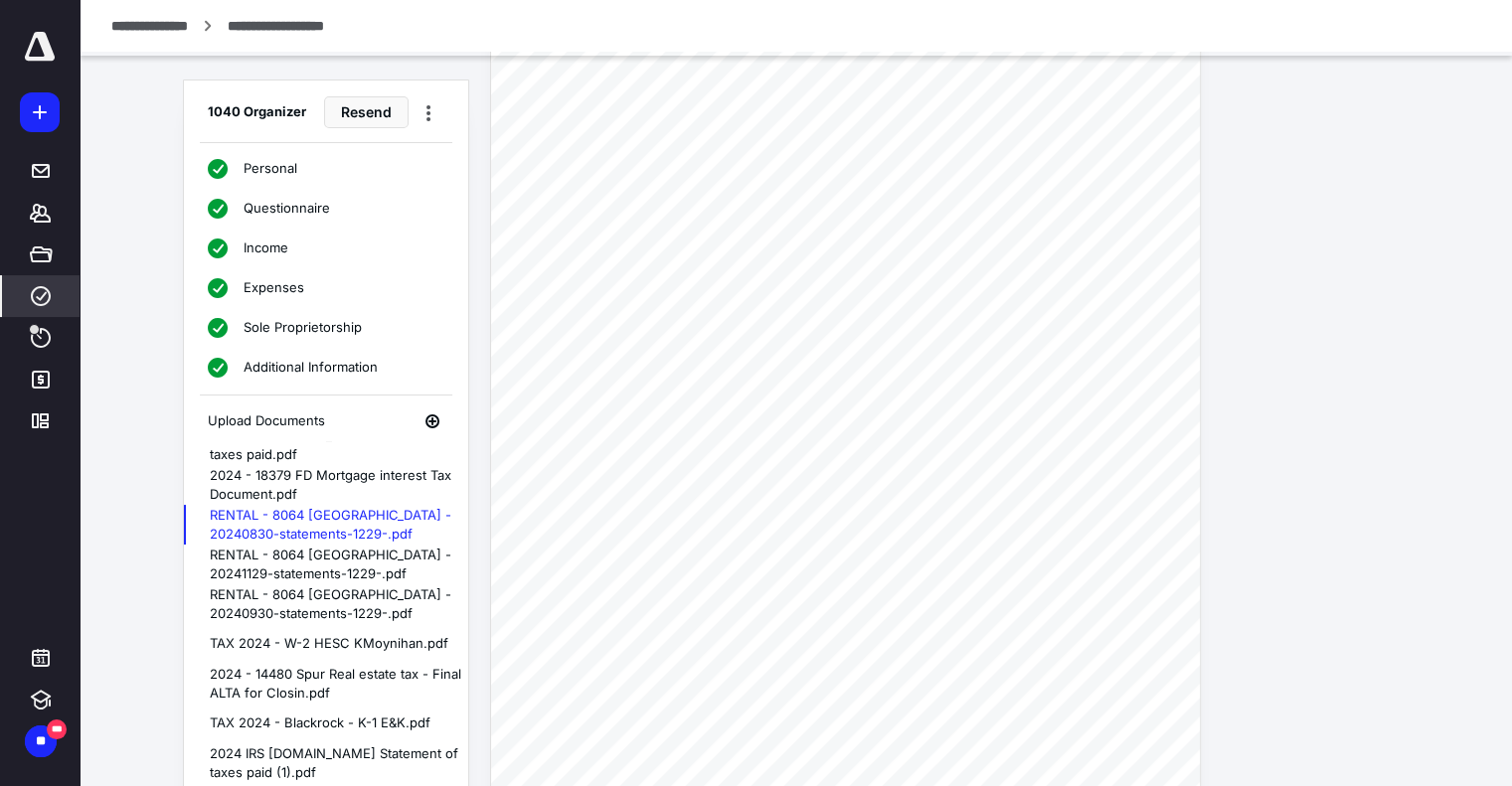 scroll, scrollTop: 256, scrollLeft: 0, axis: vertical 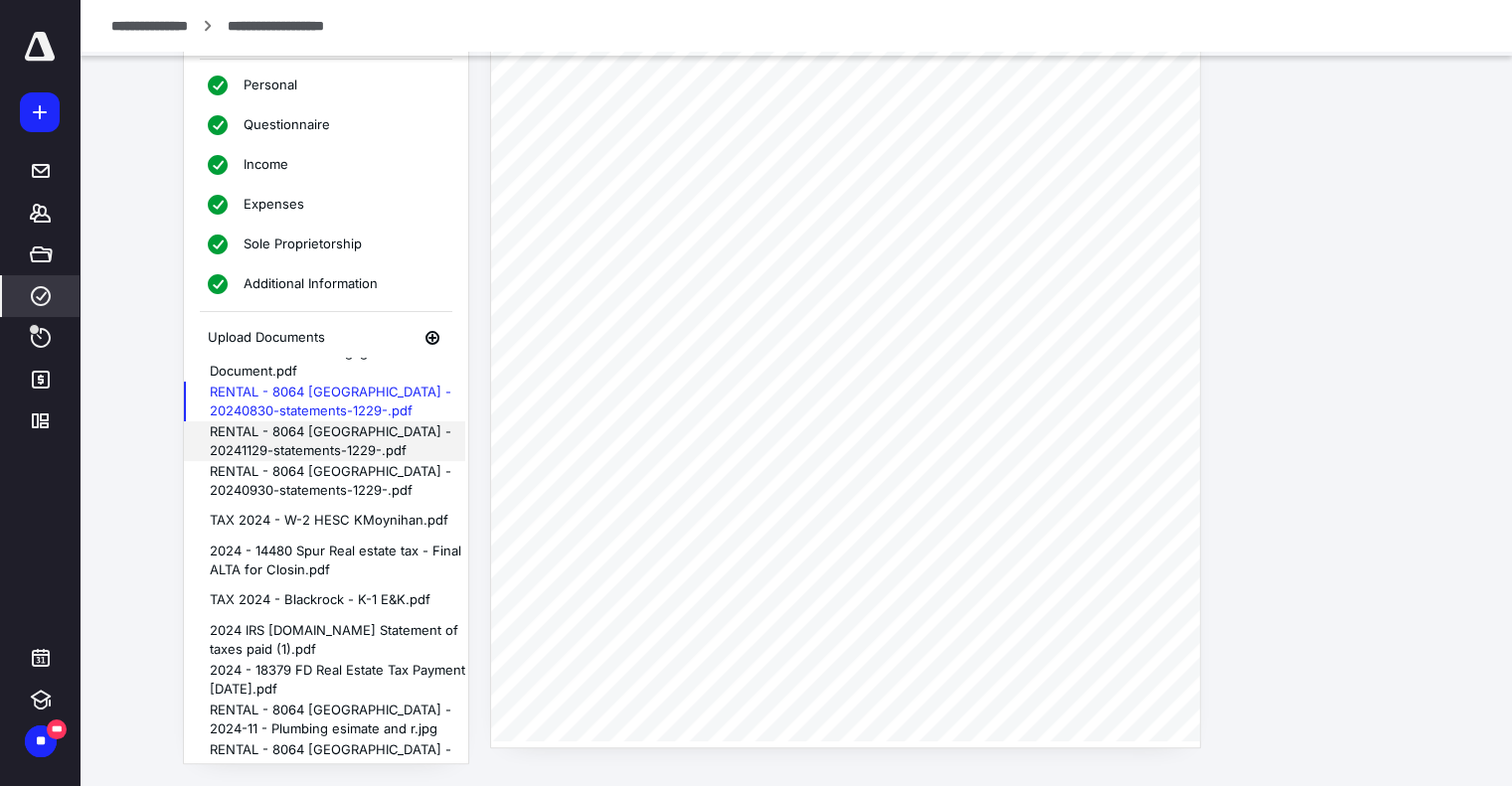 click on "RENTAL - 8064 [GEOGRAPHIC_DATA] - 20241129-statements-1229-.pdf" at bounding box center [325, 441] 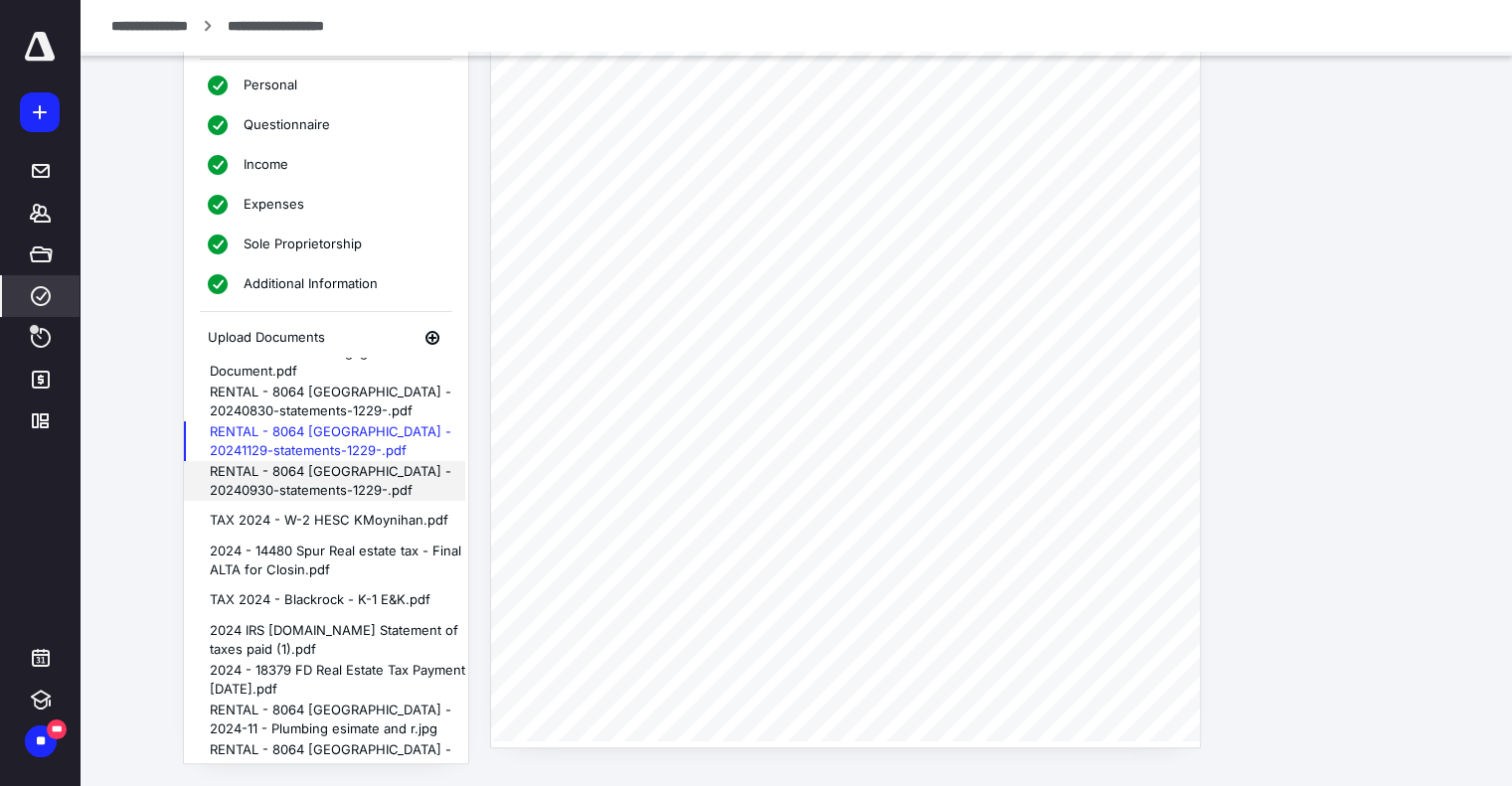 click on "RENTAL - 8064 [GEOGRAPHIC_DATA] - 20240930-statements-1229-.pdf" at bounding box center [325, 481] 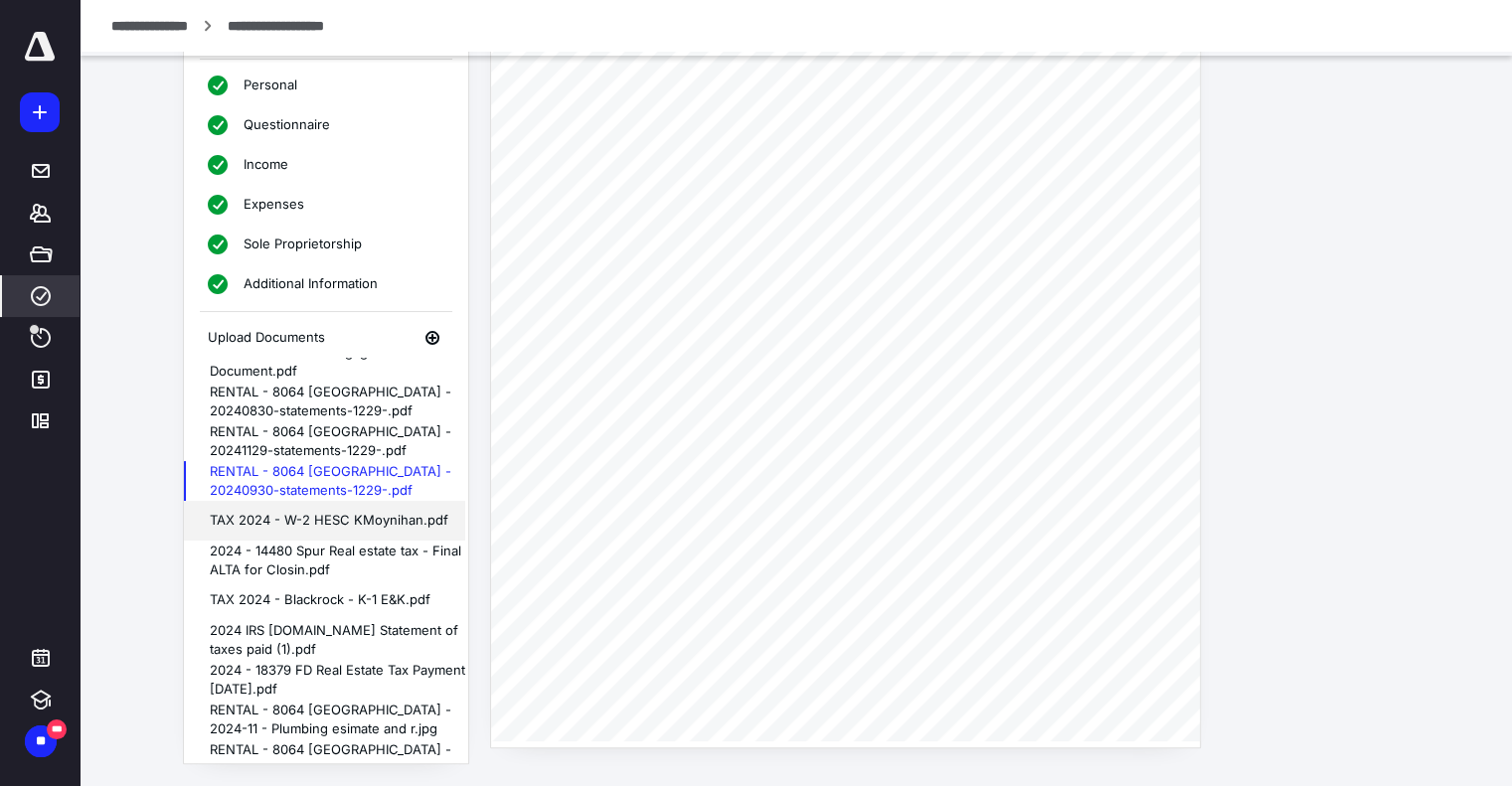 click on "TAX 2024 - W-2 HESC KMoynihan.pdf" at bounding box center (325, 521) 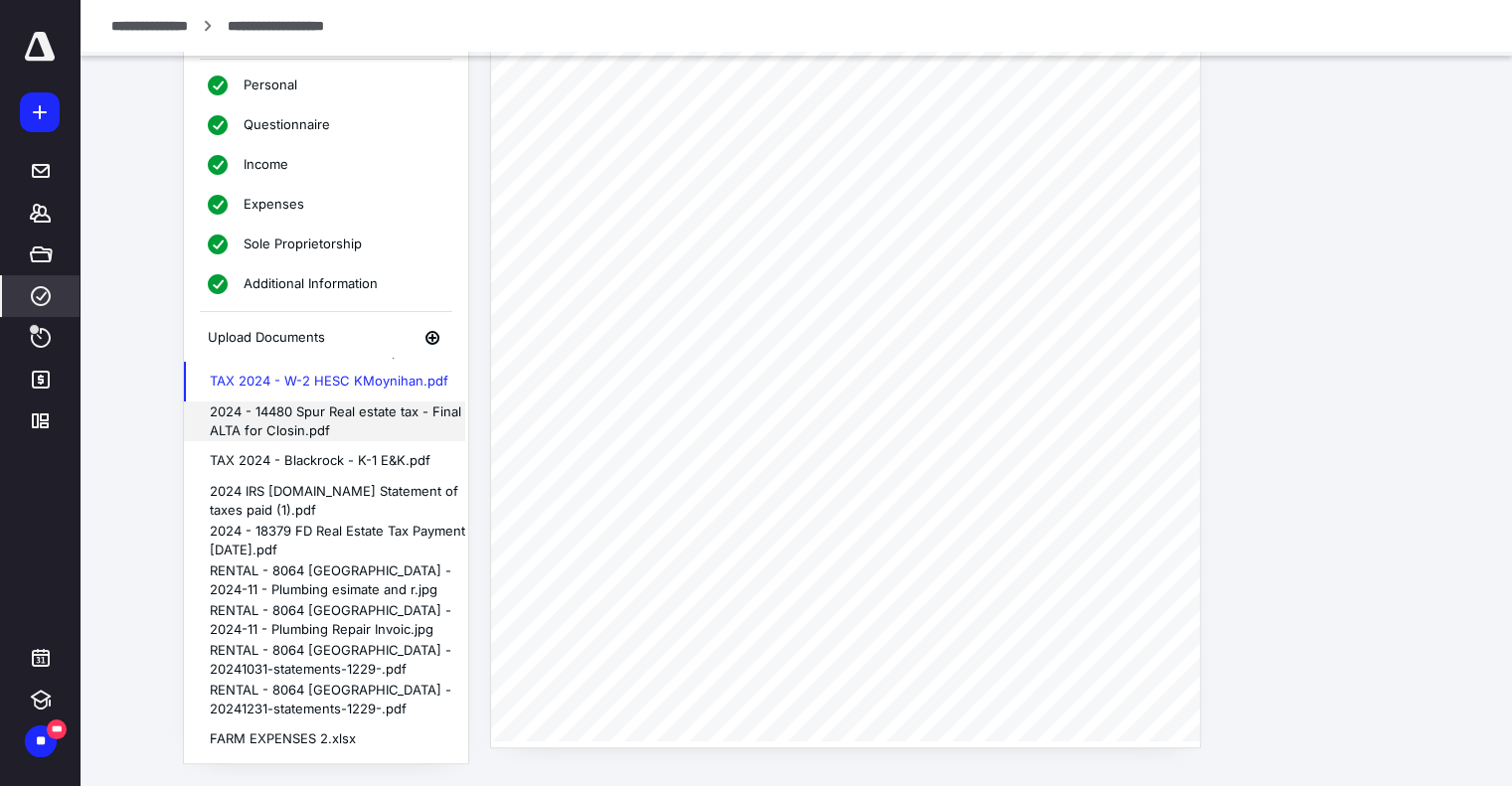 click on "2024 - 14480 Spur Real estate tax -  Final ALTA for Closin.pdf" at bounding box center [325, 421] 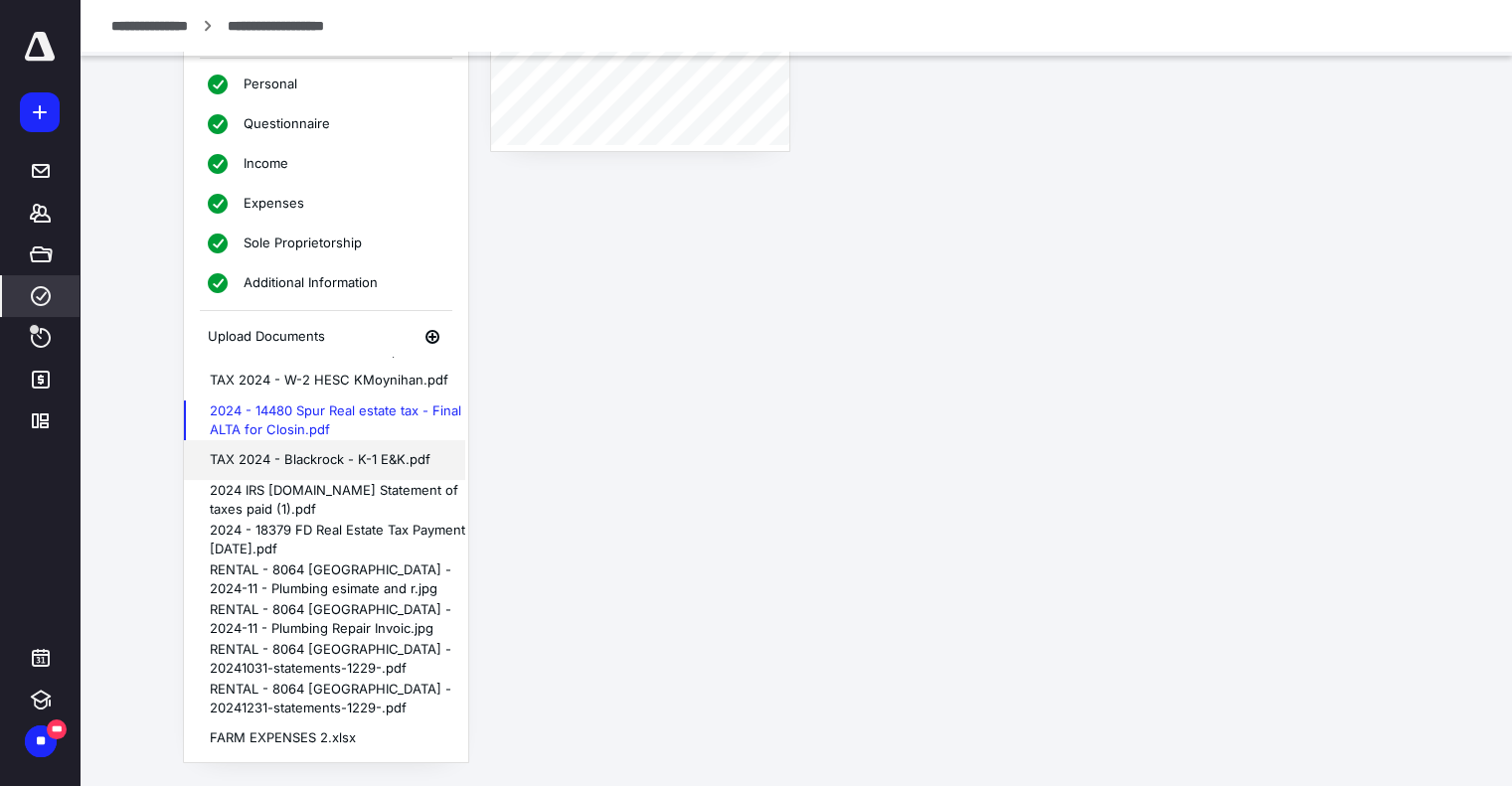 click on "TAX 2024 - Blackrock - K-1 E&K.pdf" at bounding box center [325, 460] 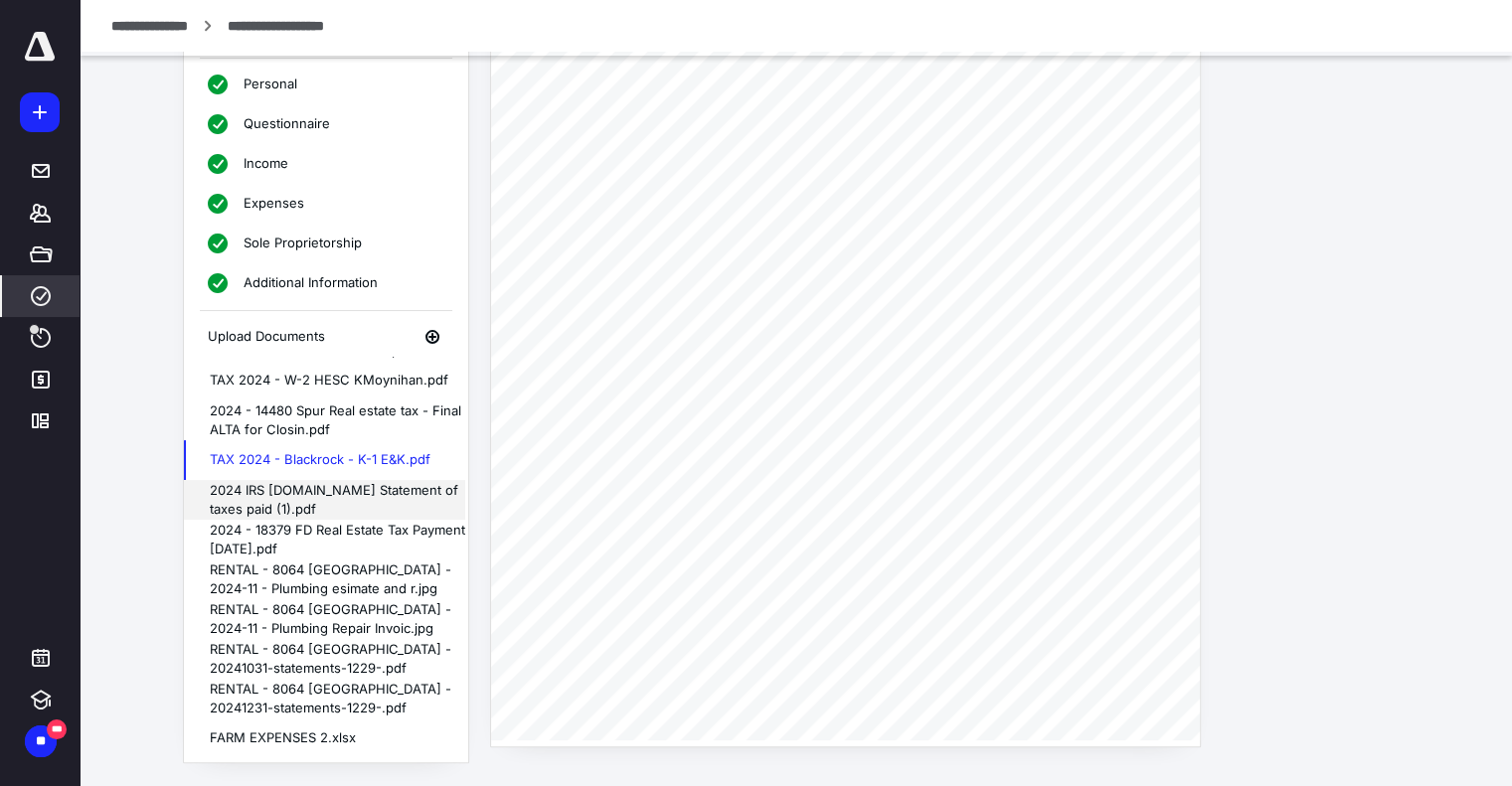 click on "2024 IRS [DOMAIN_NAME] Statement of taxes paid (1).pdf" at bounding box center (325, 500) 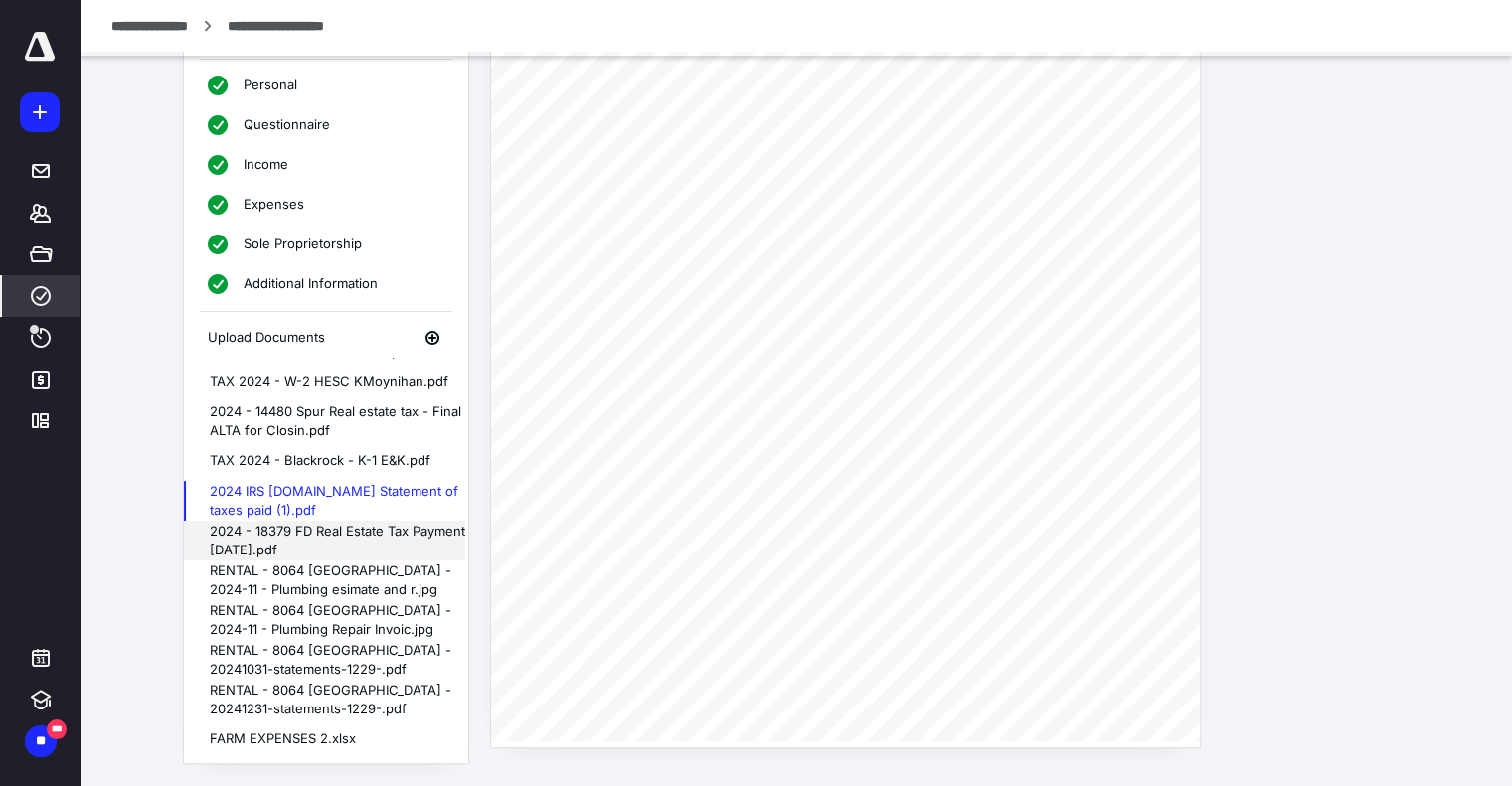 click on "2024 - 18379 FD Real Estate Tax Payment [DATE].pdf" at bounding box center [325, 541] 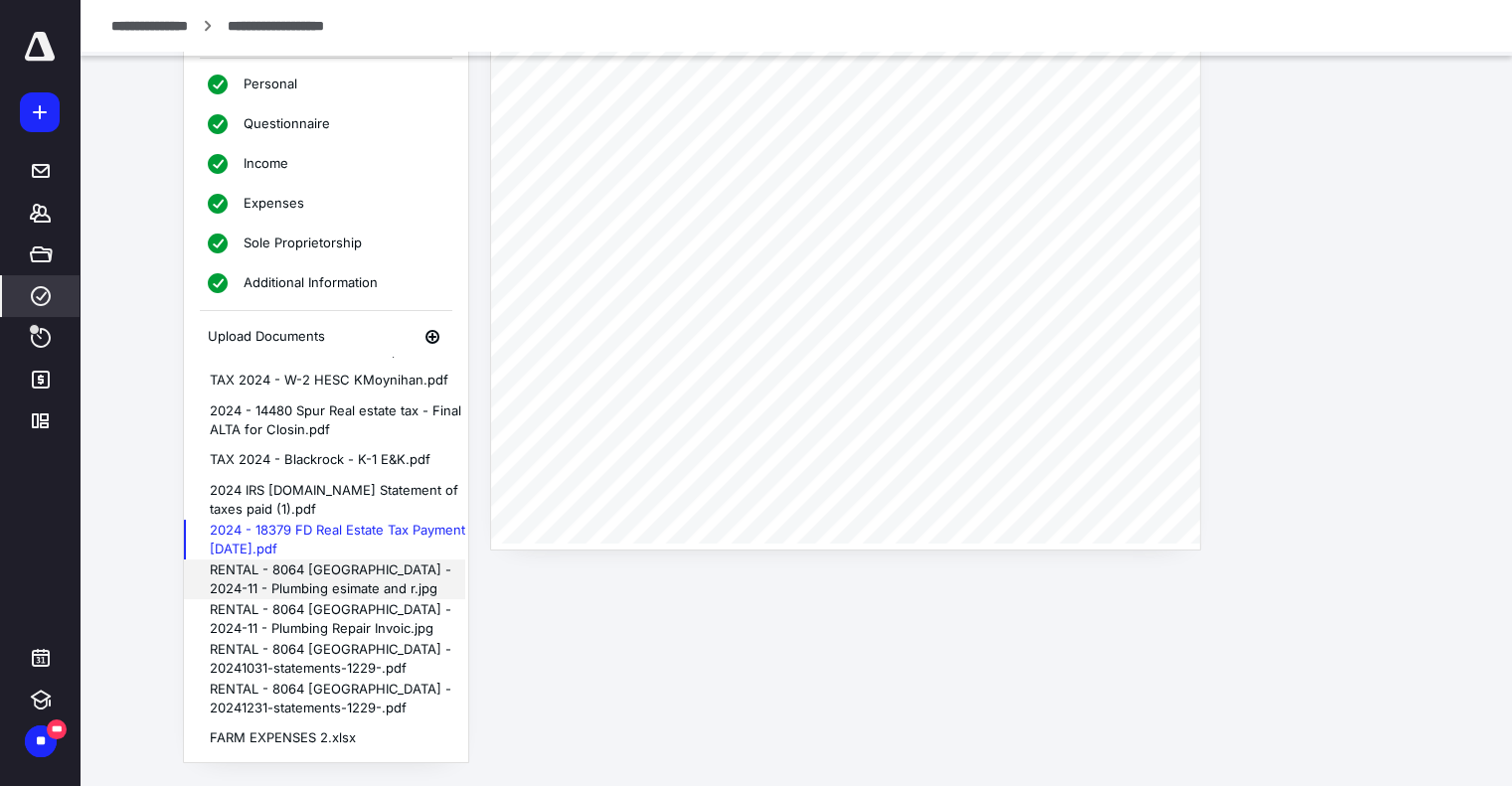 click on "RENTAL - 8064 [GEOGRAPHIC_DATA] - 2024-11 - Plumbing esimate and r.jpg" at bounding box center (325, 579) 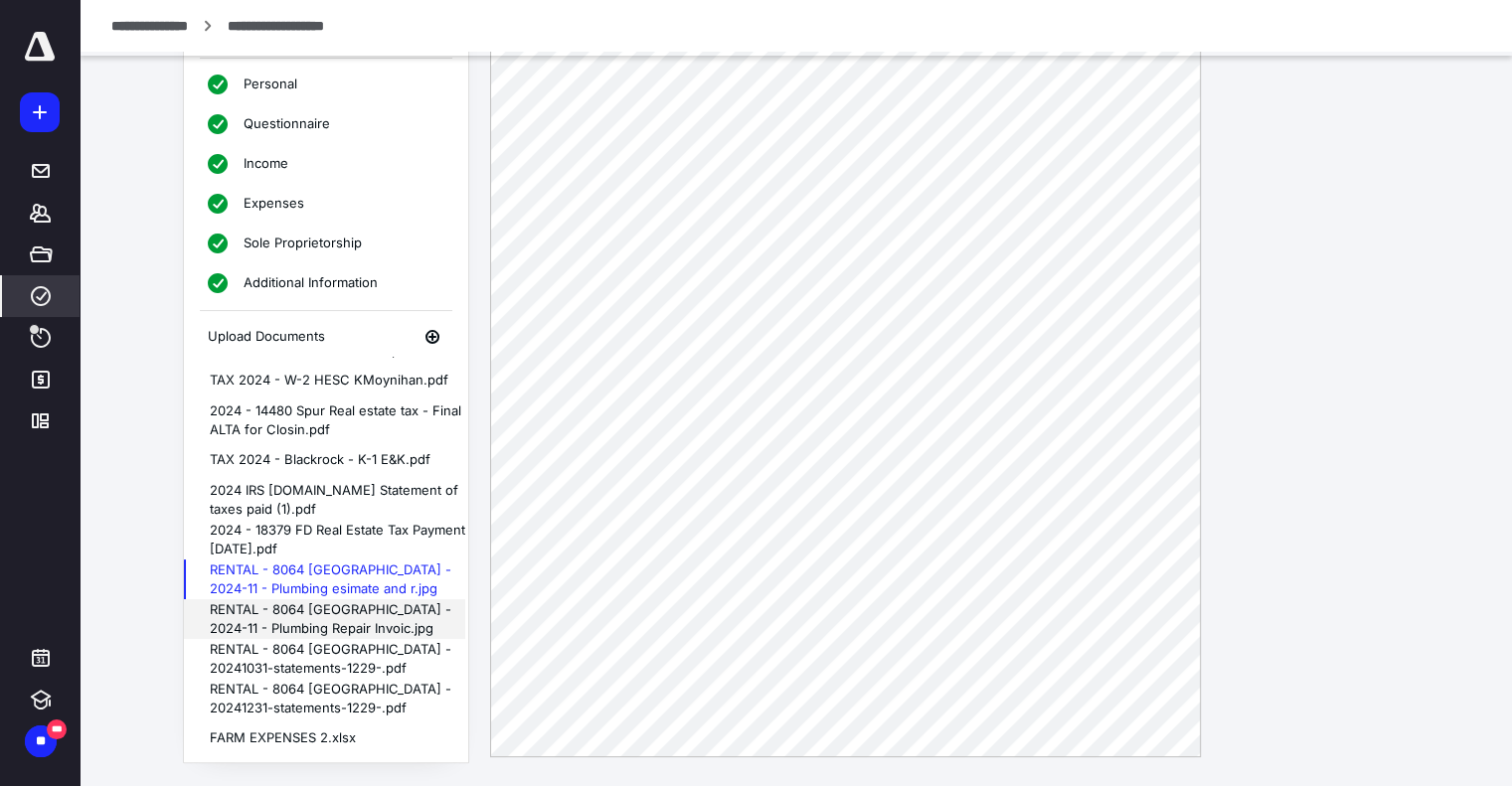 click on "RENTAL - 8064 [GEOGRAPHIC_DATA] - 2024-11 - Plumbing Repair Invoic.jpg" at bounding box center (325, 619) 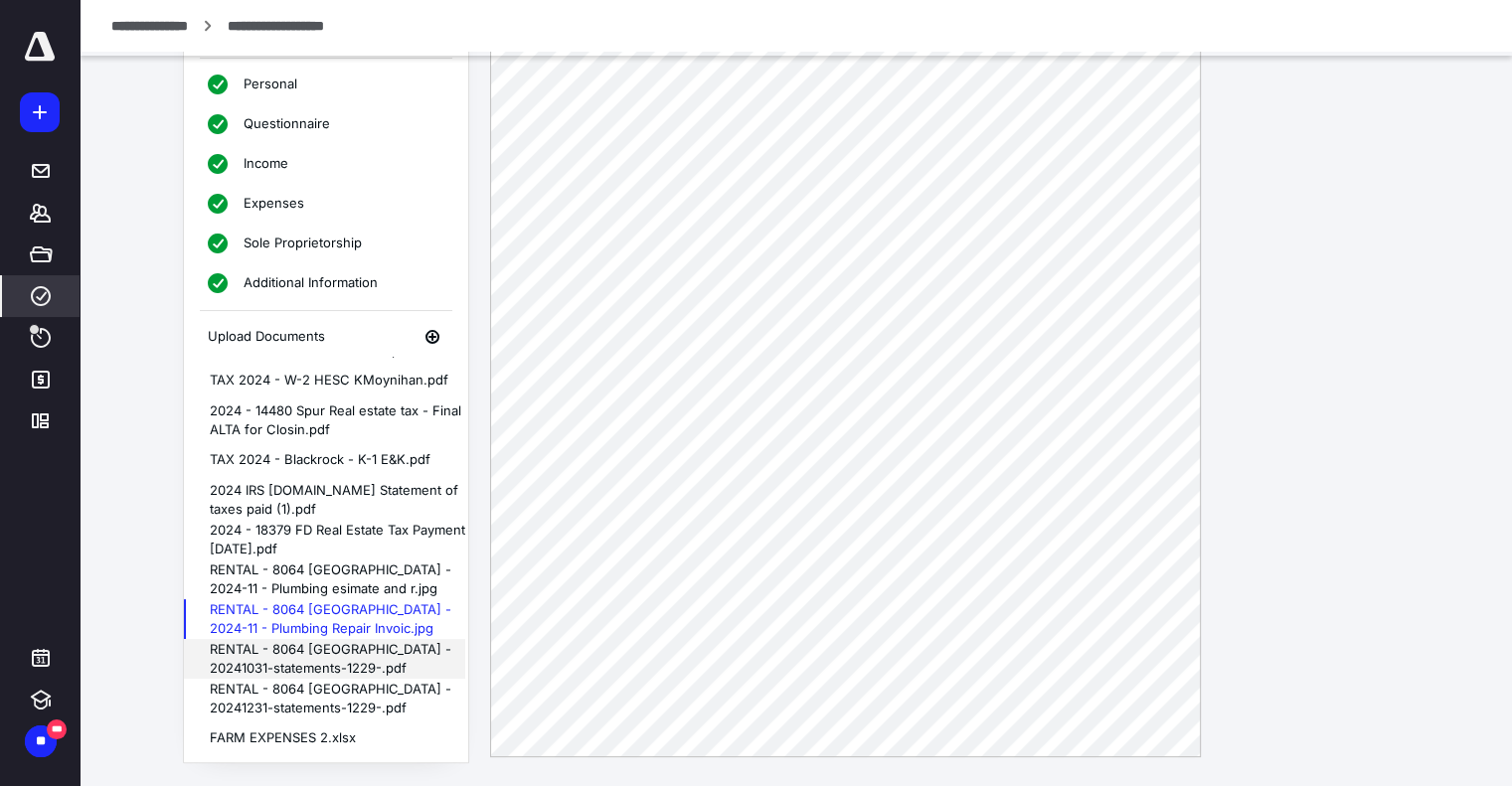 click on "RENTAL - 8064 [GEOGRAPHIC_DATA] - 20241031-statements-1229-.pdf" at bounding box center (325, 659) 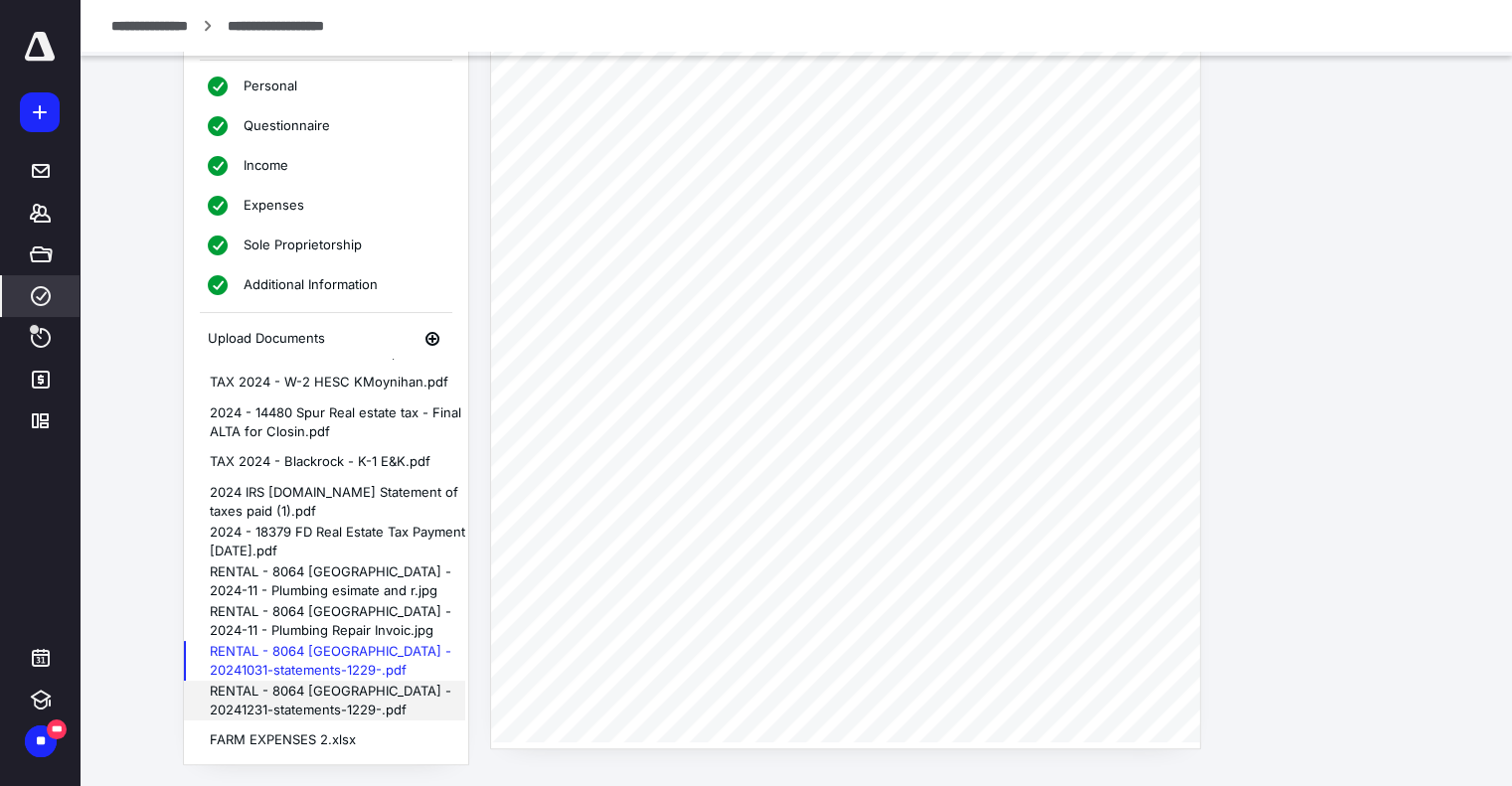 click on "RENTAL - 8064 [GEOGRAPHIC_DATA] - 20241231-statements-1229-.pdf" at bounding box center (325, 701) 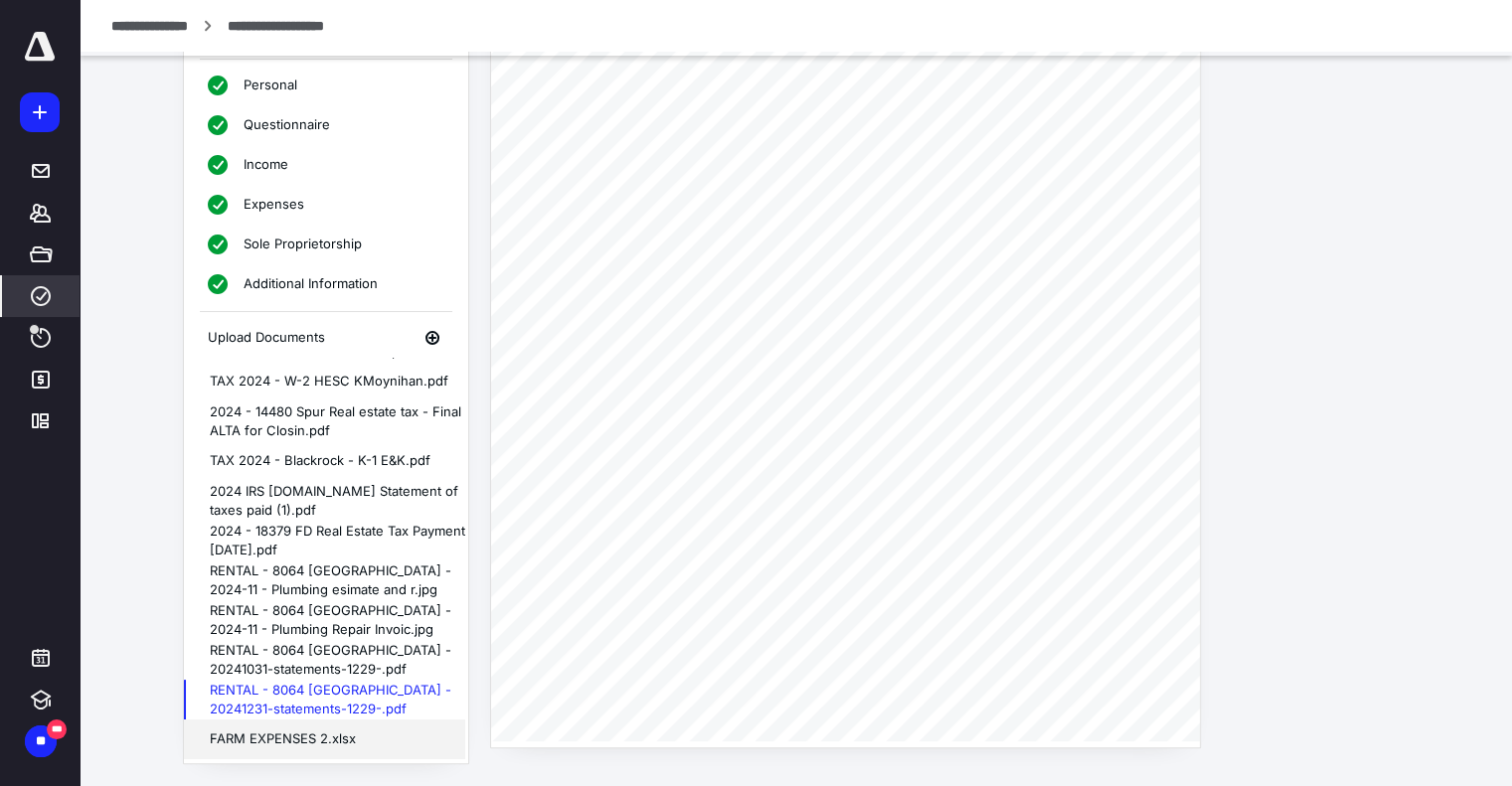 click on "FARM EXPENSES 2.xlsx" at bounding box center [325, 739] 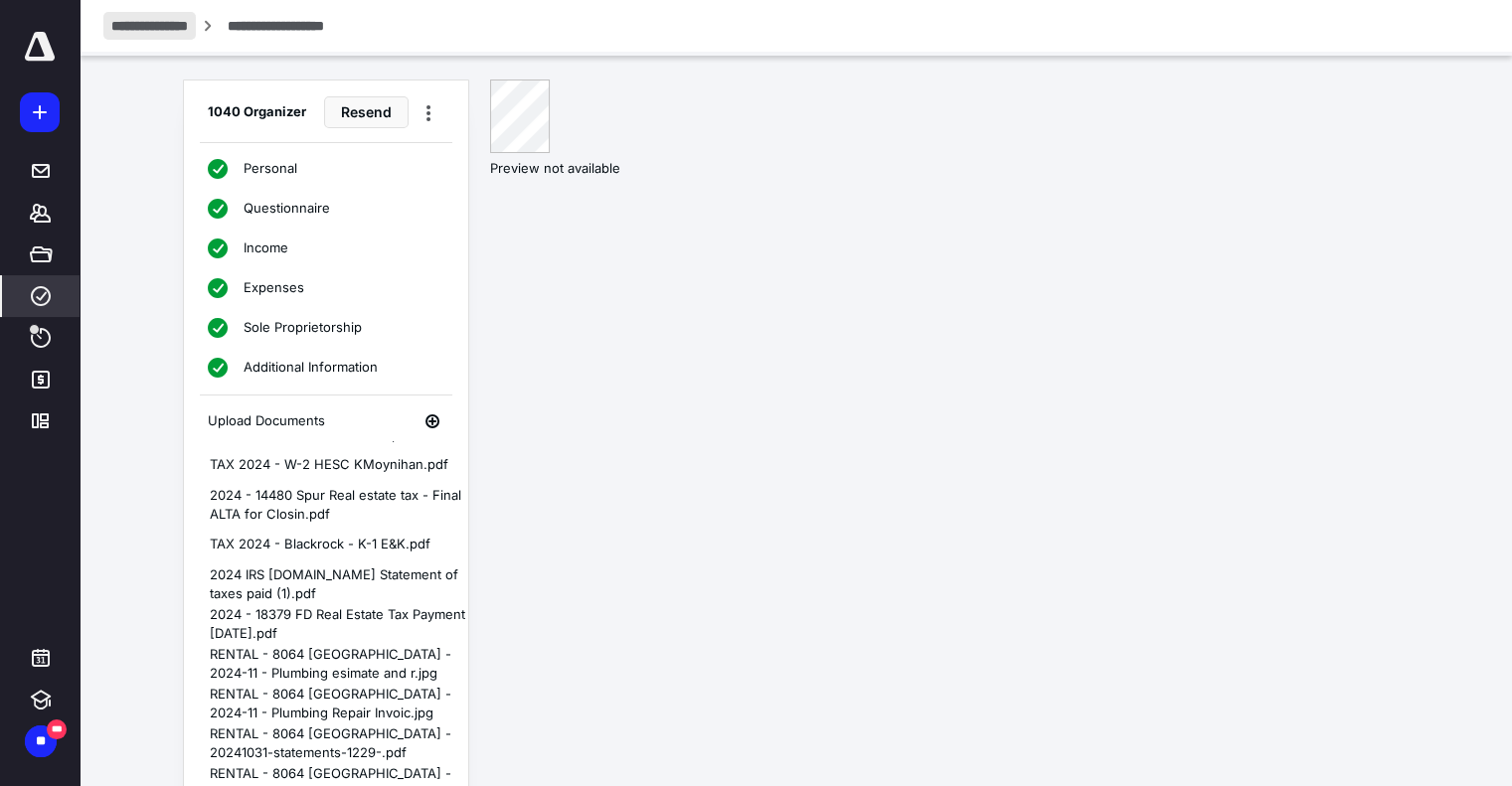 click on "**********" at bounding box center [149, 26] 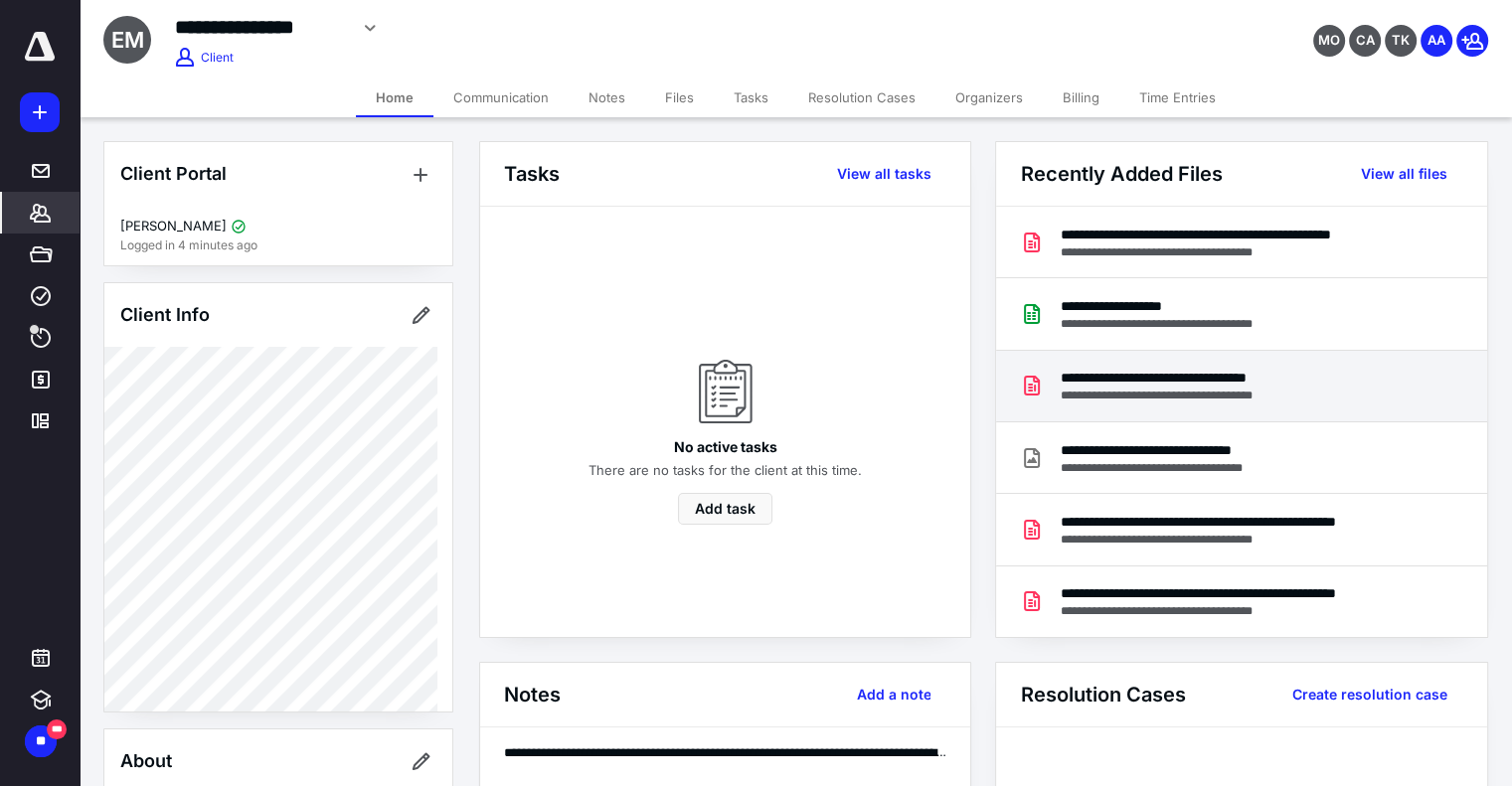 click on "**********" at bounding box center [1188, 378] 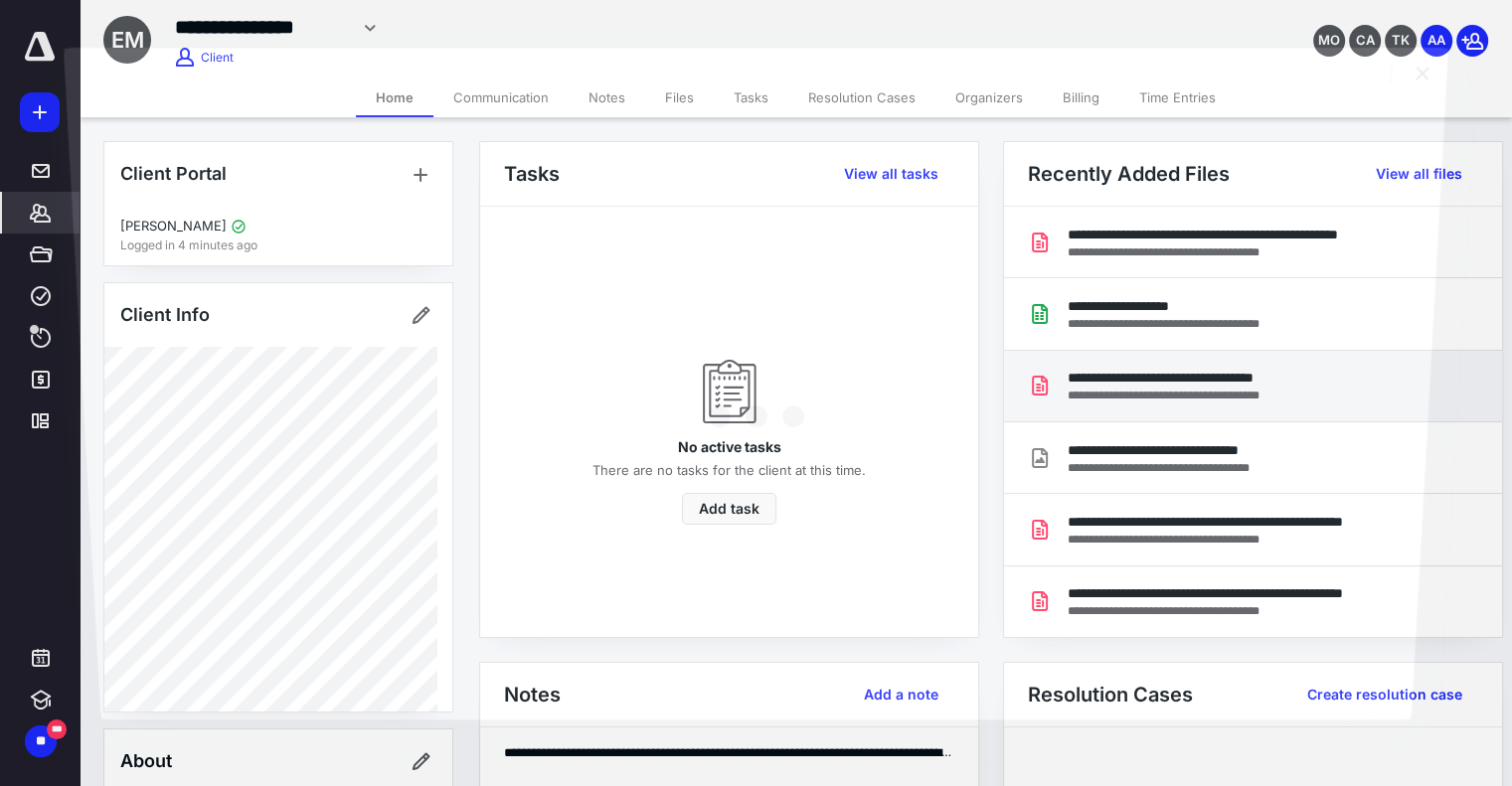 click at bounding box center (756, 408) 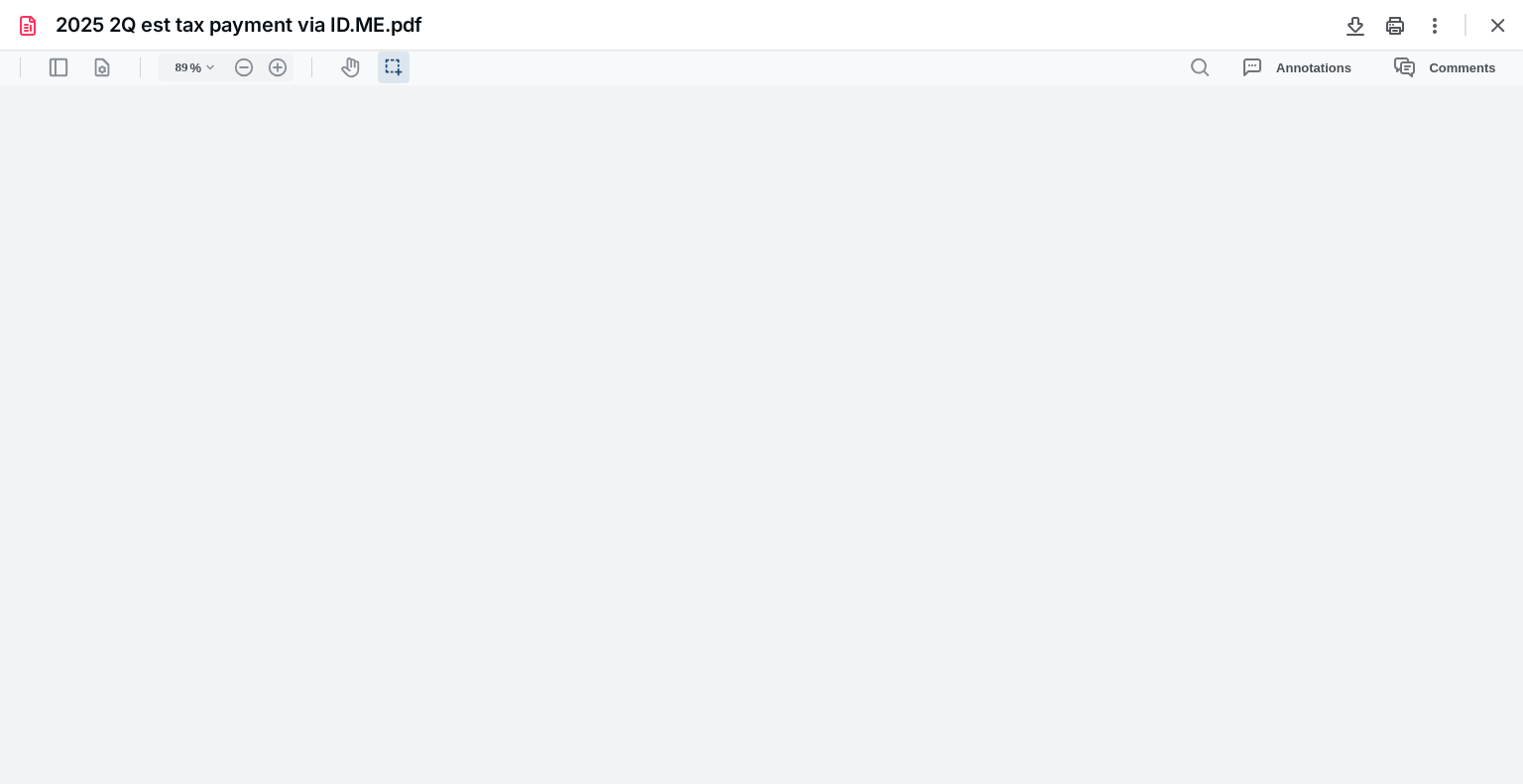 type on "245" 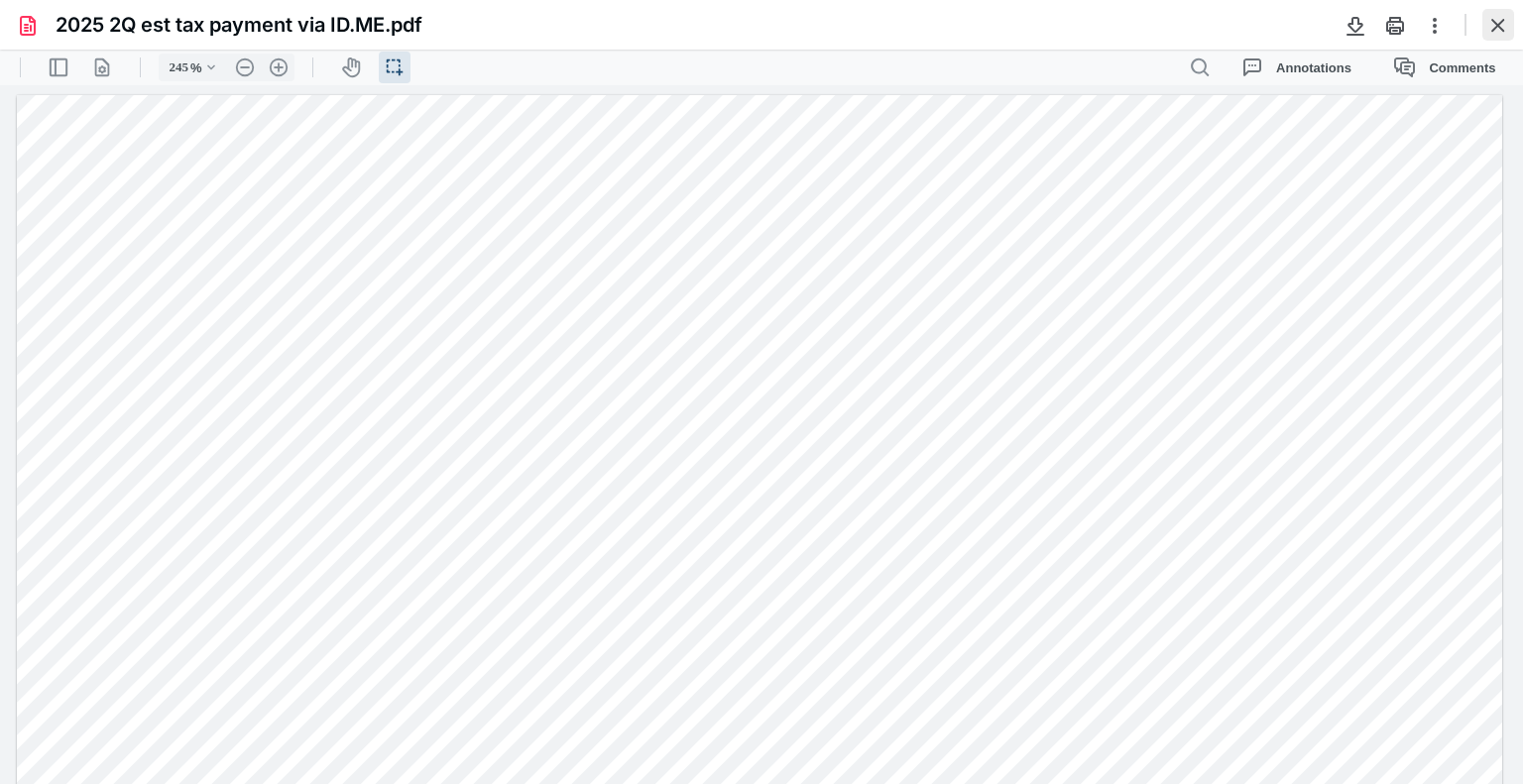 click at bounding box center [1498, 25] 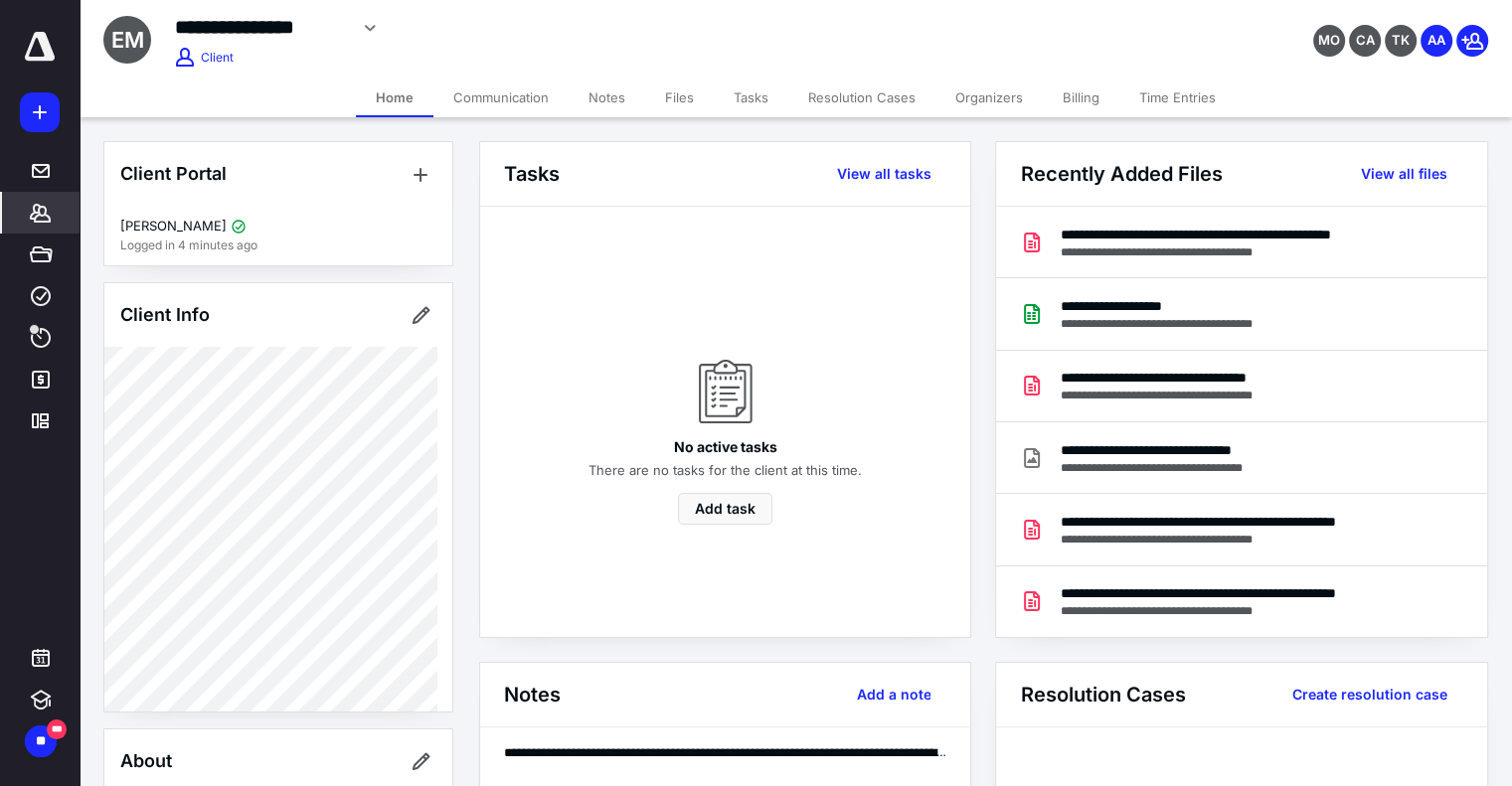 click on "Files" at bounding box center [679, 97] 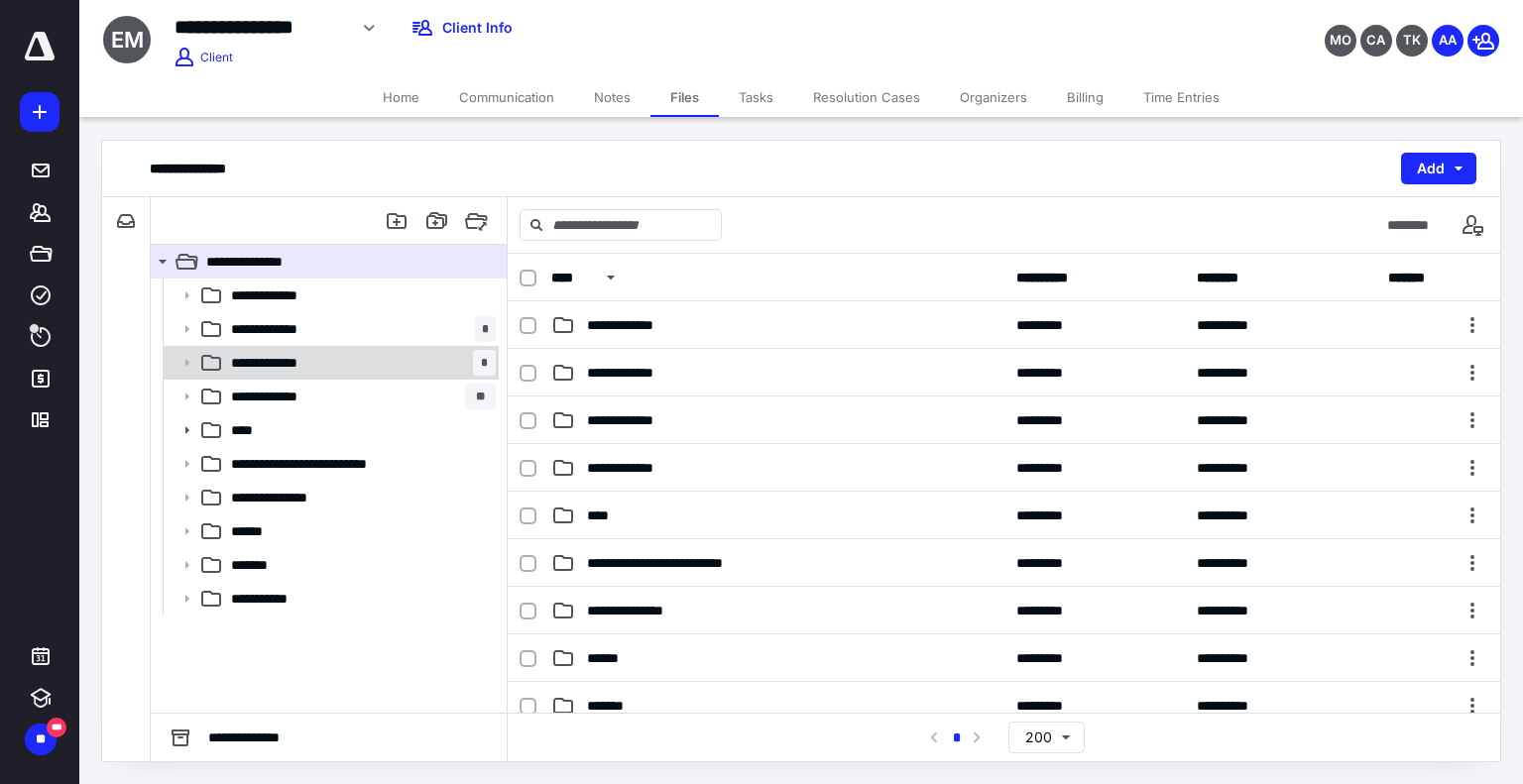 click on "**********" at bounding box center (275, 363) 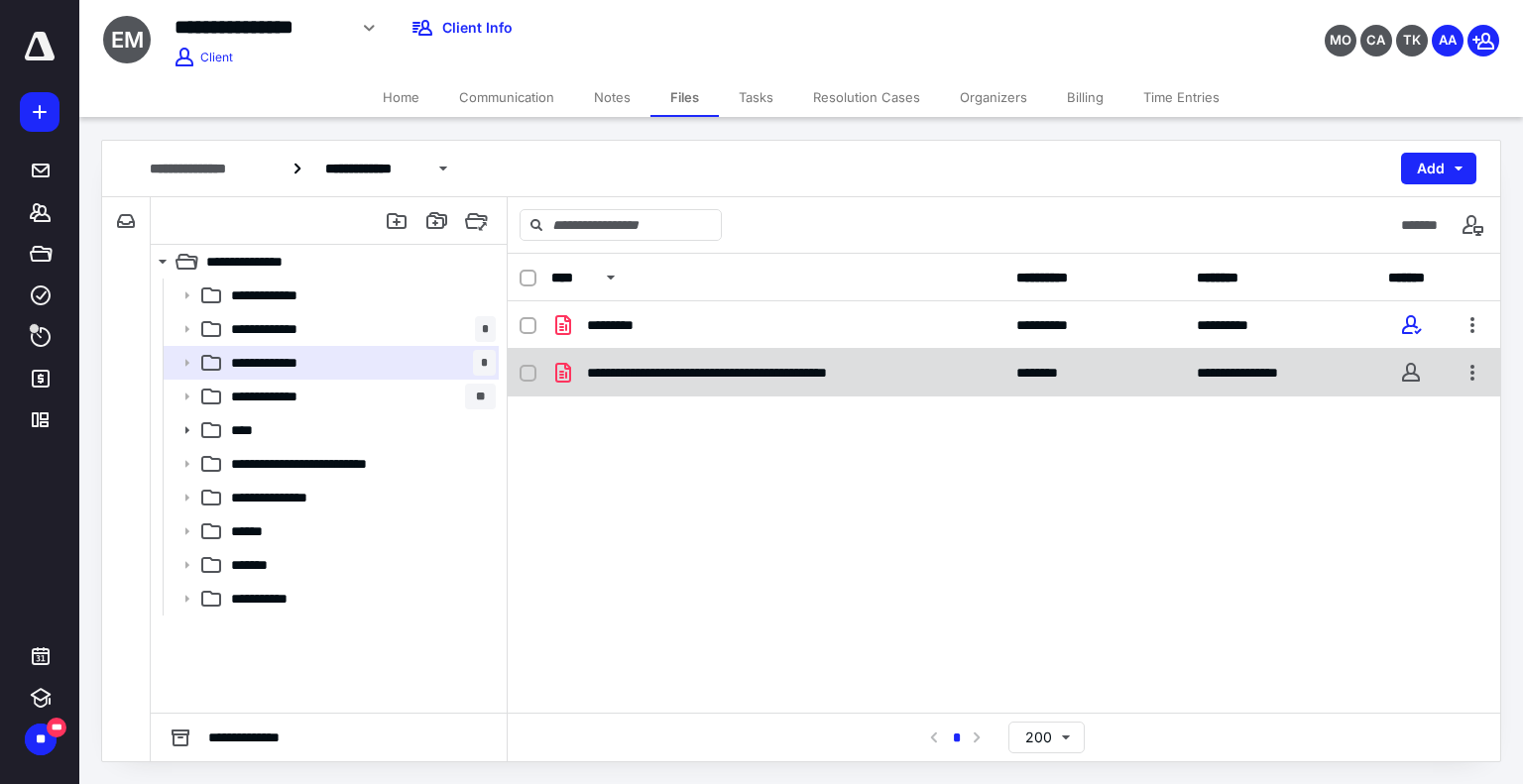 click on "**********" at bounding box center [1003, 373] 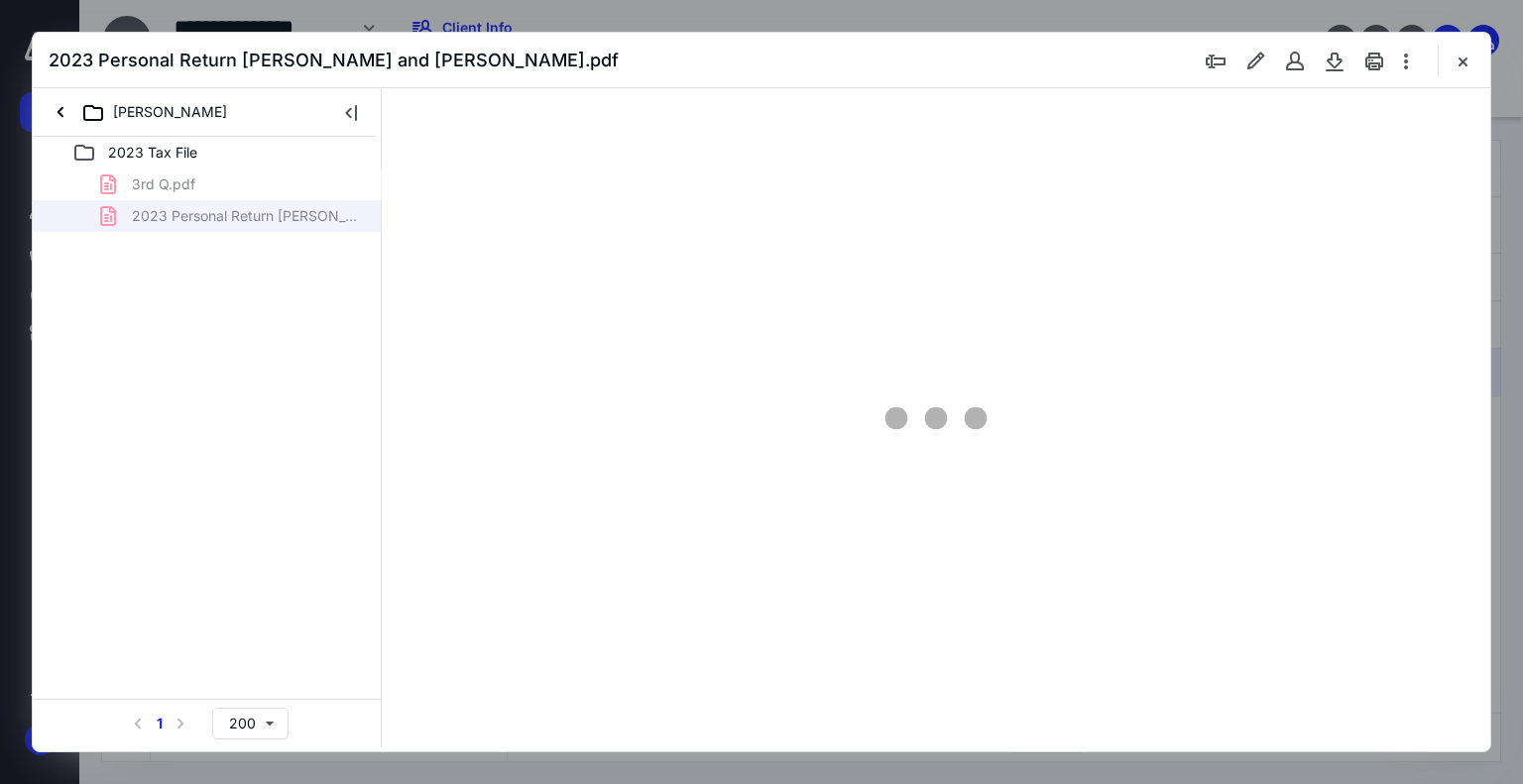 type on "179" 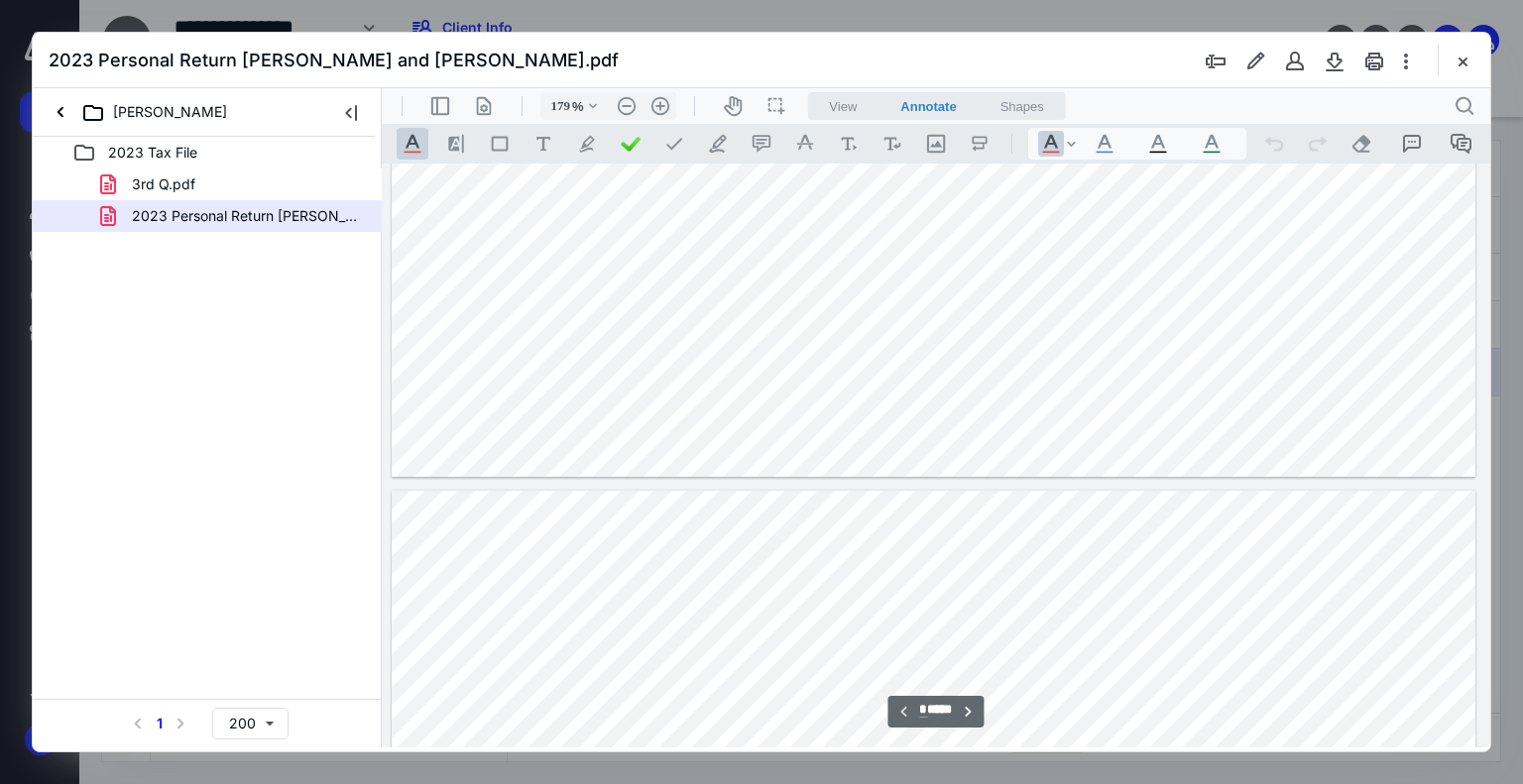 type on "*" 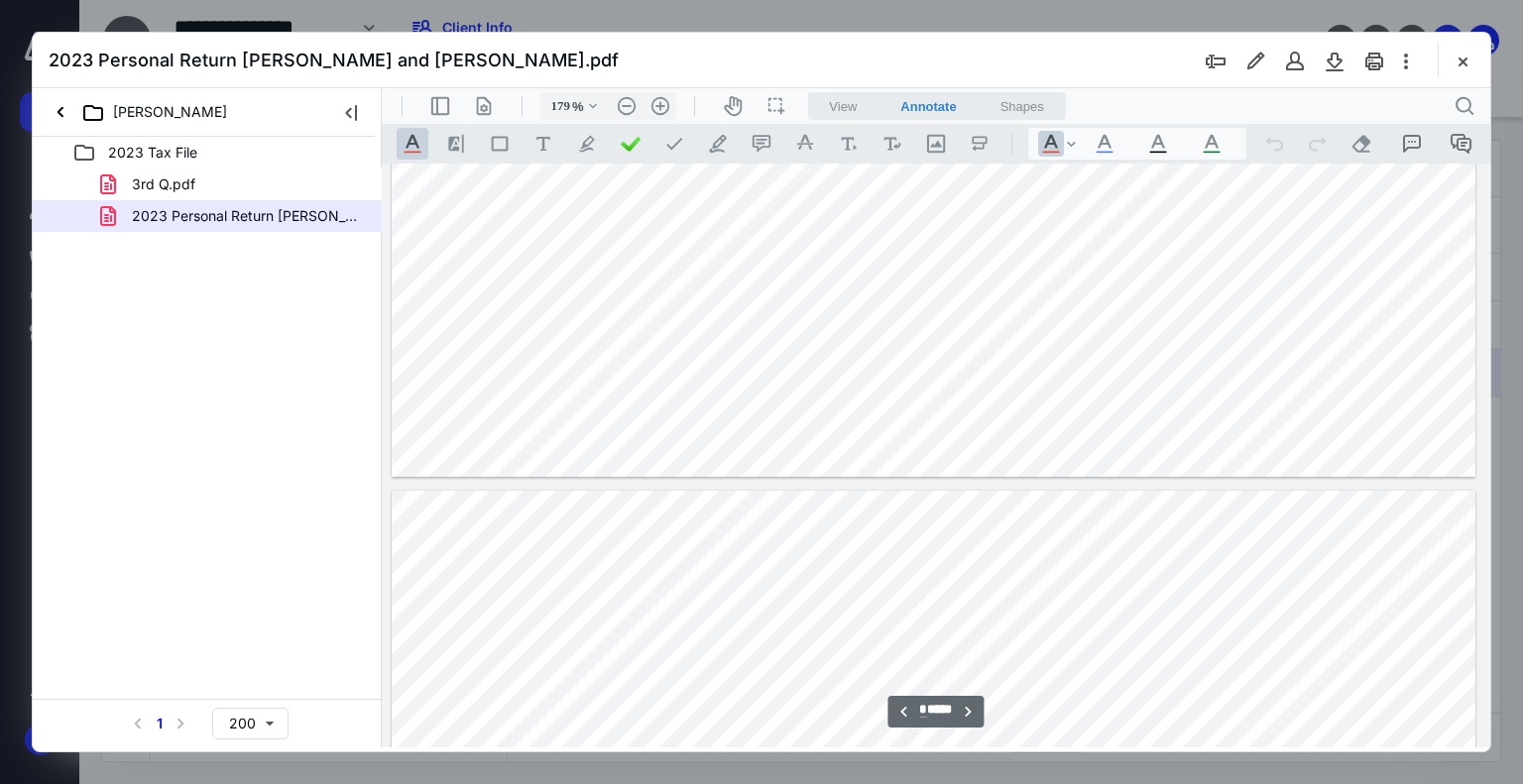 scroll, scrollTop: 1133, scrollLeft: 157, axis: both 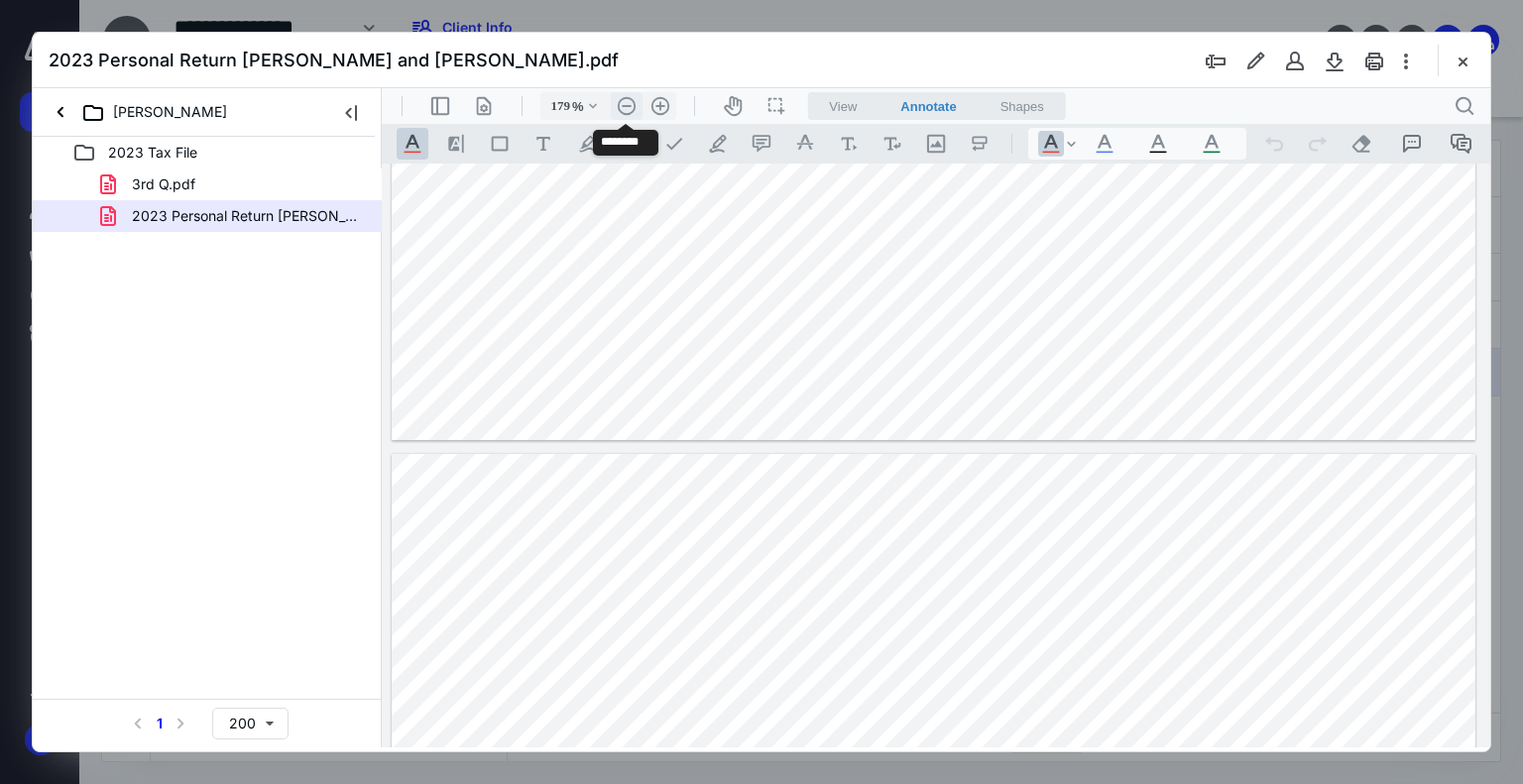 click on ".cls-1{fill:#abb0c4;} icon - header - zoom - out - line" at bounding box center [627, 106] 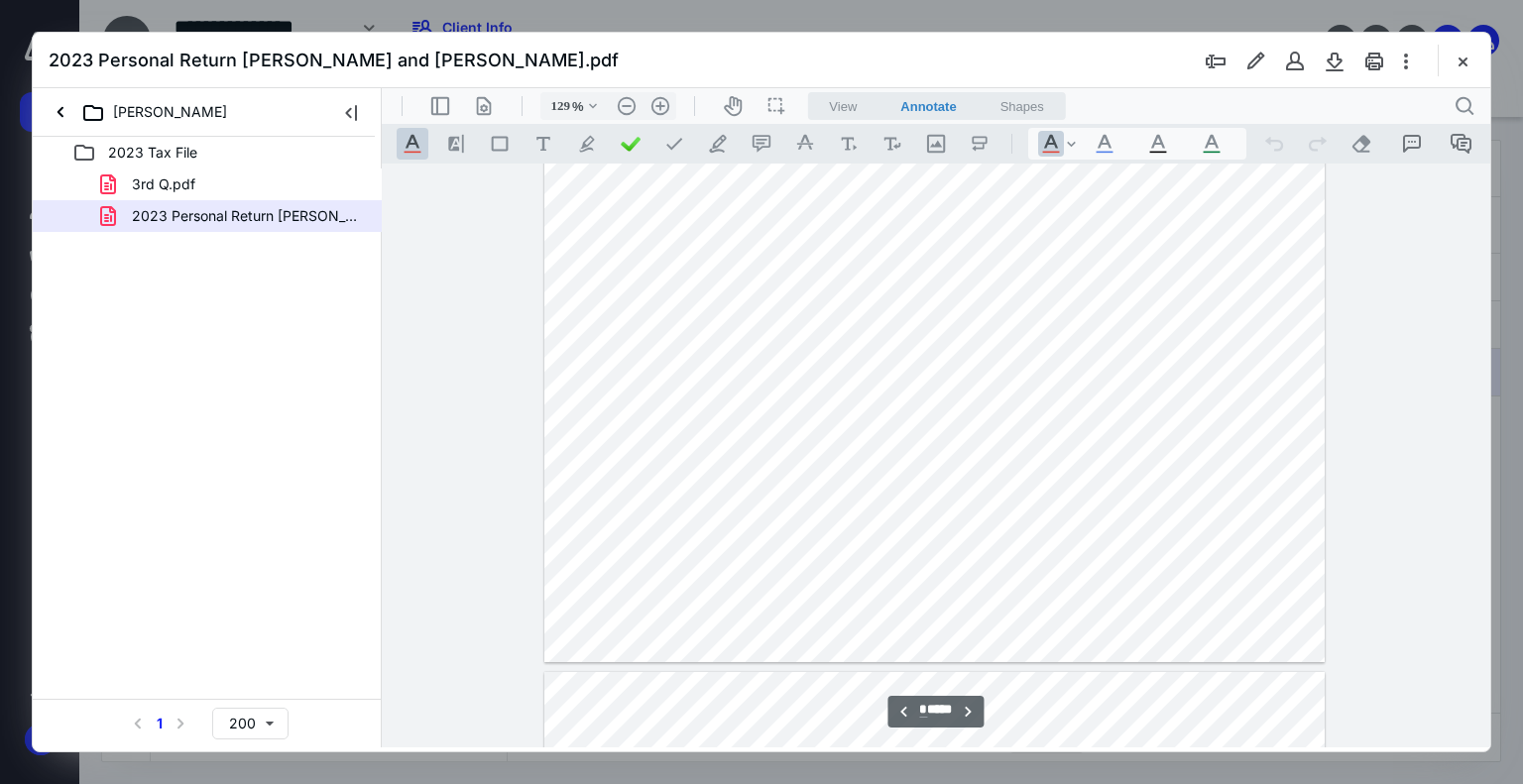 scroll, scrollTop: 3635, scrollLeft: 0, axis: vertical 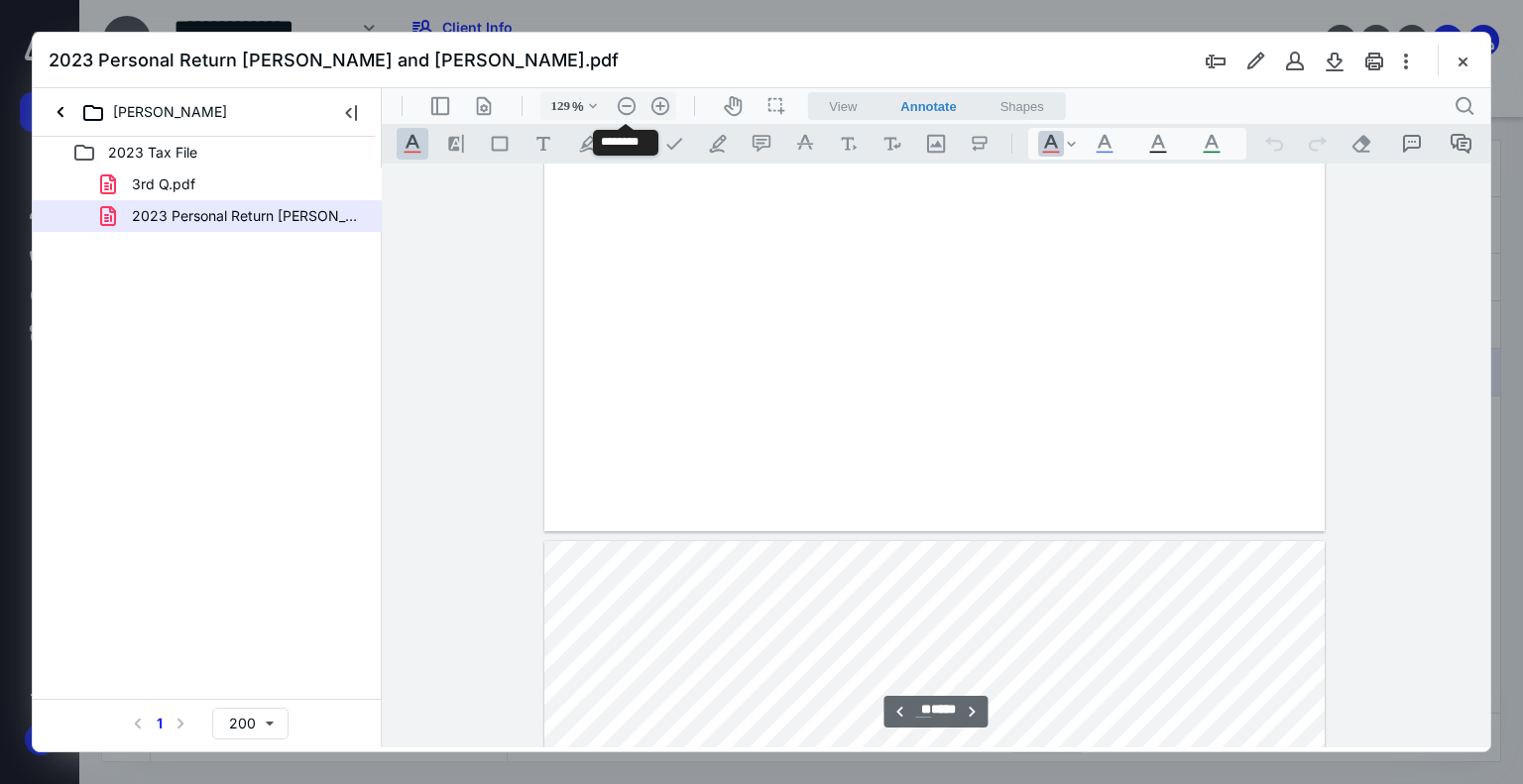 type on "**" 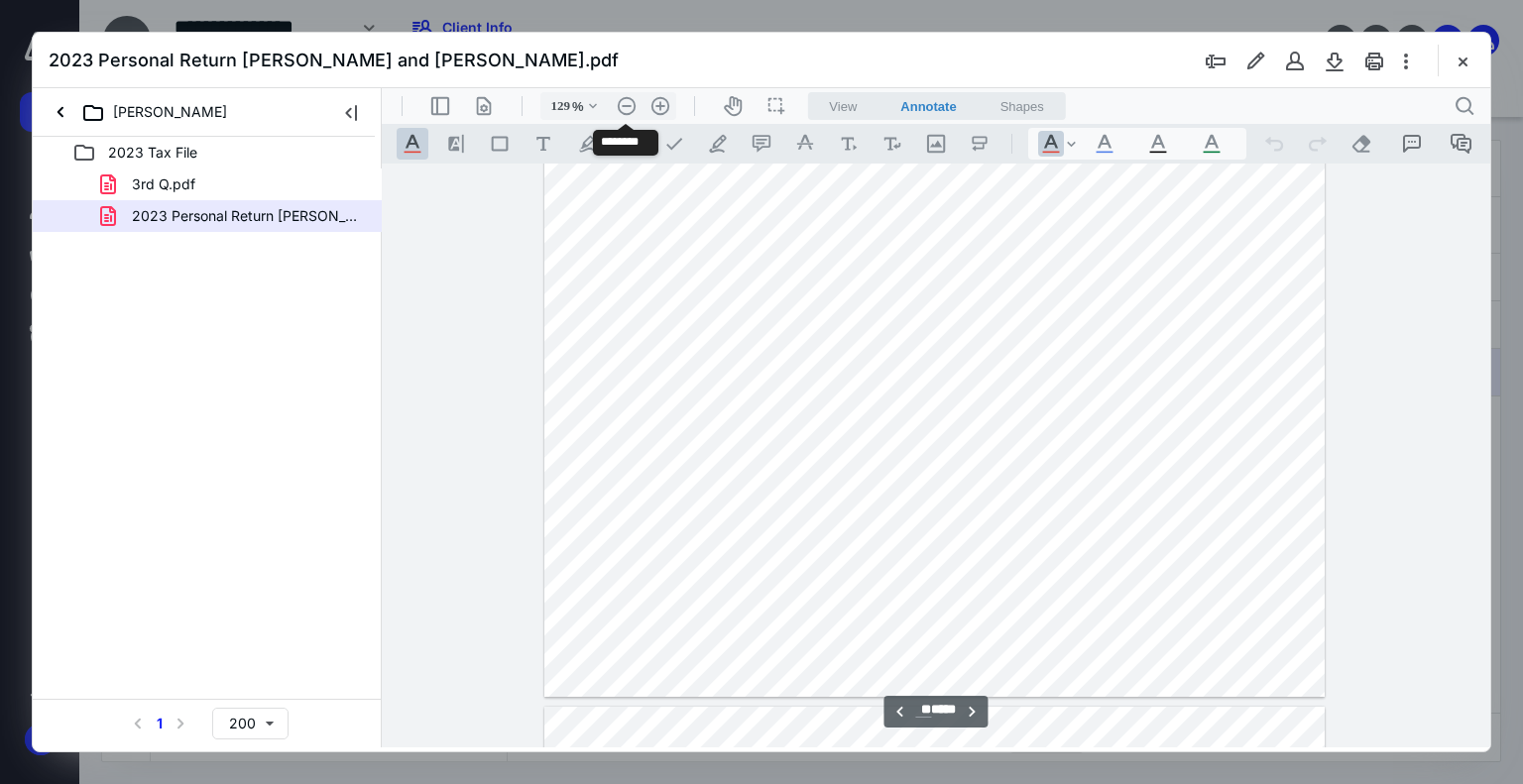 scroll, scrollTop: 23789, scrollLeft: 0, axis: vertical 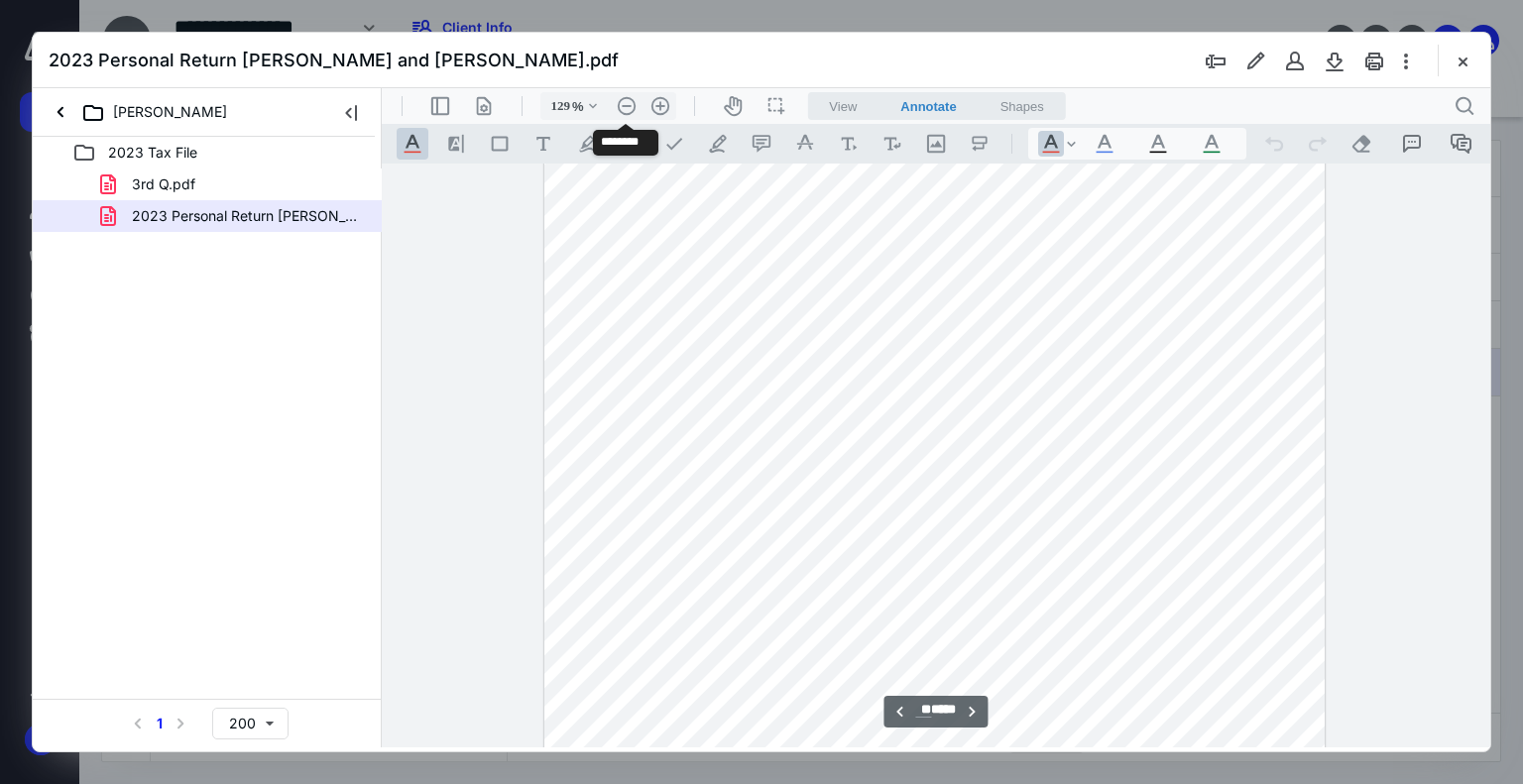click at bounding box center [934, 342] 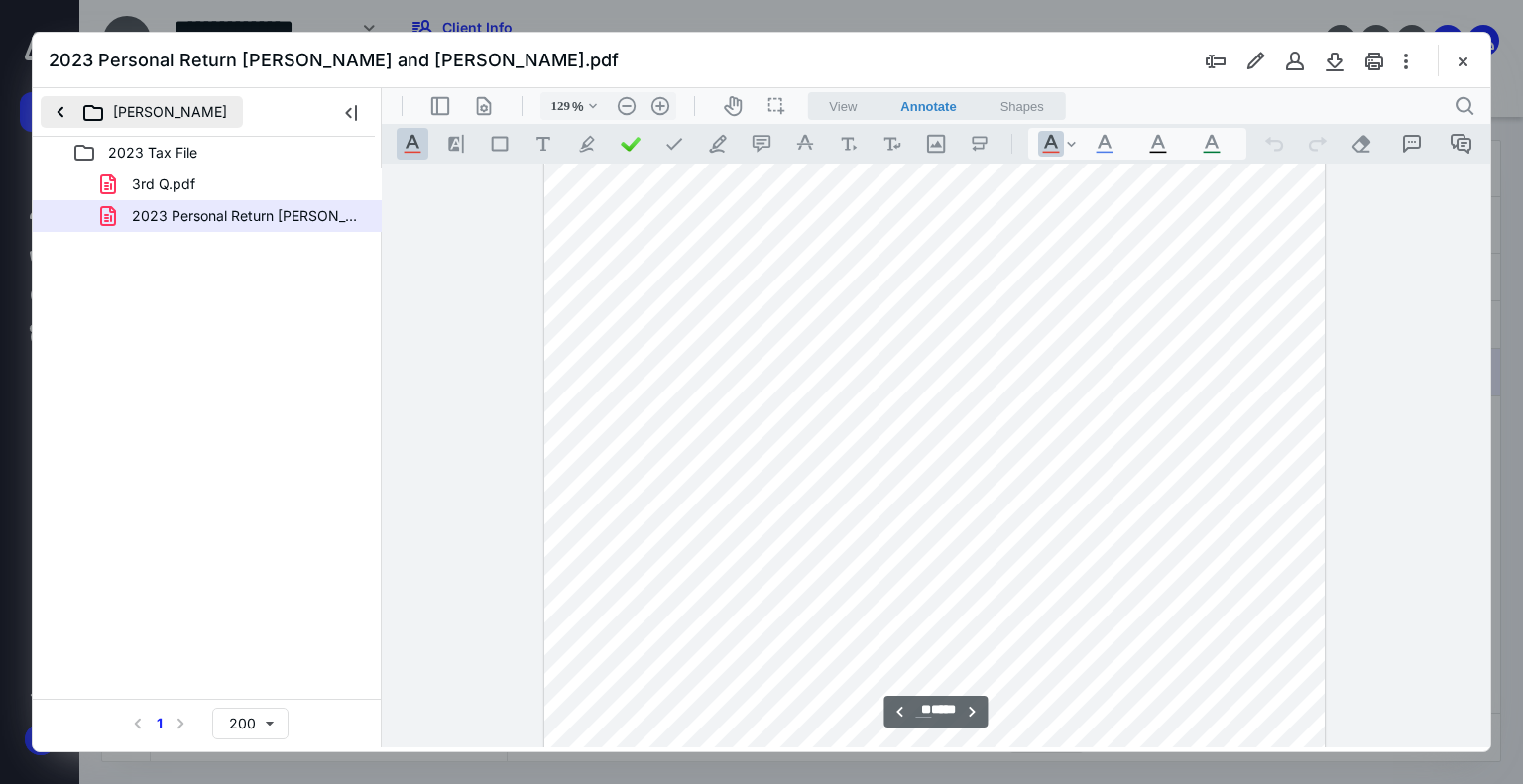 click on "[PERSON_NAME]" at bounding box center (142, 112) 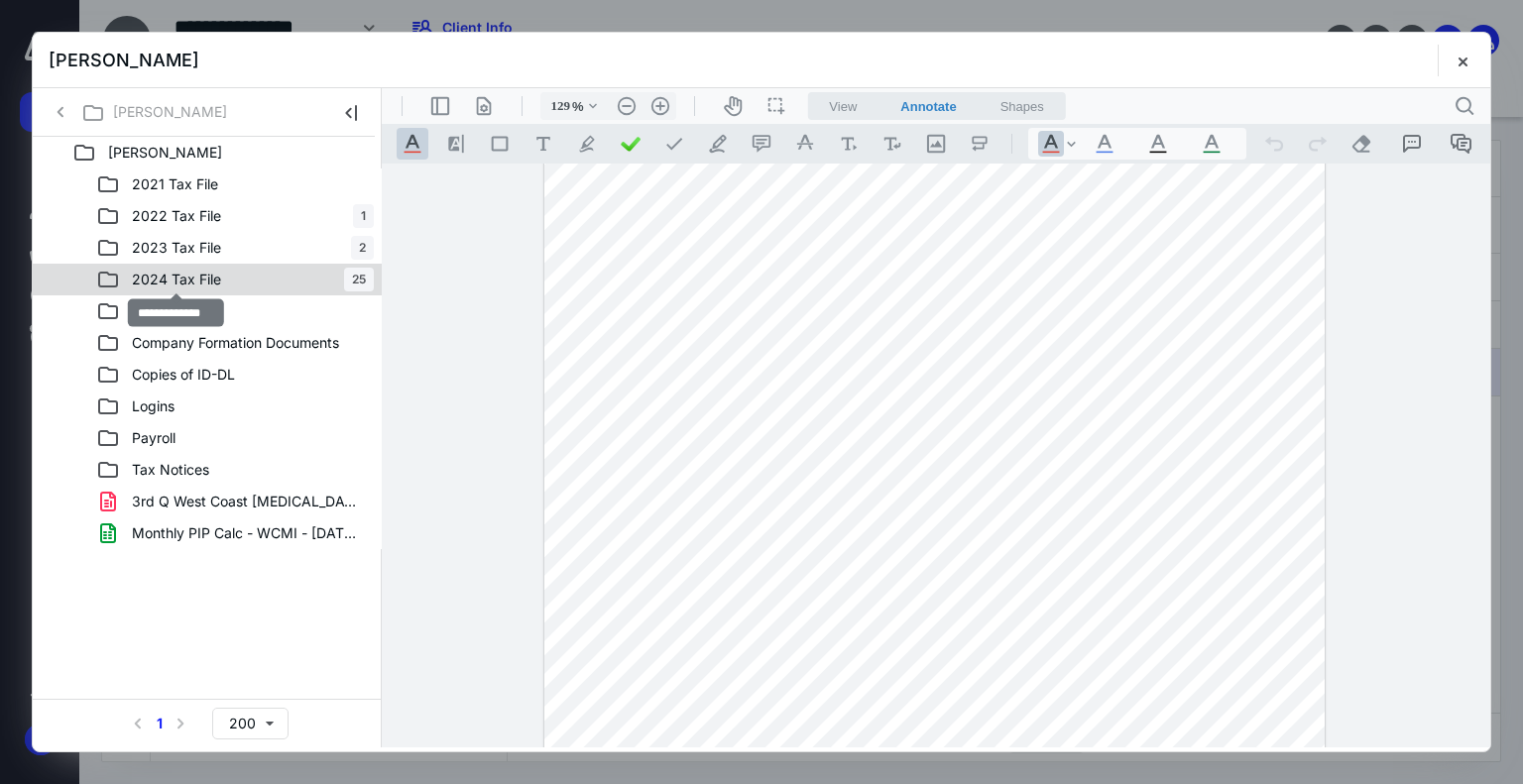 click on "2024 Tax File" at bounding box center (176, 280) 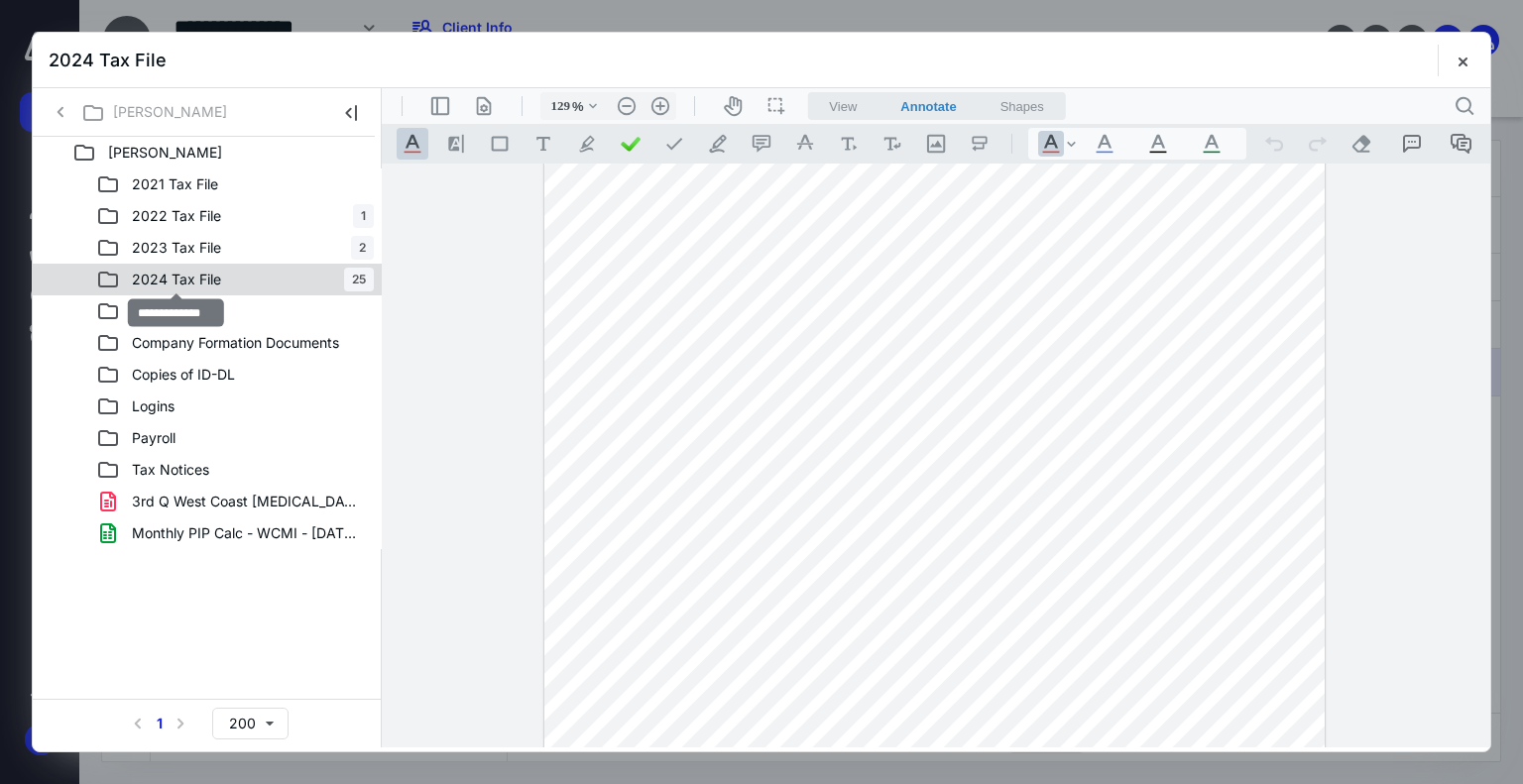 click on "2024 Tax File" at bounding box center [176, 280] 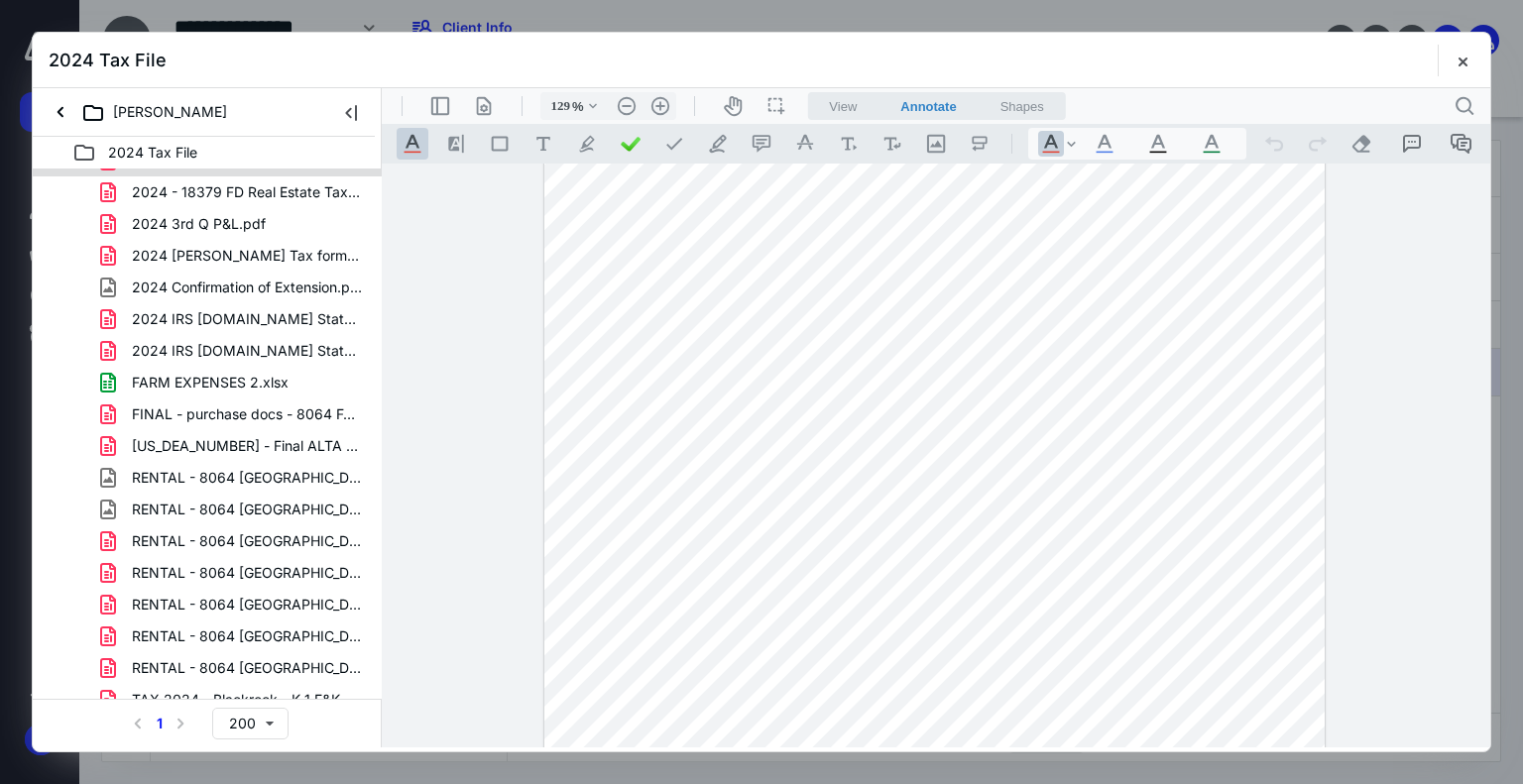 scroll, scrollTop: 185, scrollLeft: 0, axis: vertical 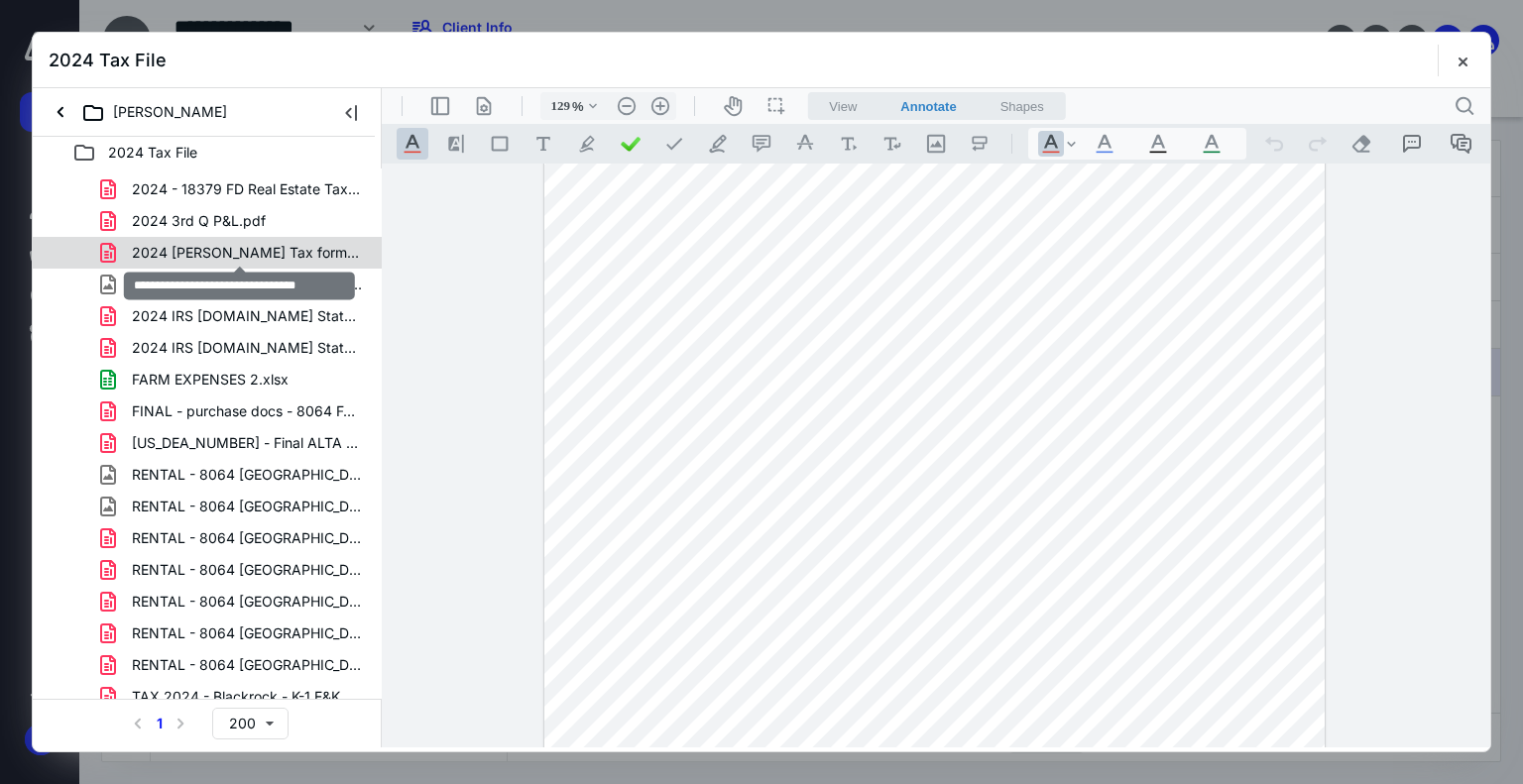 click on "2024 [PERSON_NAME] Tax form 1099-INT.pdf" at bounding box center (247, 253) 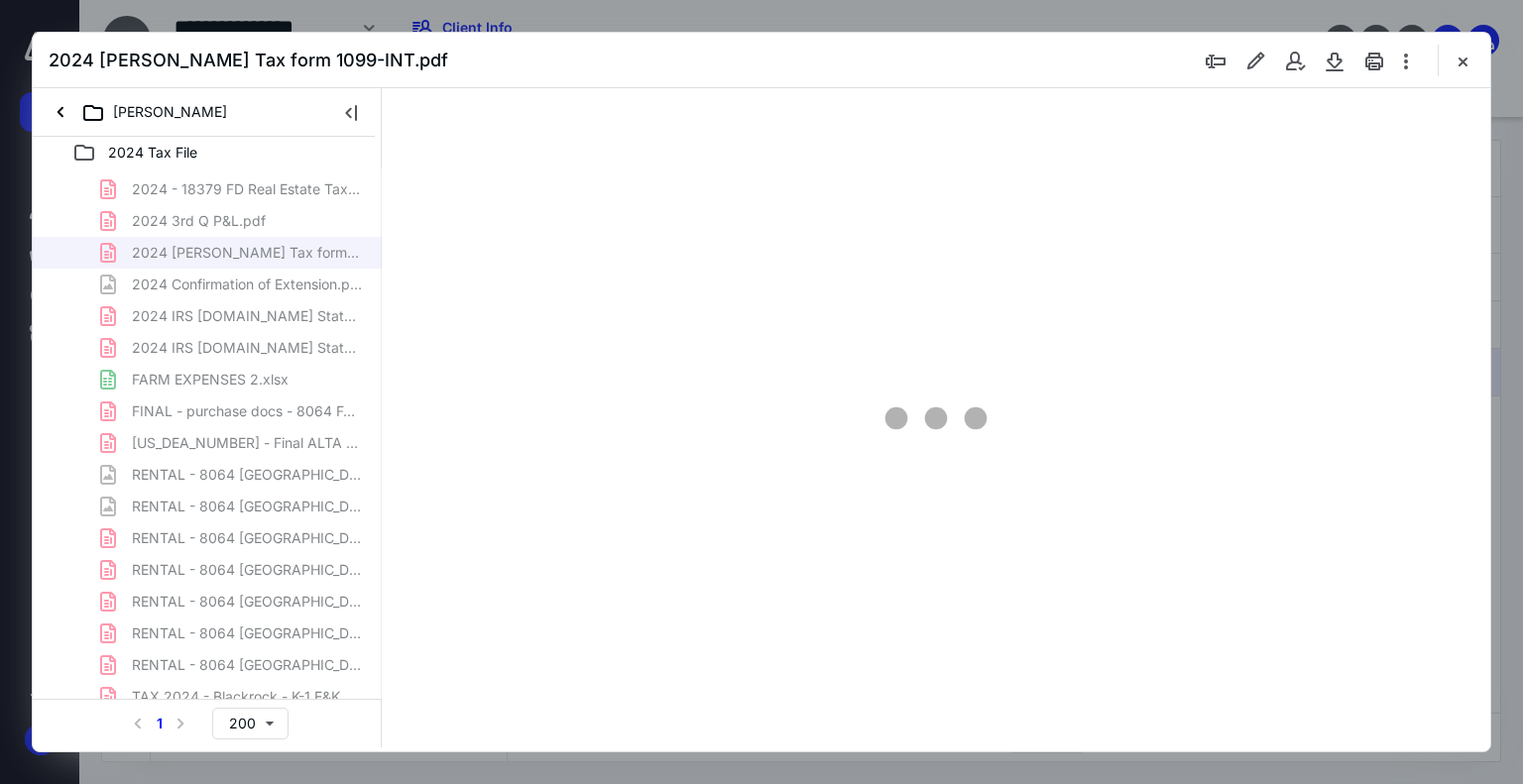 type on "178" 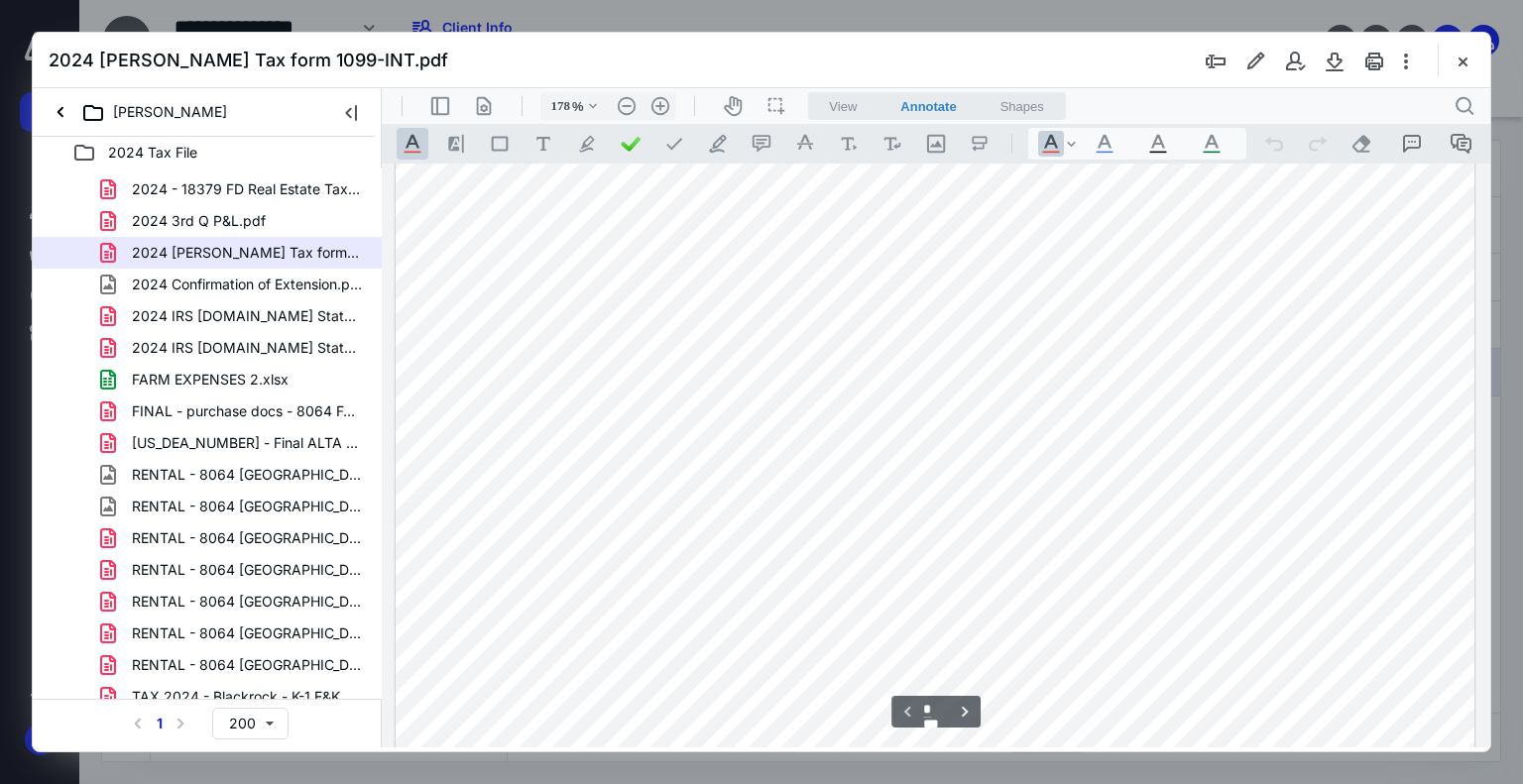 scroll, scrollTop: 123, scrollLeft: 0, axis: vertical 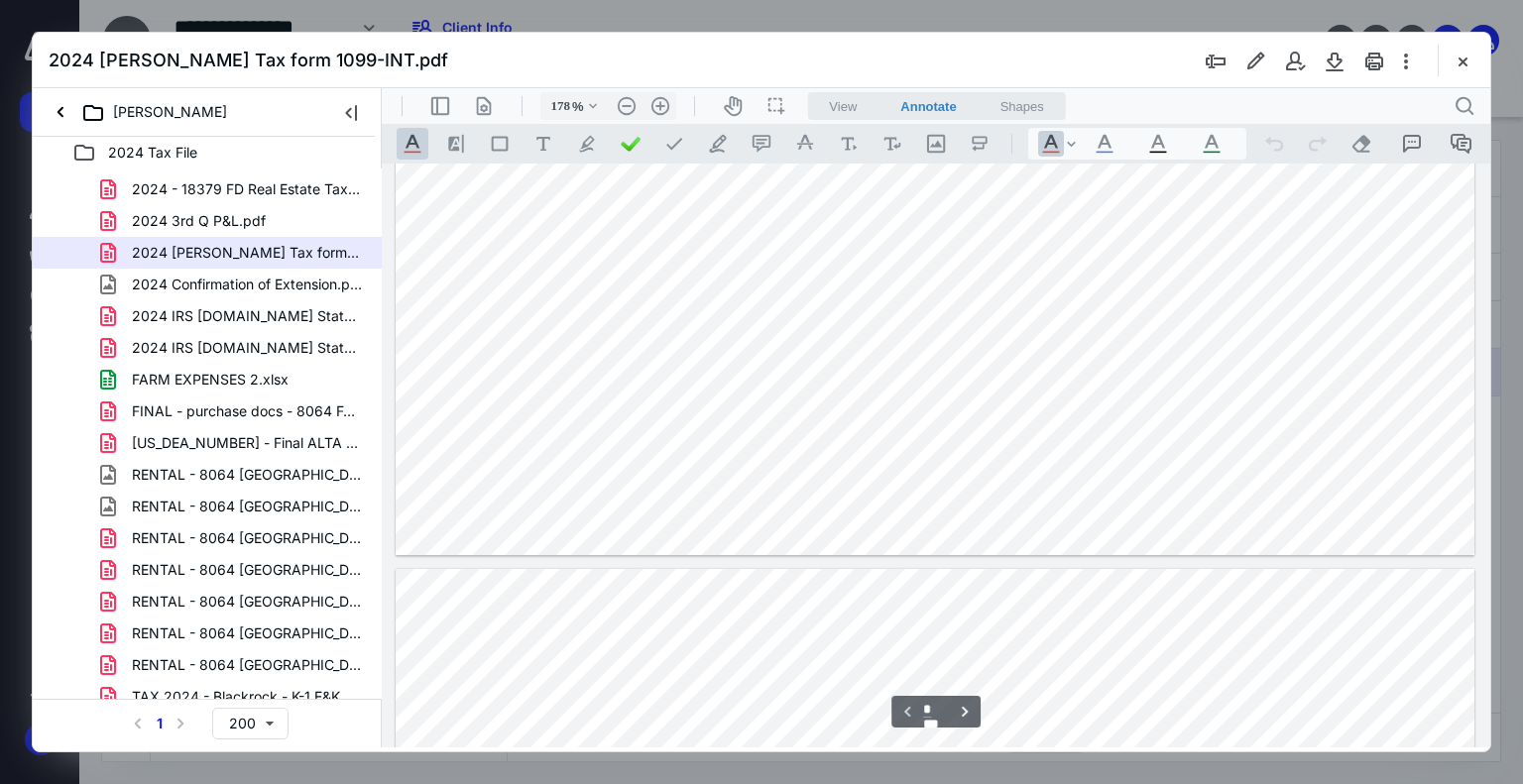 type on "*" 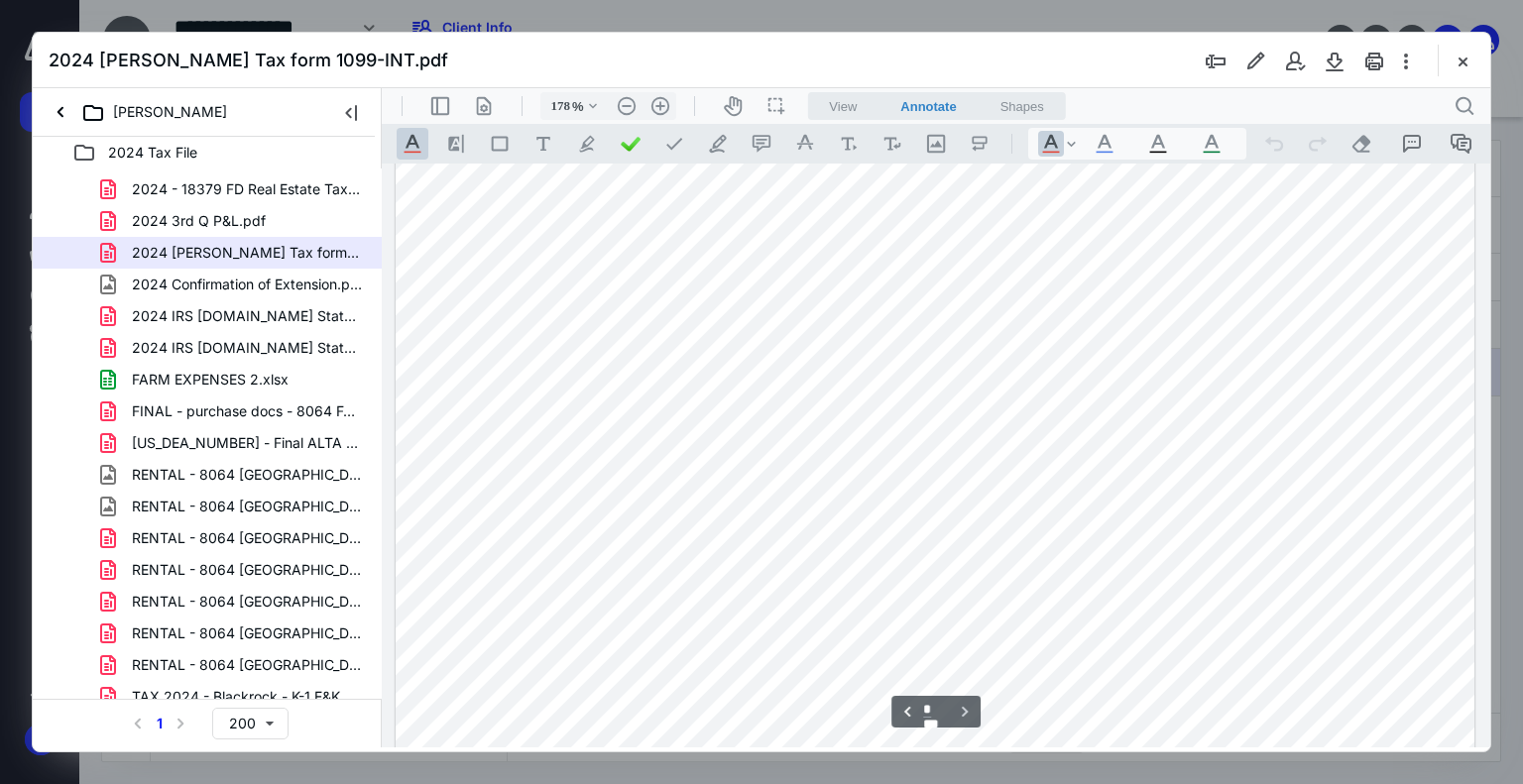 scroll, scrollTop: 2234, scrollLeft: 0, axis: vertical 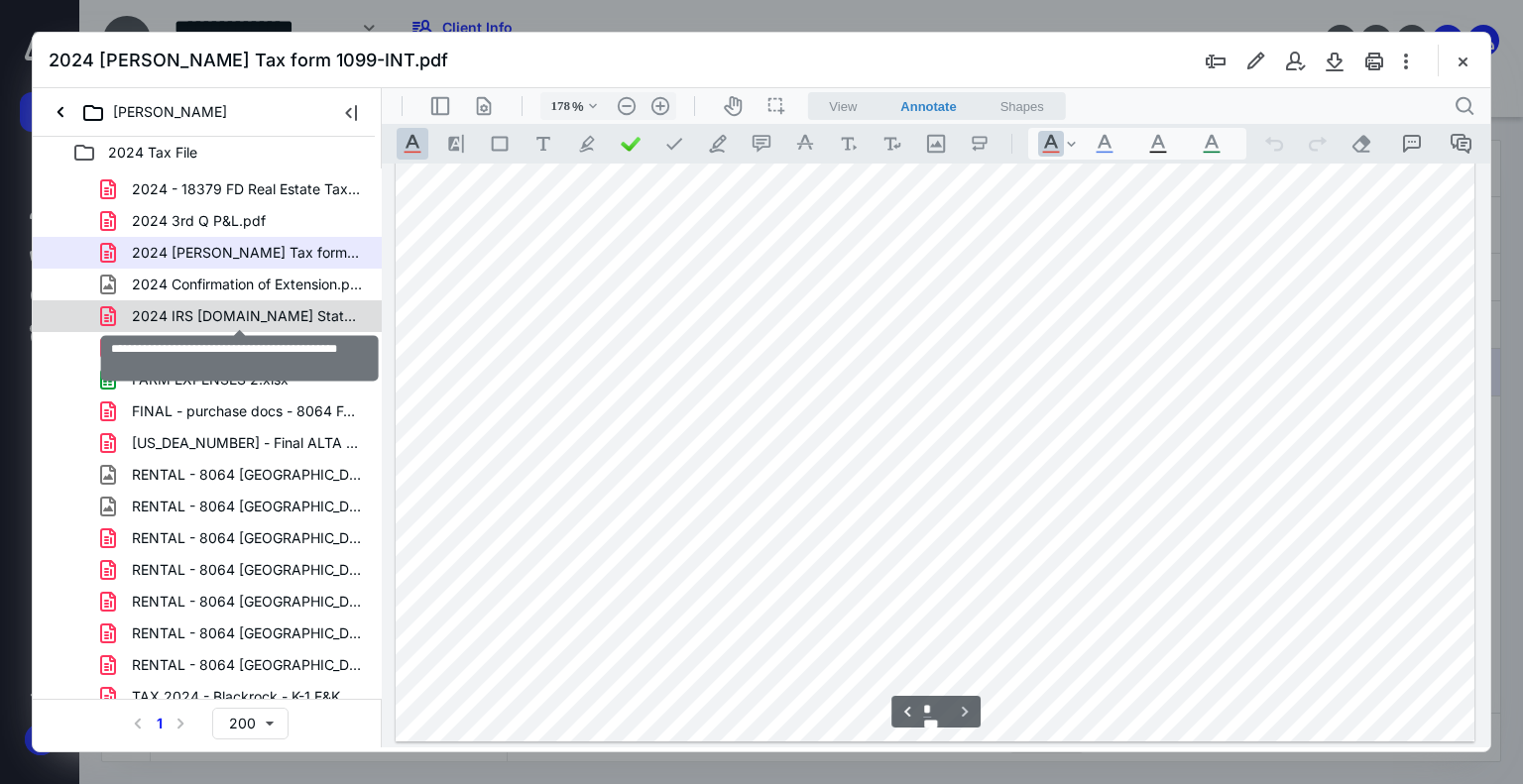 click on "2024 IRS [DOMAIN_NAME] Statement of taxes paid (1).pdf" at bounding box center (247, 316) 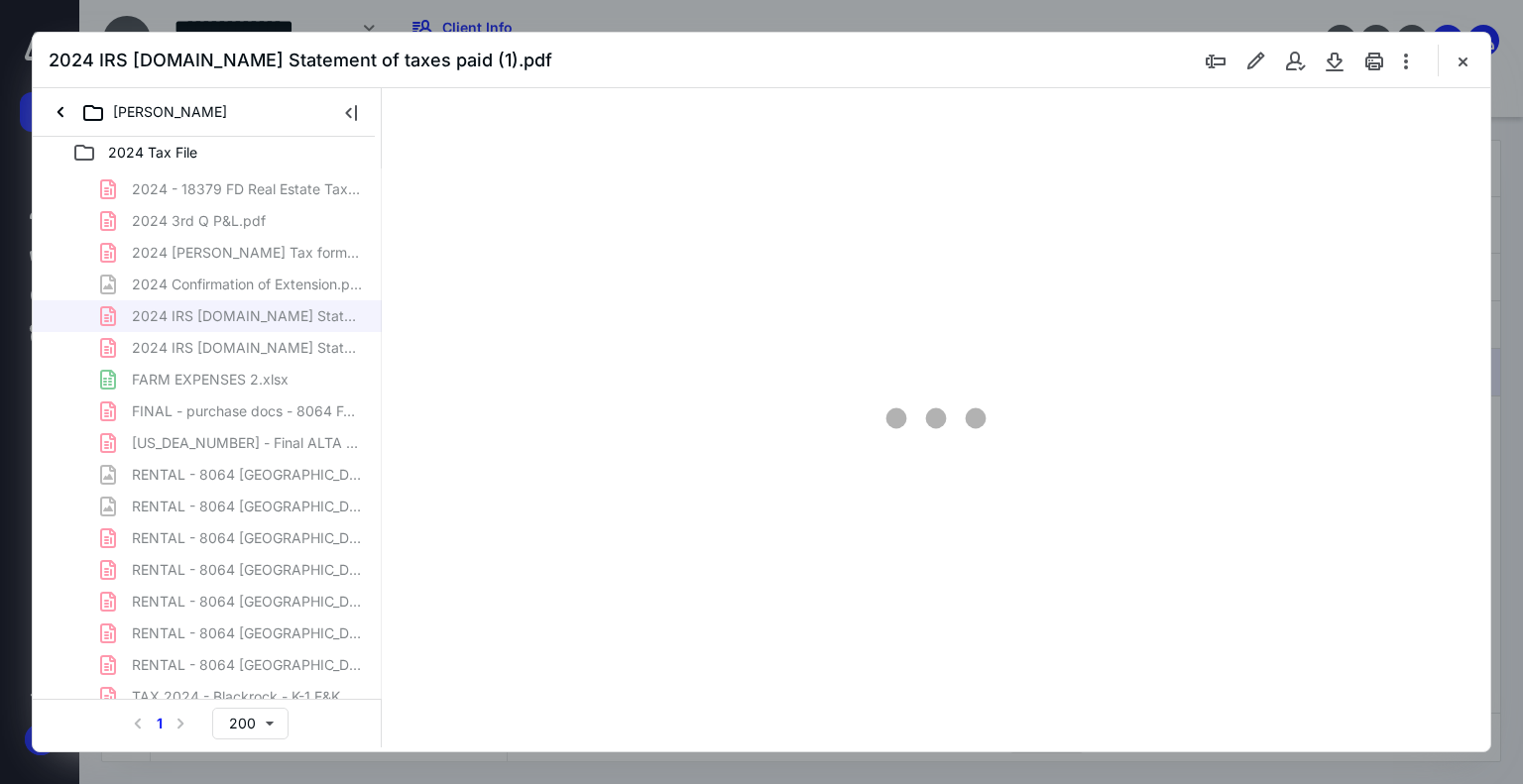 type on "100" 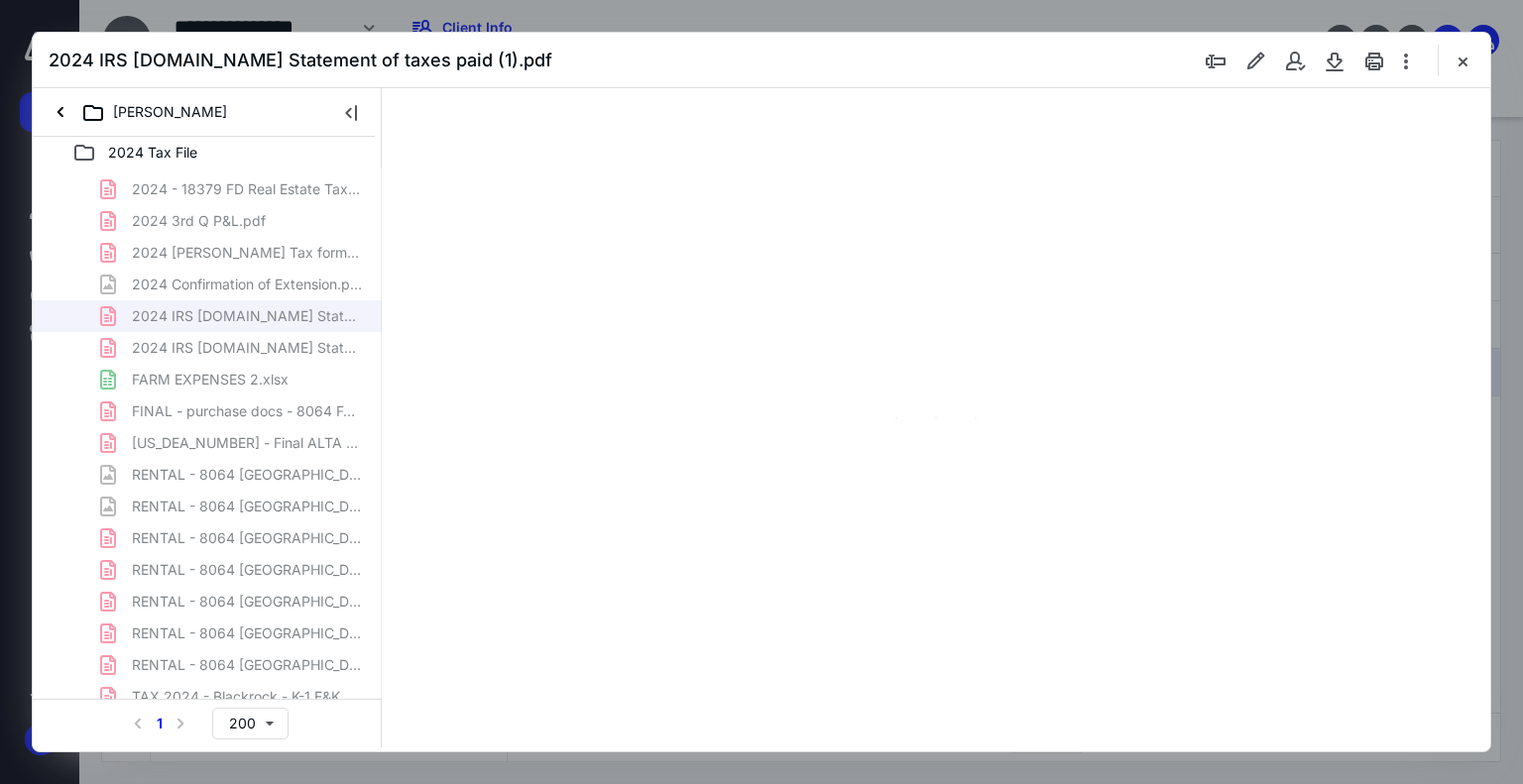 scroll, scrollTop: 1100, scrollLeft: 0, axis: vertical 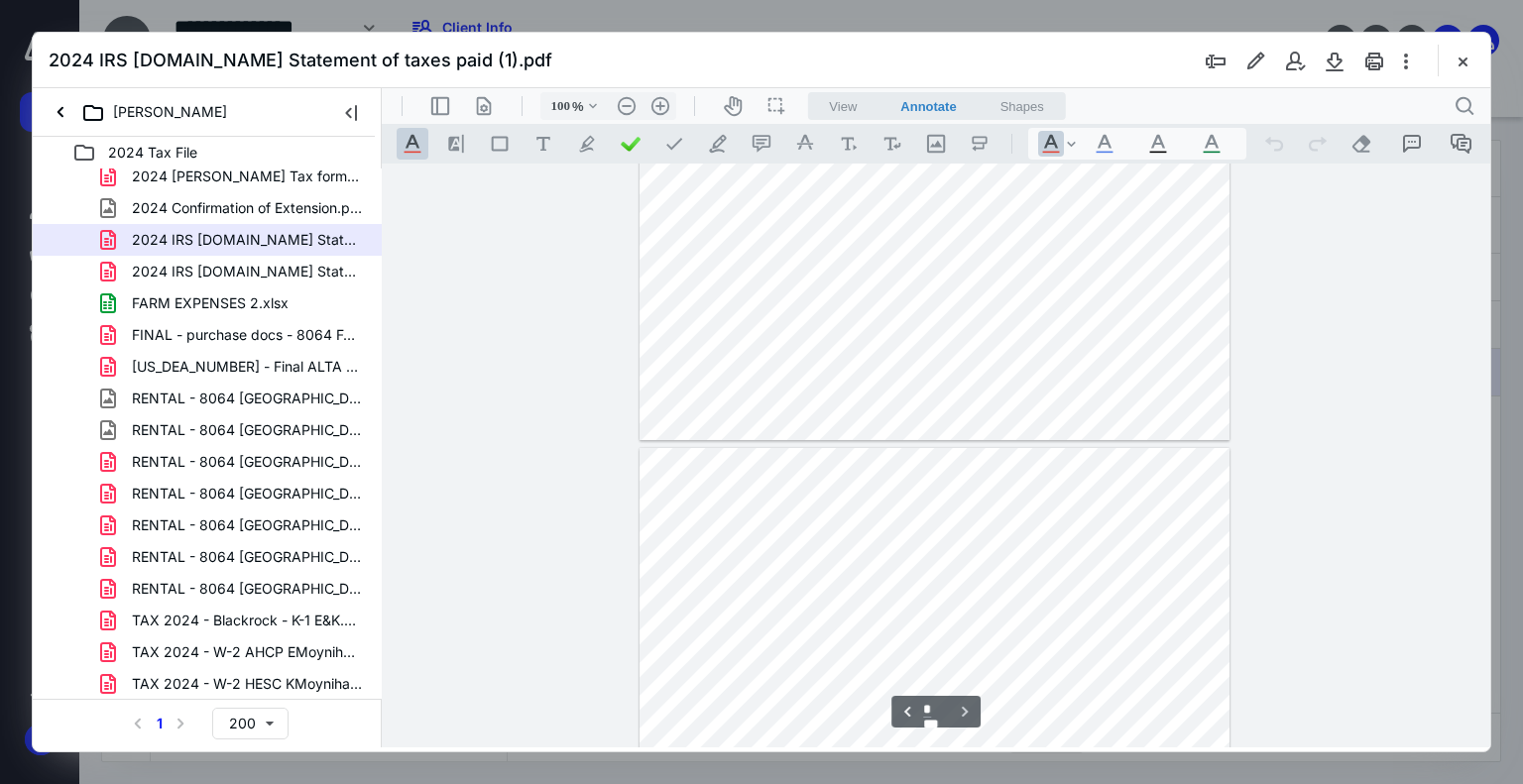 type on "*" 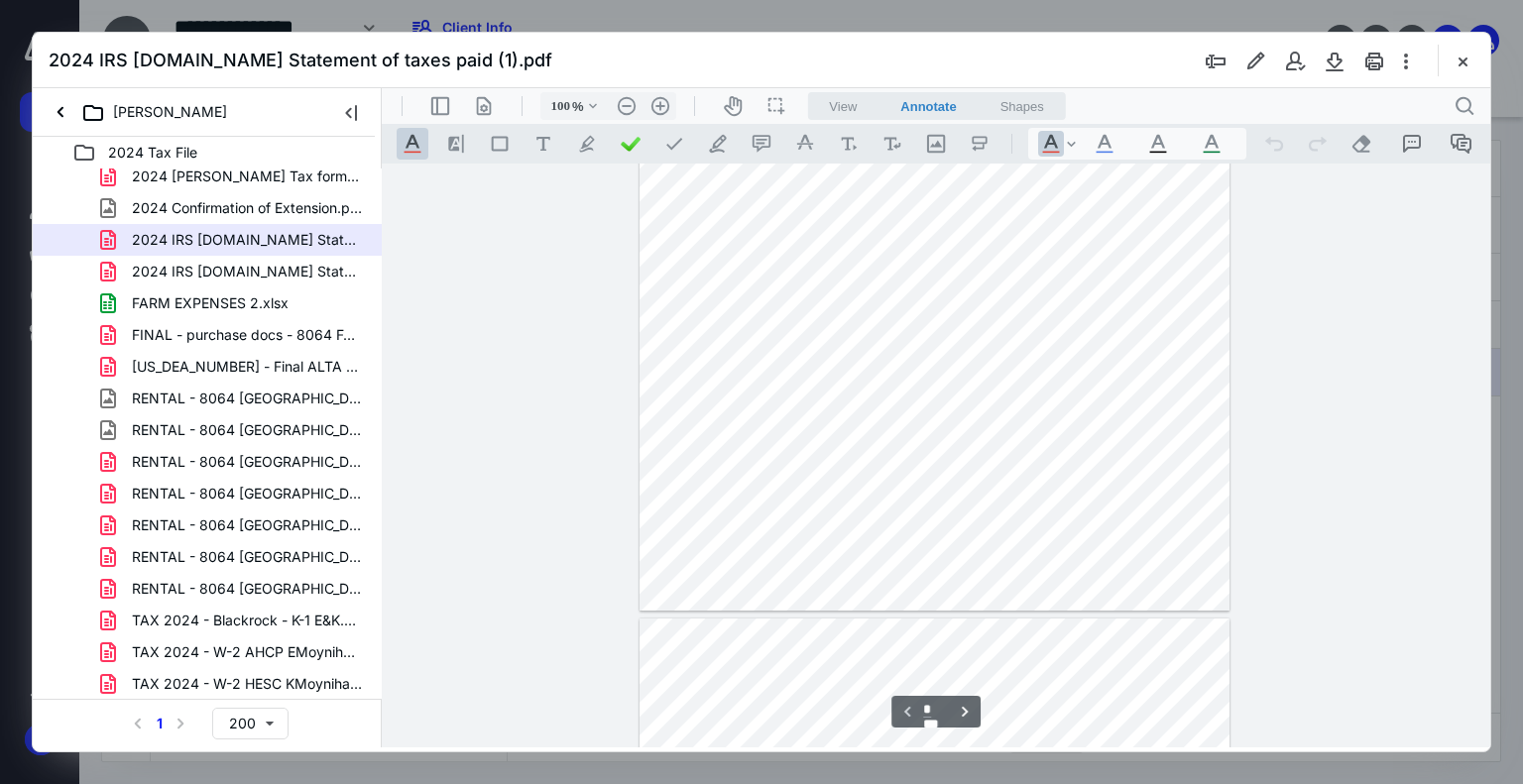 scroll, scrollTop: 0, scrollLeft: 0, axis: both 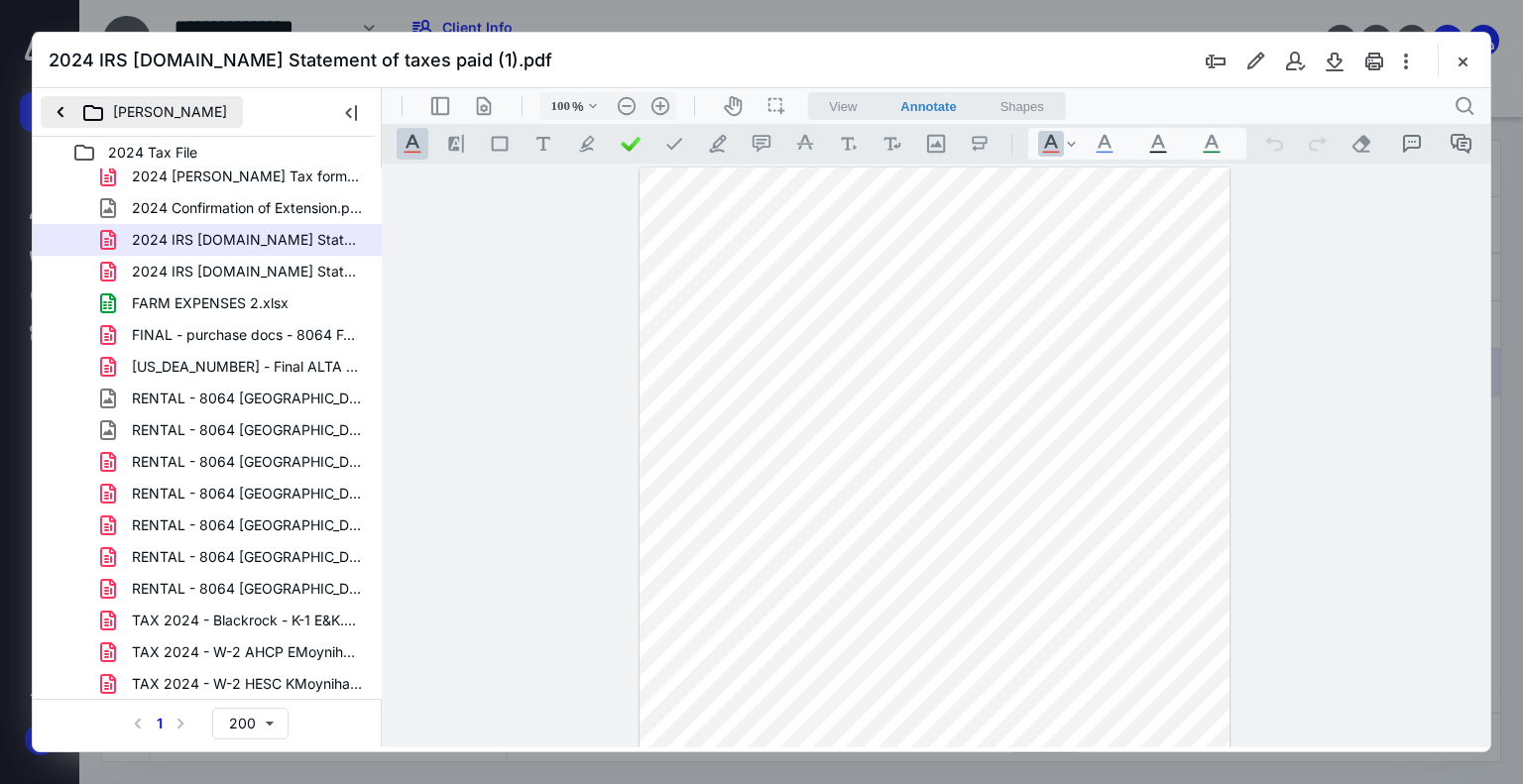 click on "[PERSON_NAME]" at bounding box center (142, 112) 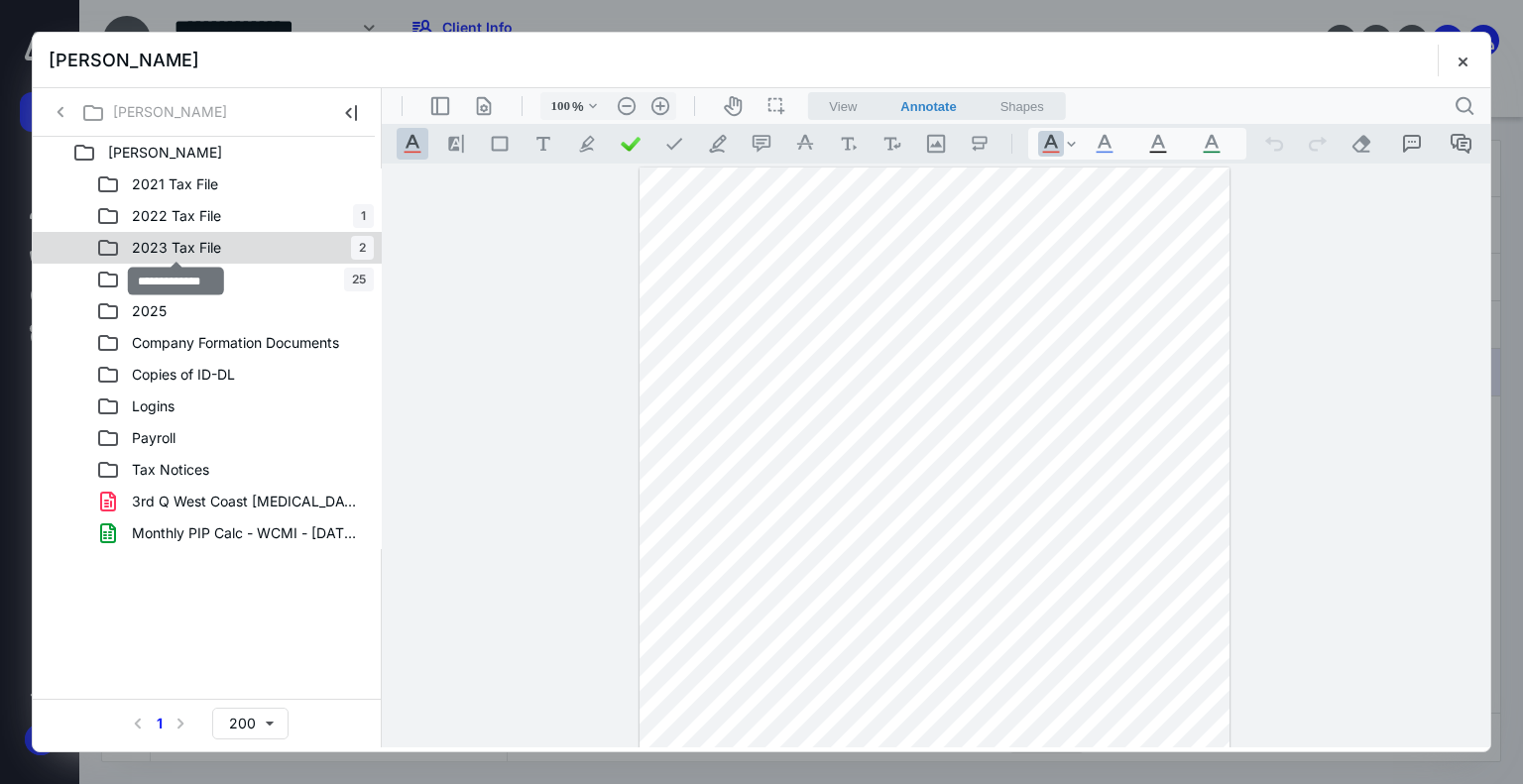 click on "2023 Tax File" at bounding box center [176, 248] 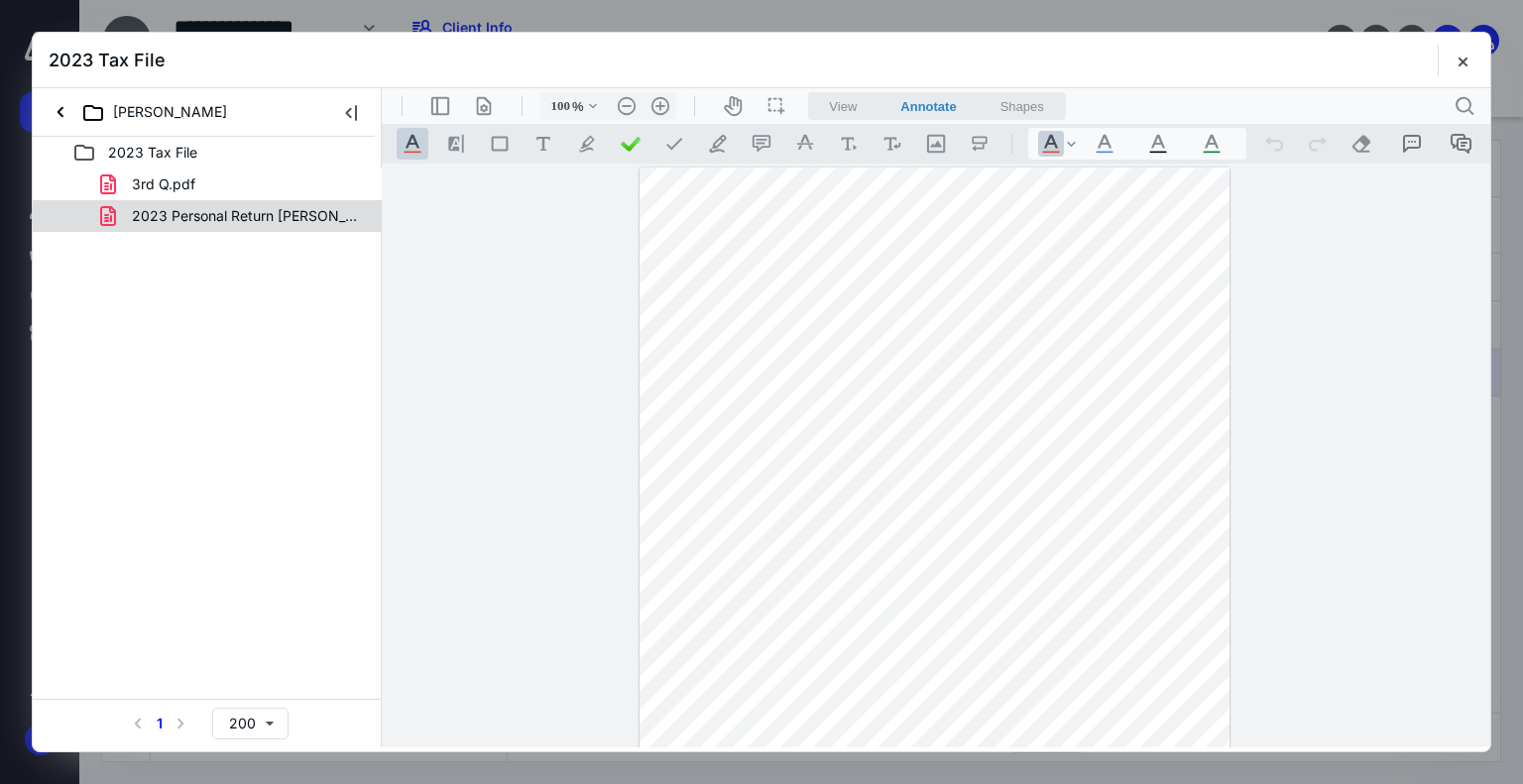 click on "2023 Personal Return [PERSON_NAME] and [PERSON_NAME].pdf" at bounding box center (247, 216) 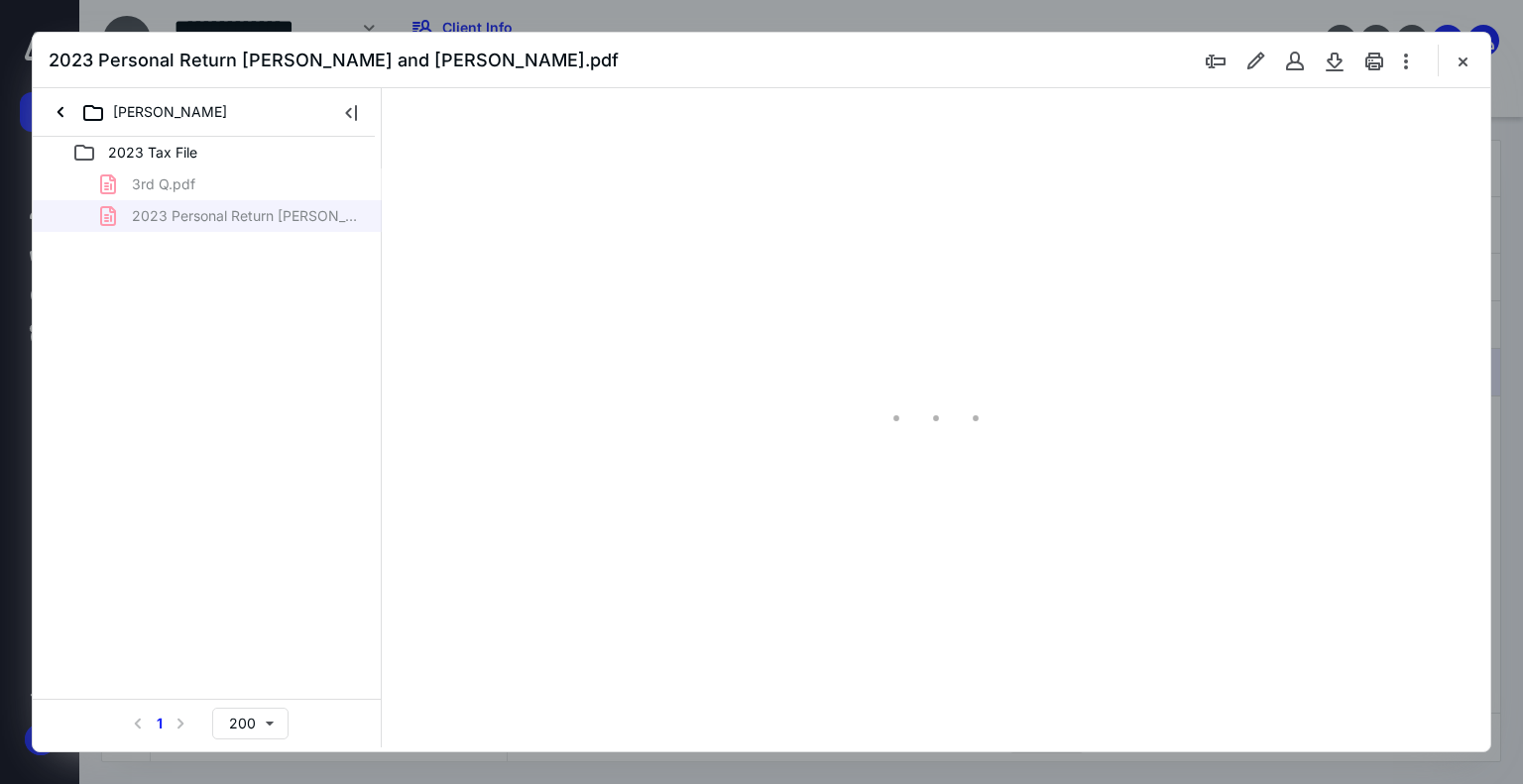 click on "3rd Q.pdf 2023 Personal Return [PERSON_NAME] and [PERSON_NAME].pdf" at bounding box center (207, 200) 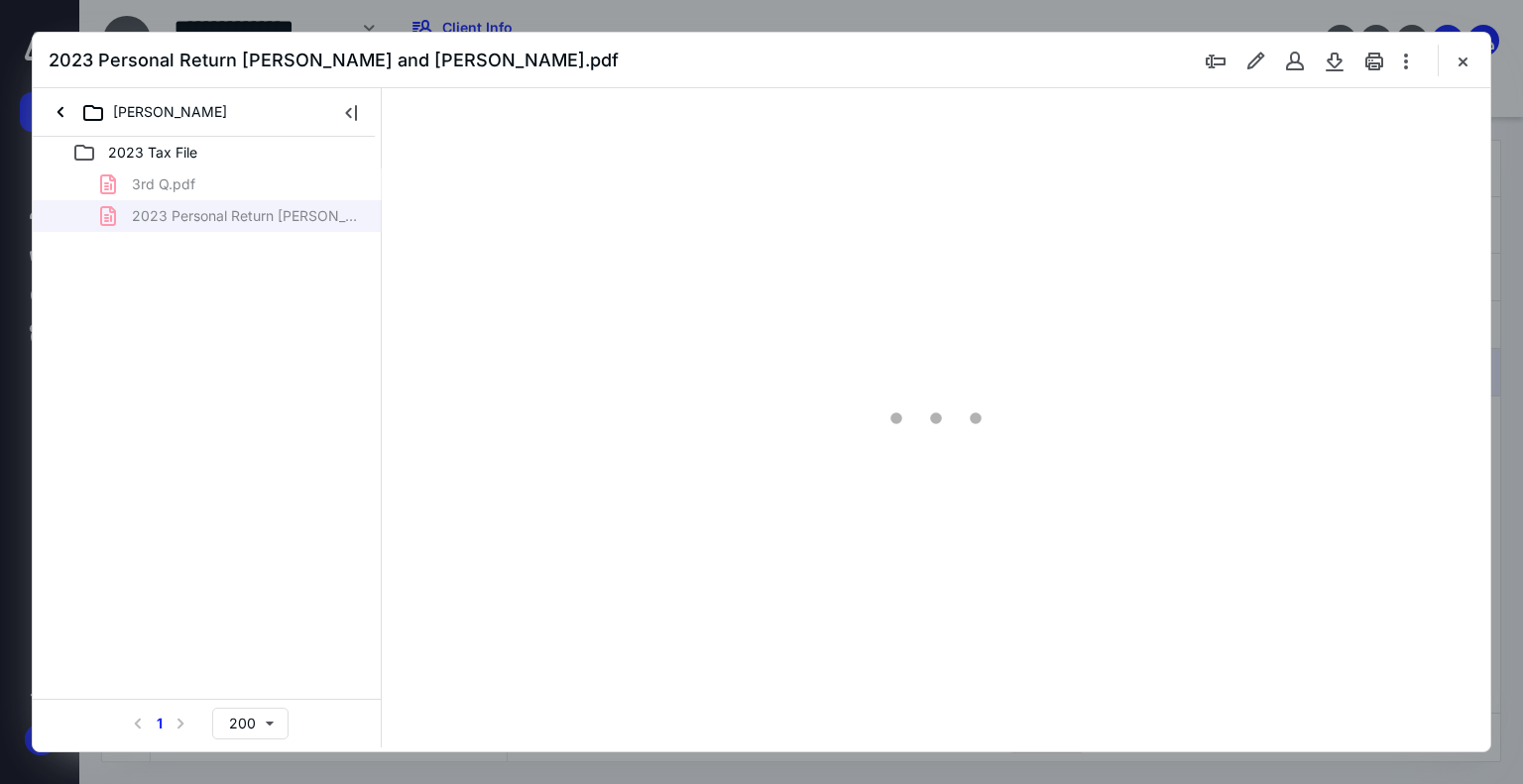 type on "179" 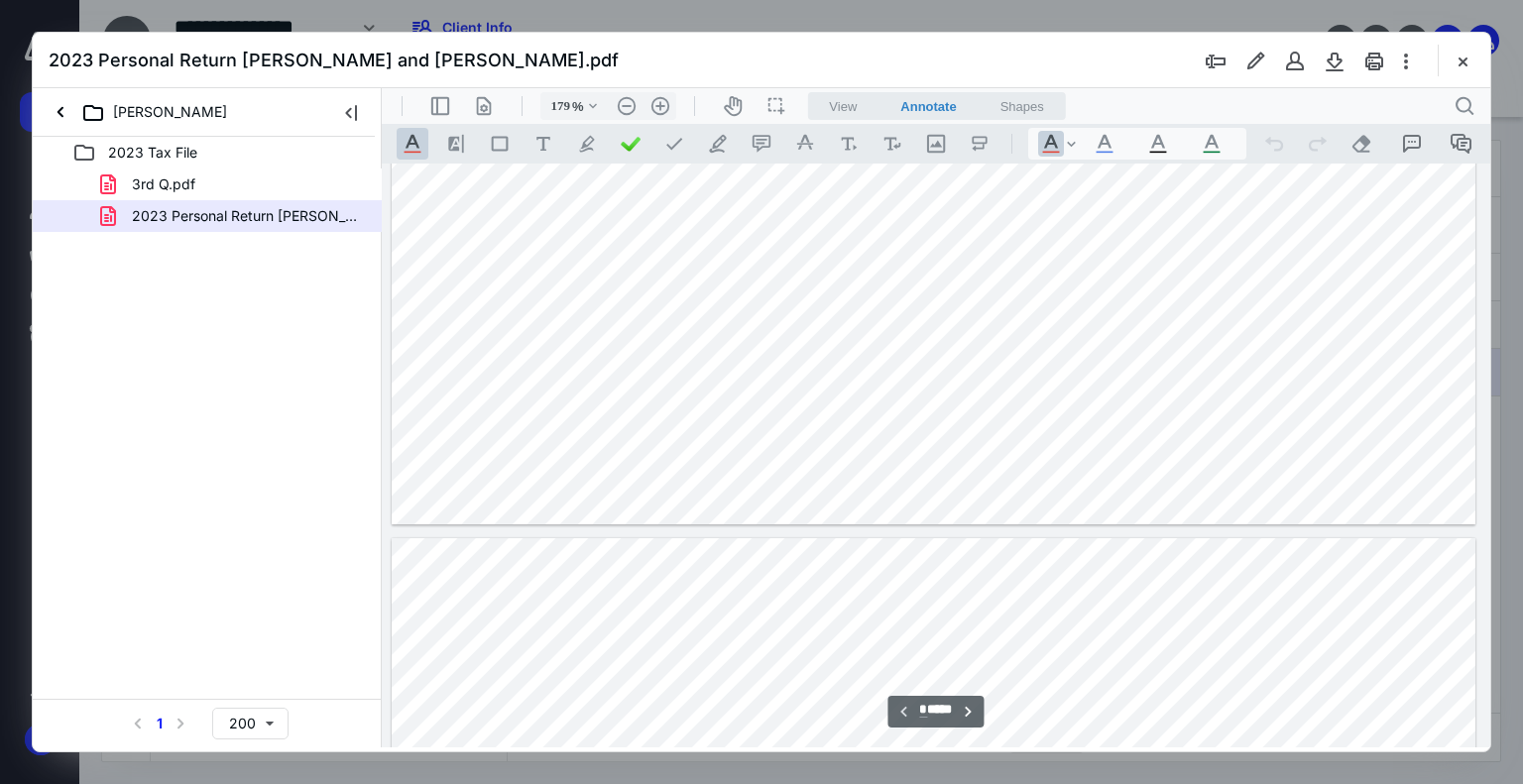 type on "*" 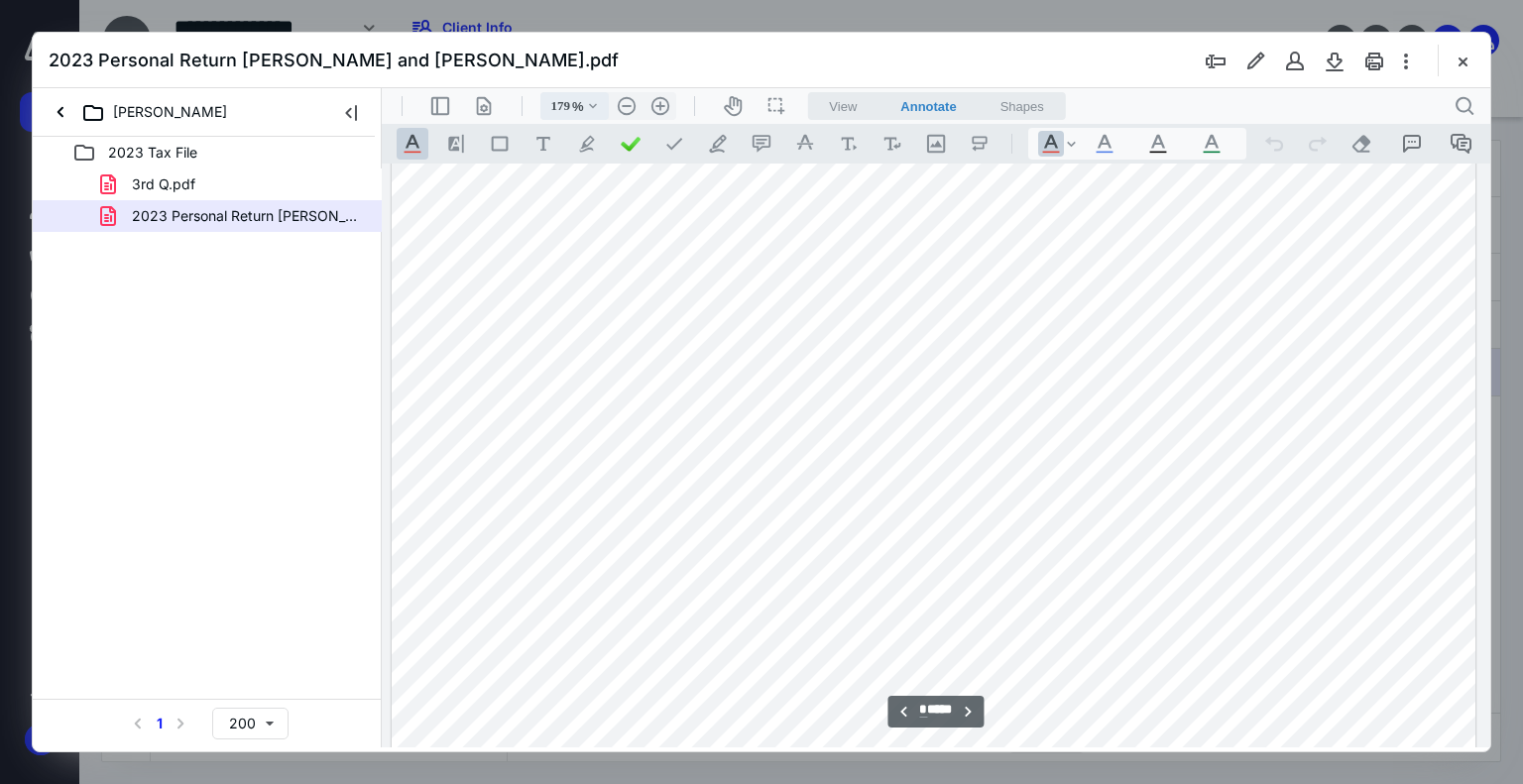 scroll, scrollTop: 1458, scrollLeft: 157, axis: both 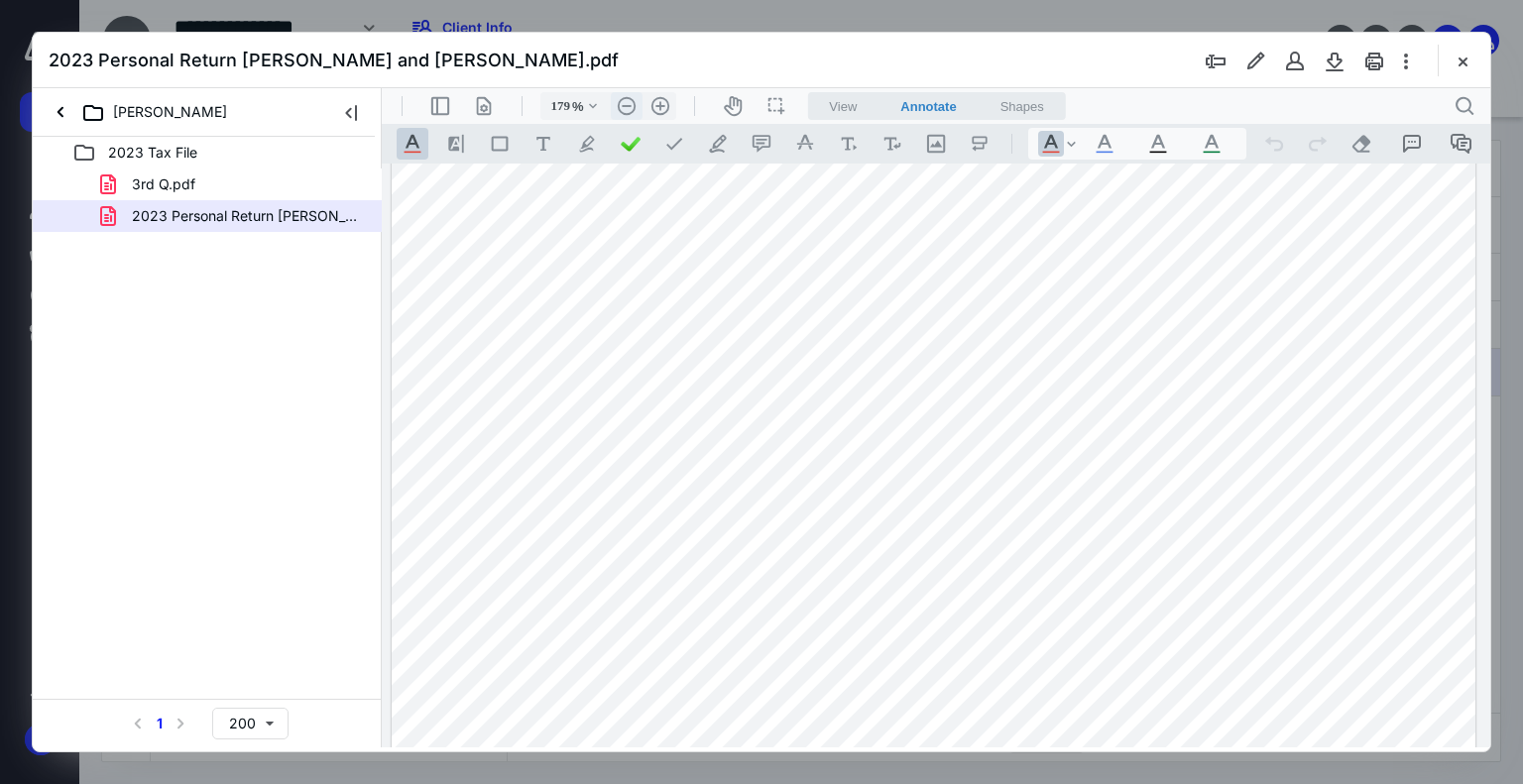 click on ".cls-1{fill:#abb0c4;} icon - header - zoom - out - line" at bounding box center (627, 106) 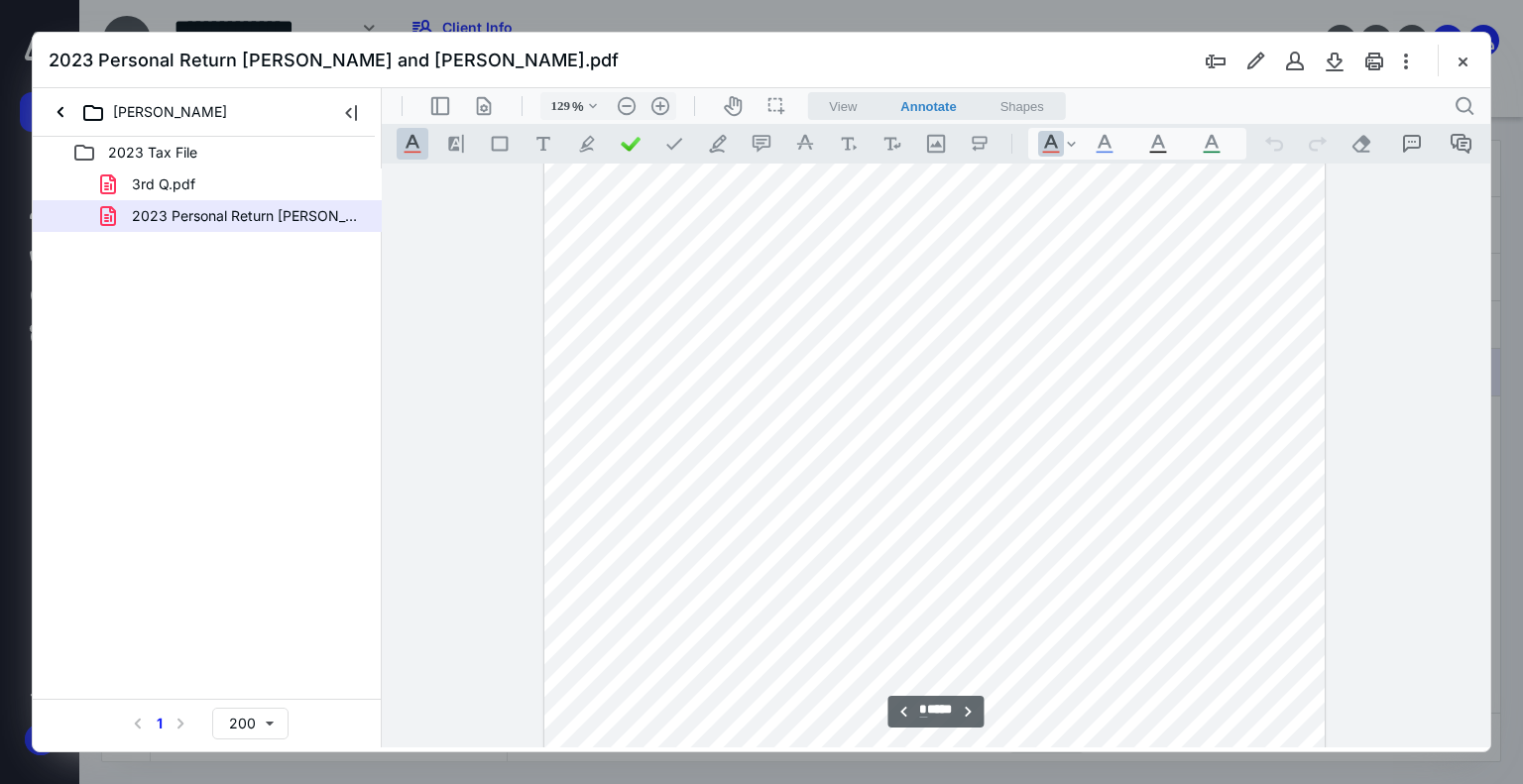 scroll, scrollTop: 2243, scrollLeft: 0, axis: vertical 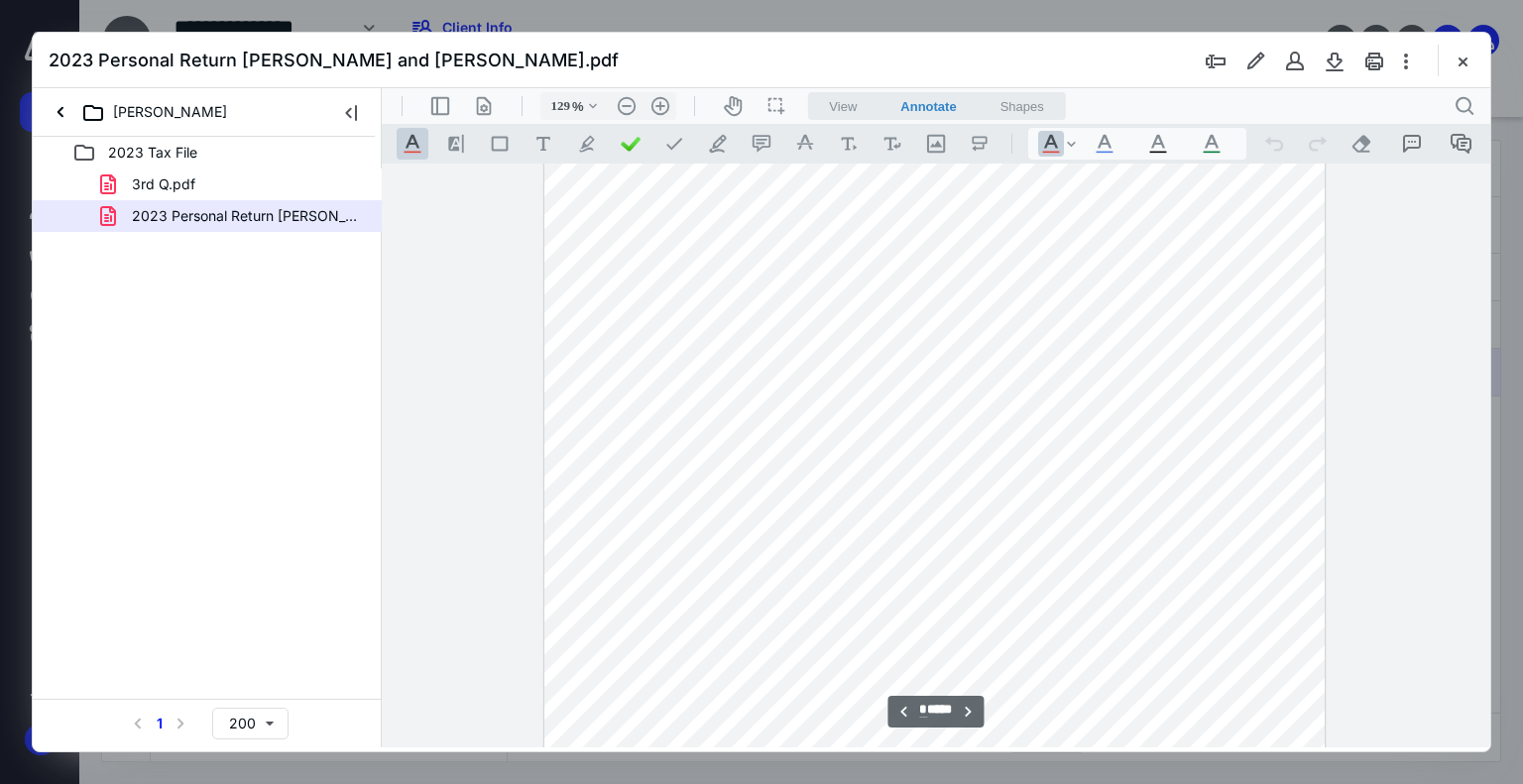 type on "*" 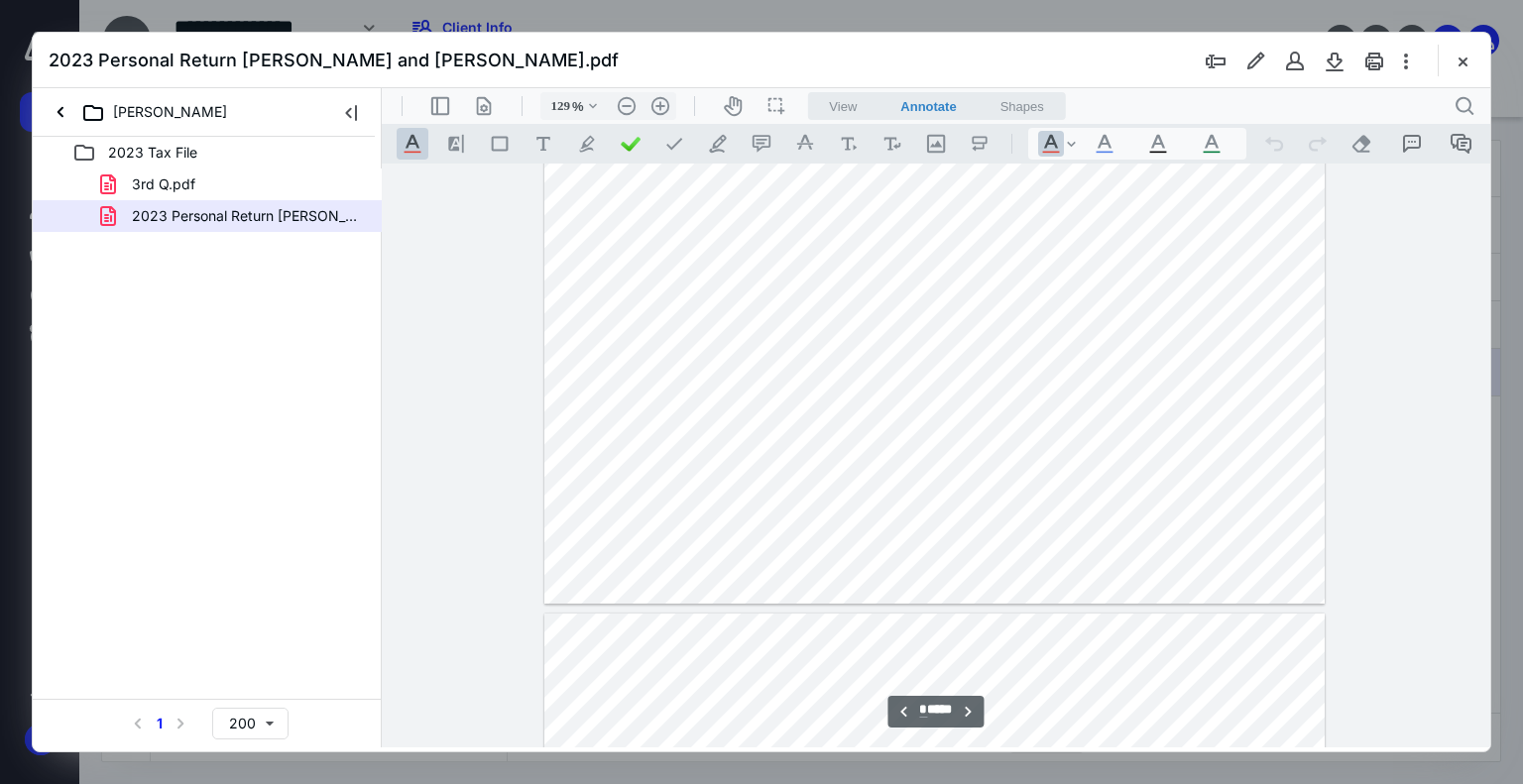 scroll, scrollTop: 4738, scrollLeft: 0, axis: vertical 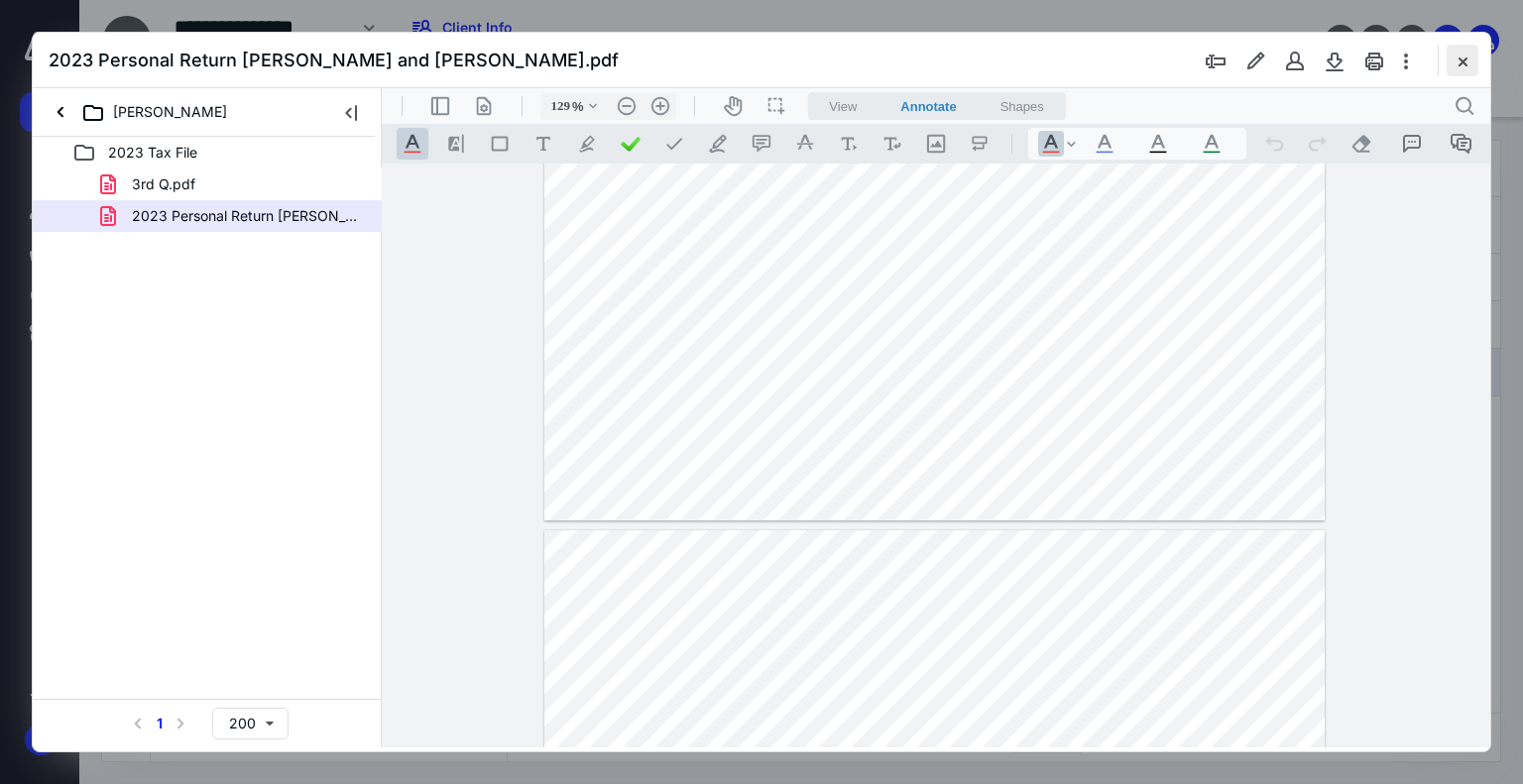 click at bounding box center [1463, 60] 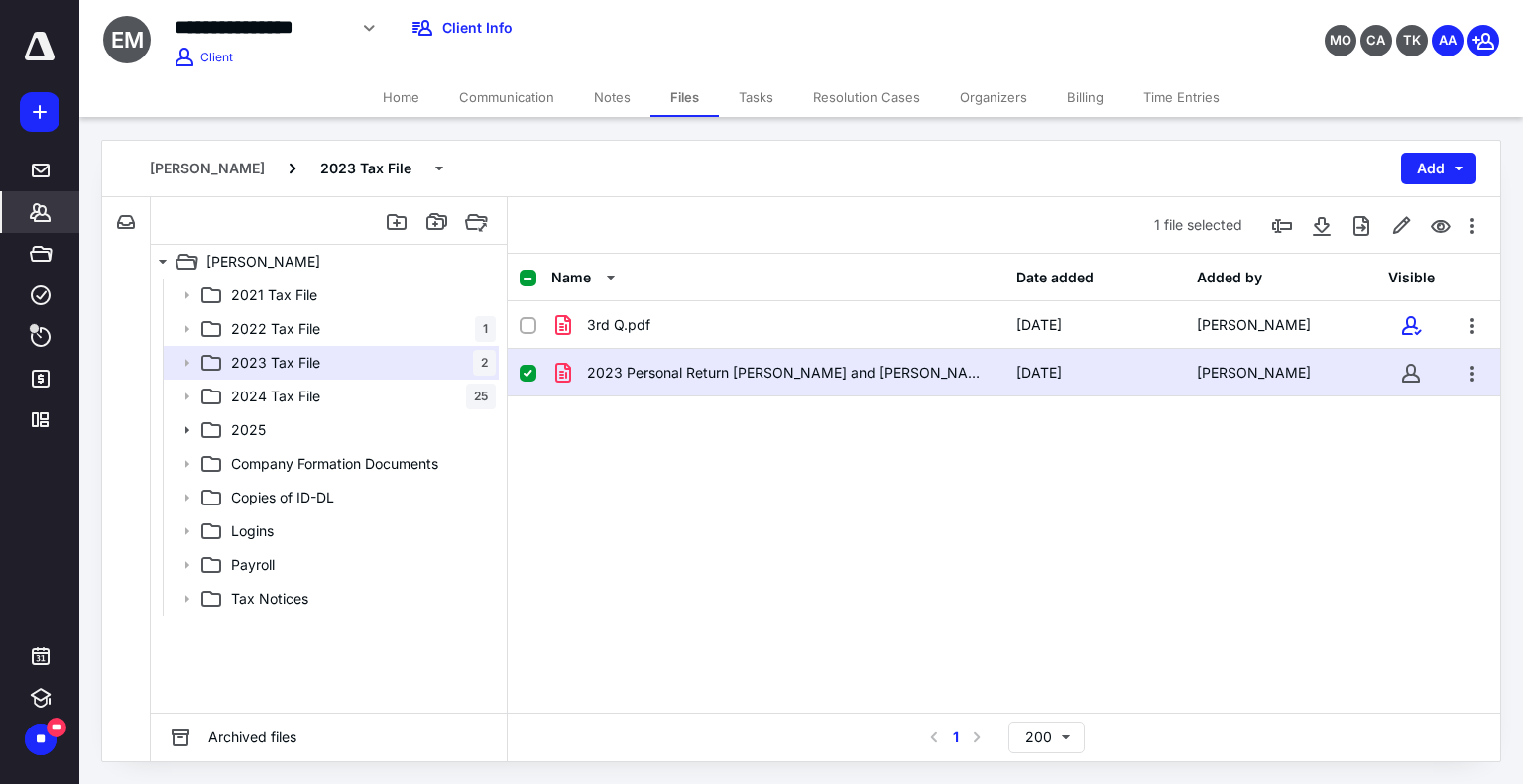 click 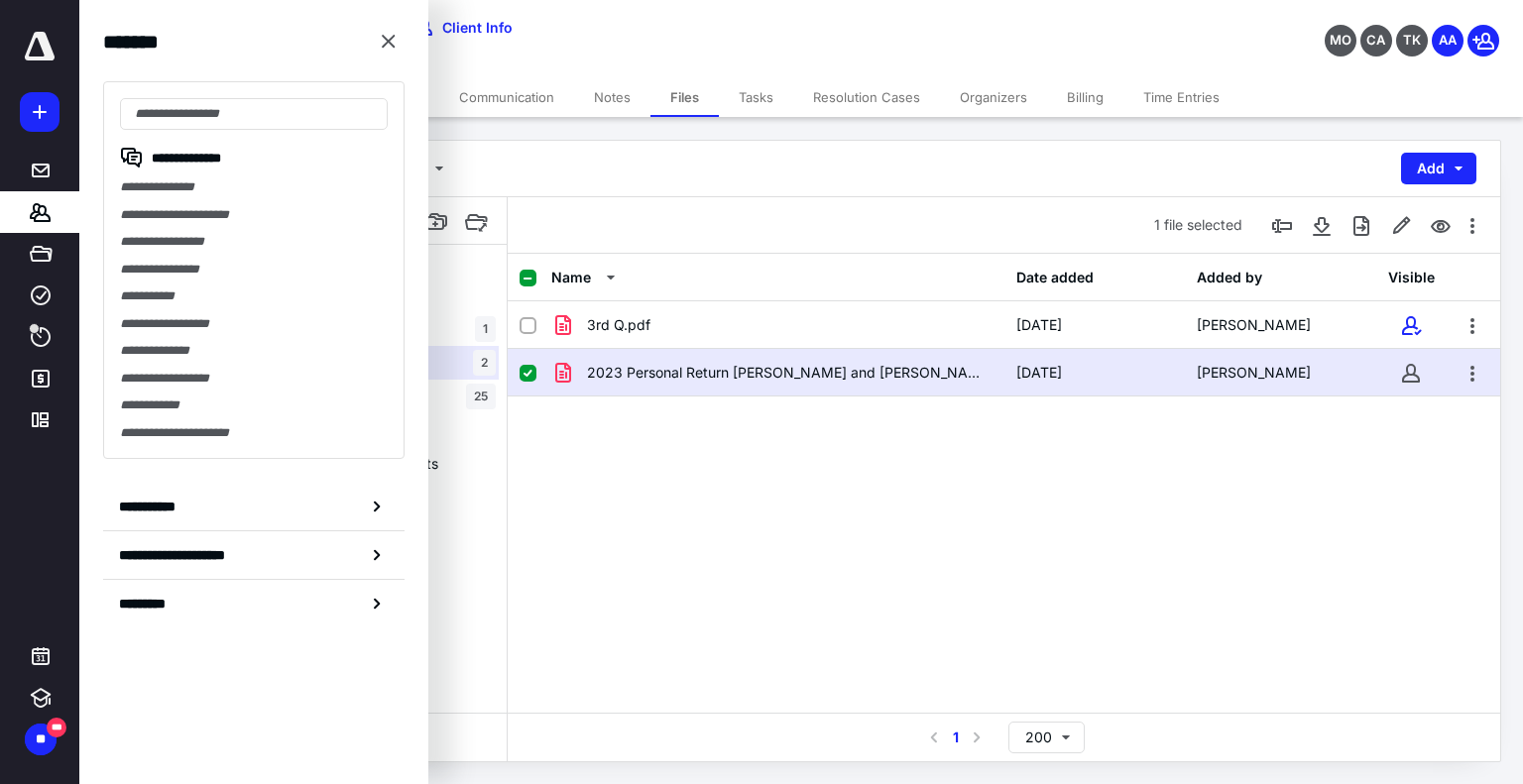click on "3rd Q.pdf [DATE] [PERSON_NAME] 2023 Personal Return [PERSON_NAME] and [PERSON_NAME].pdf [DATE] [PERSON_NAME]" at bounding box center (1003, 450) 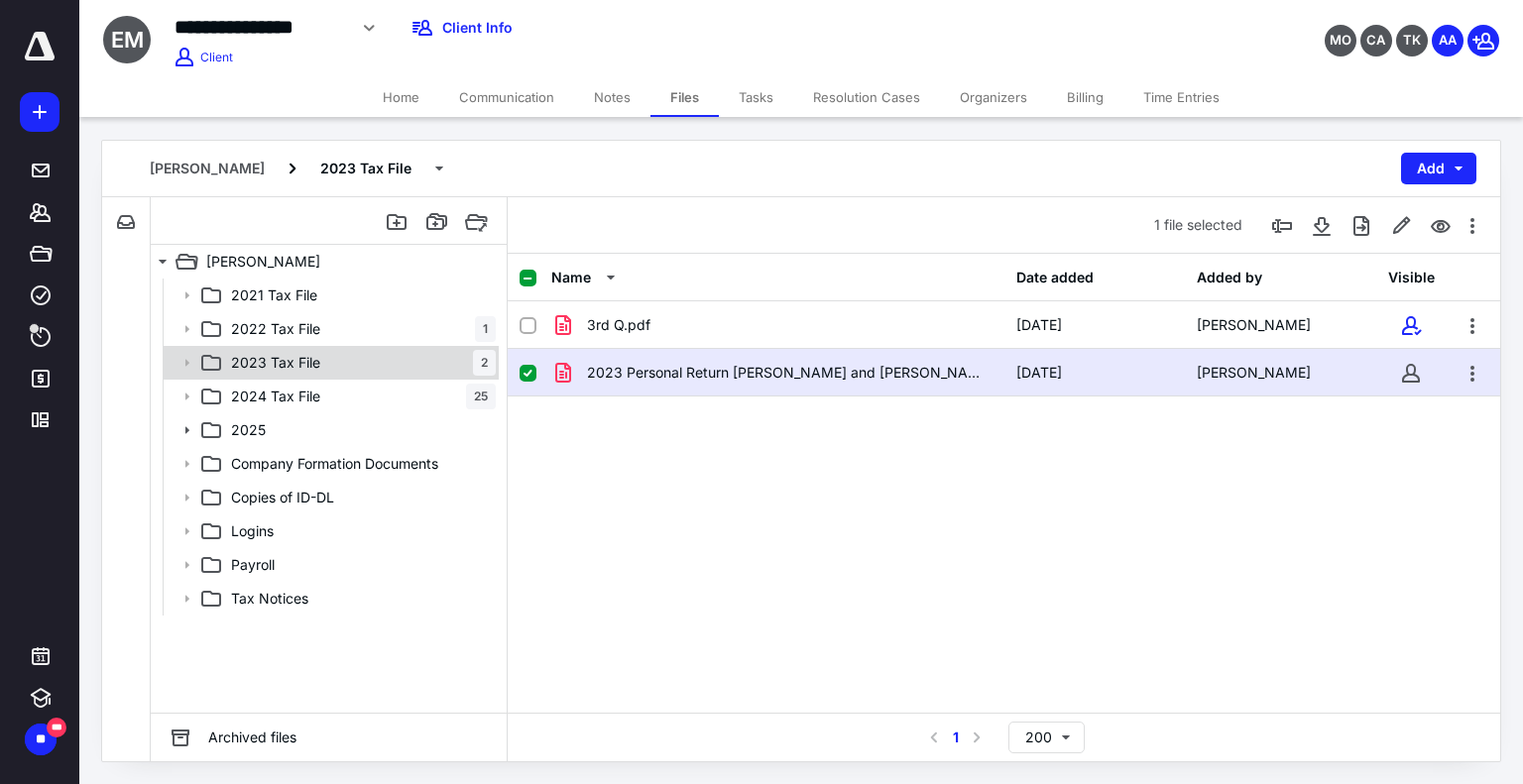 click on "2023 Tax File 2" at bounding box center [329, 363] 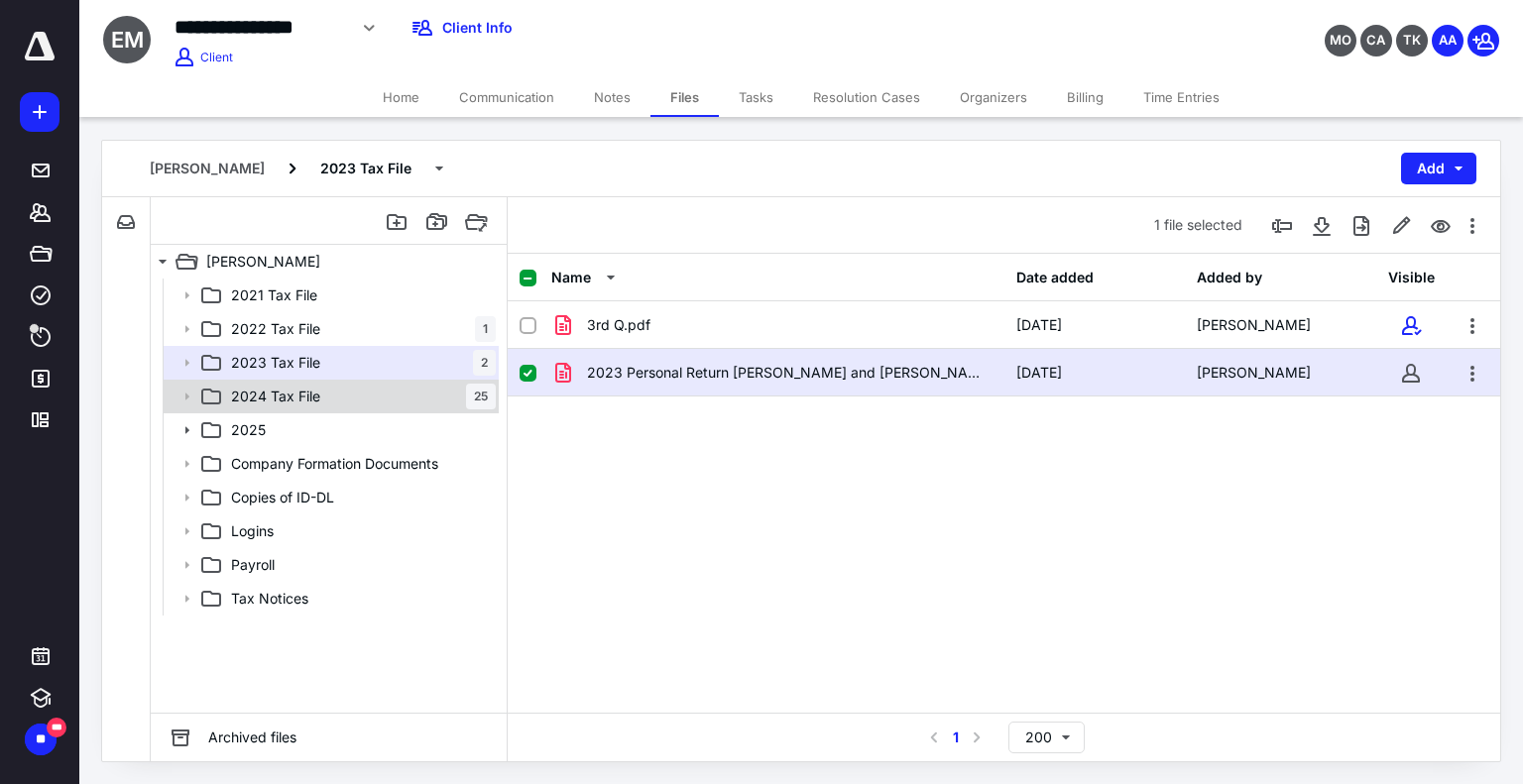 click on "2024 Tax File" at bounding box center (276, 396) 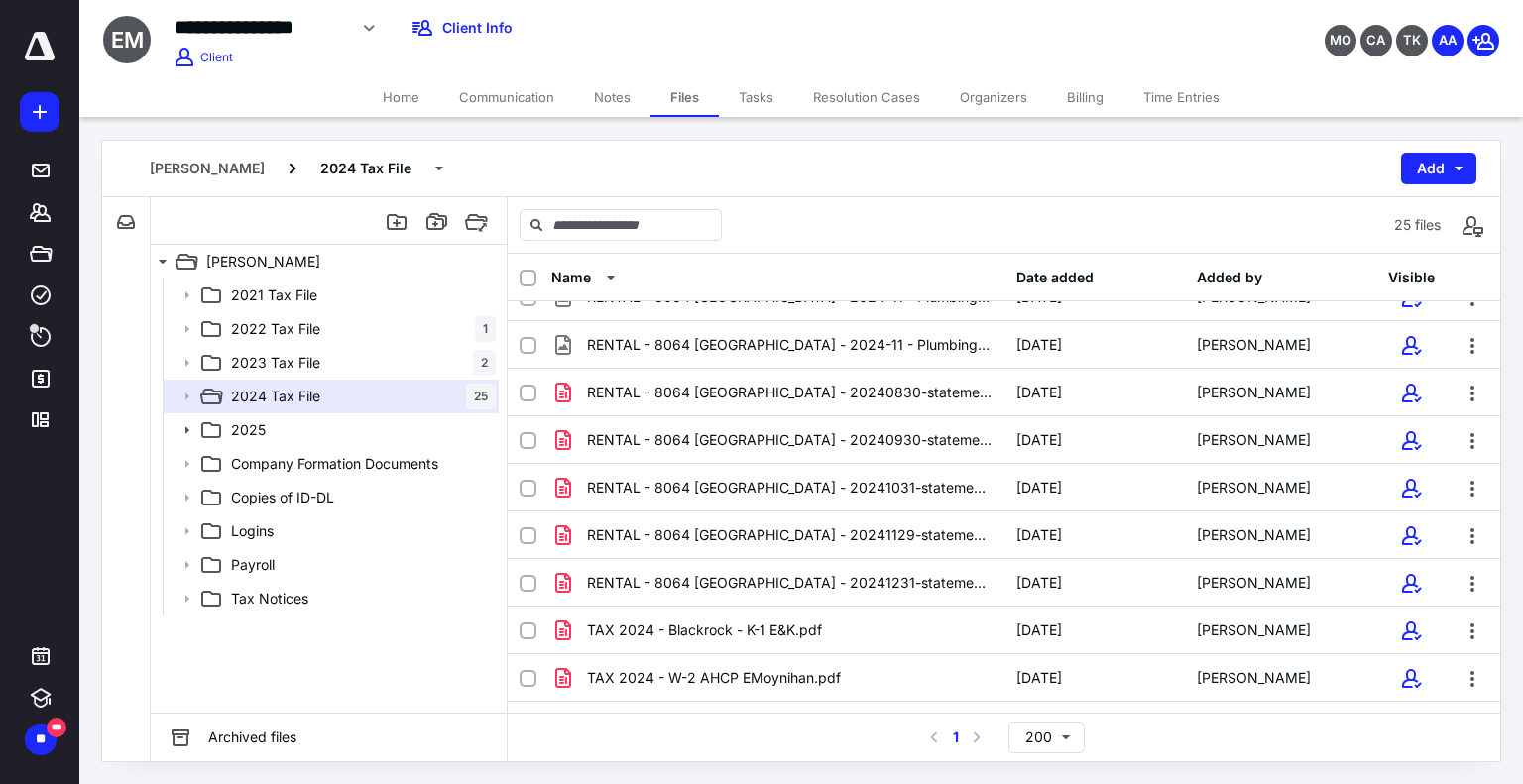 scroll, scrollTop: 772, scrollLeft: 0, axis: vertical 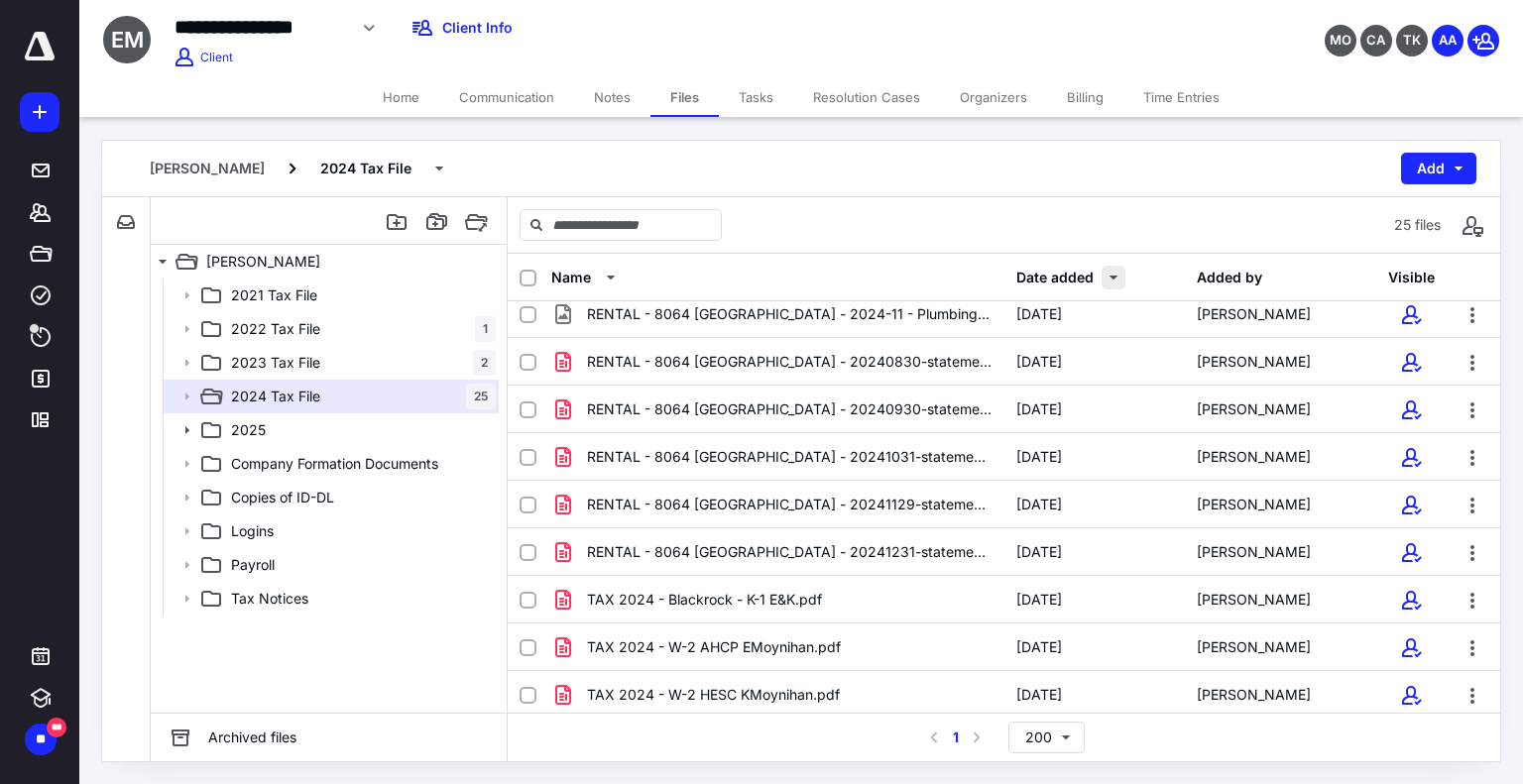 click at bounding box center [1113, 278] 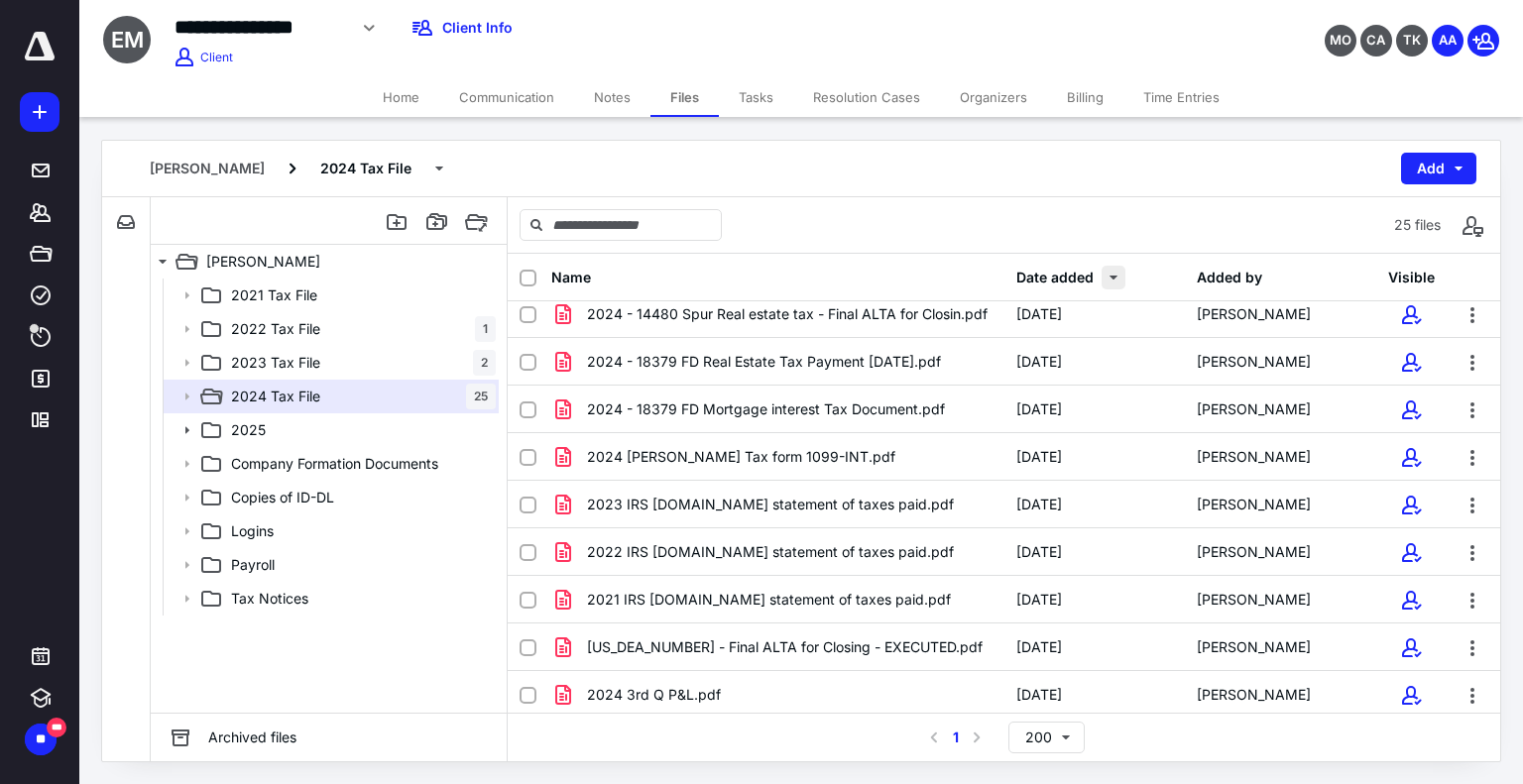 scroll, scrollTop: 0, scrollLeft: 0, axis: both 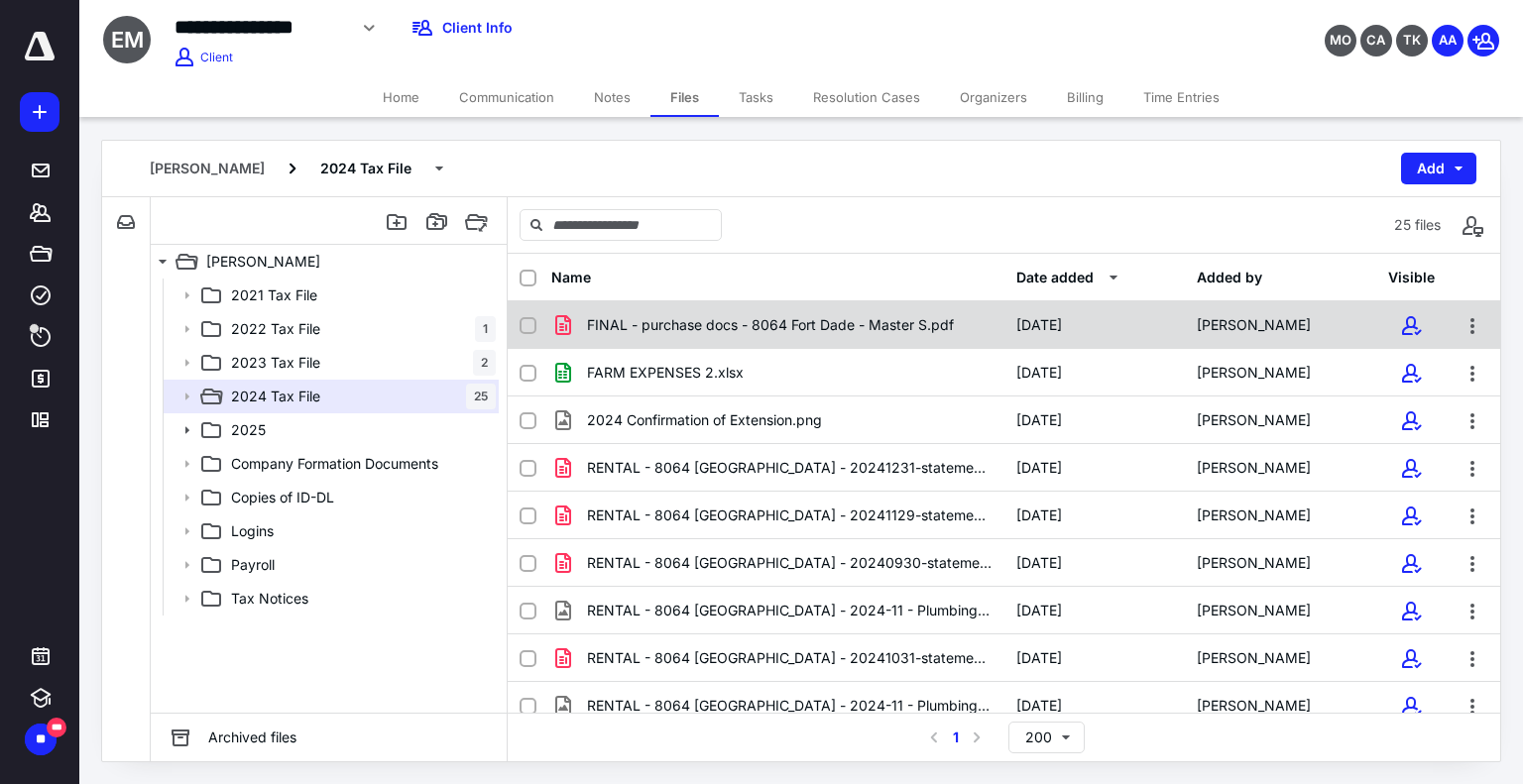 click on "FINAL -  purchase docs - 8064 Fort Dade - Master S.pdf" at bounding box center [777, 325] 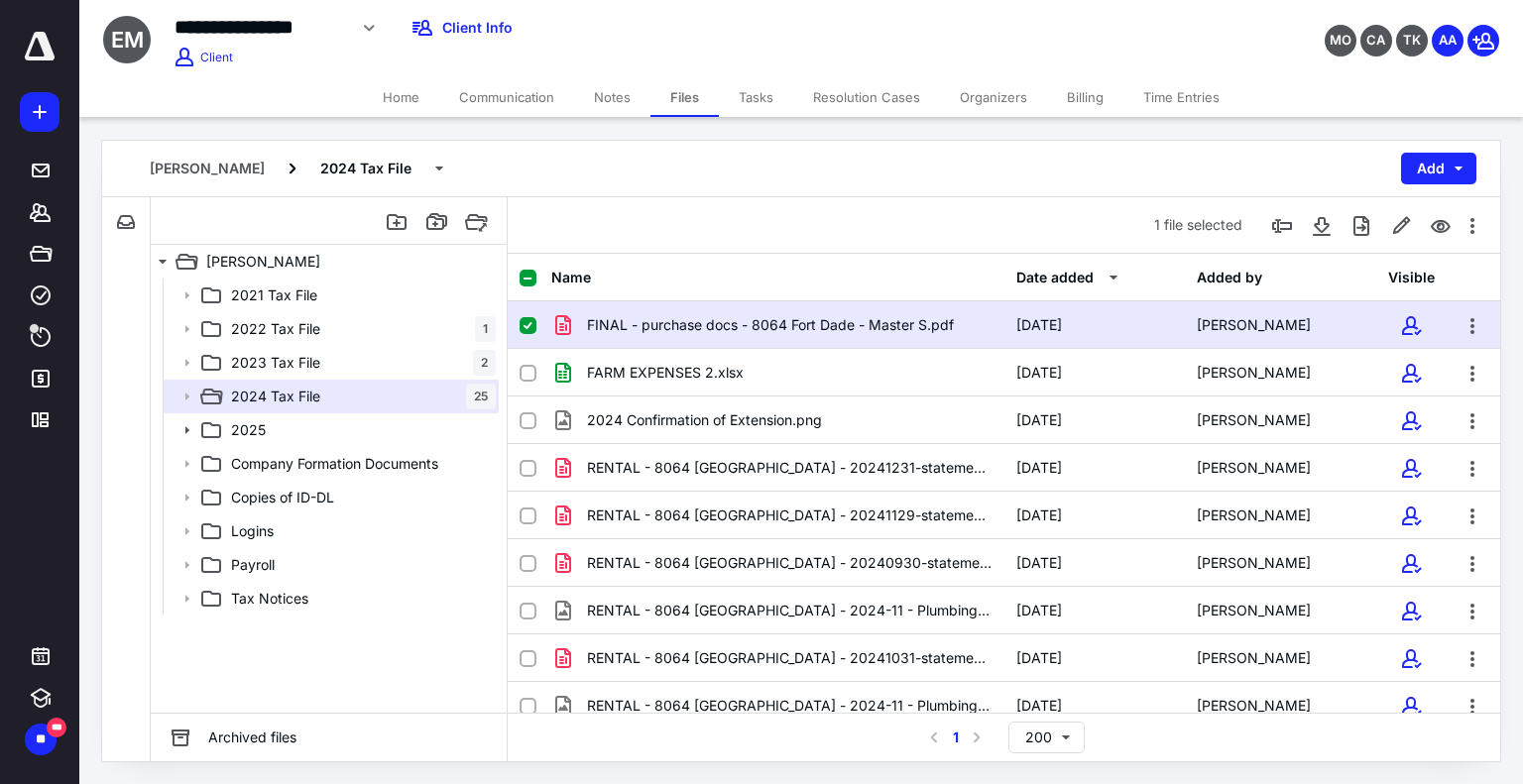 click on "FINAL -  purchase docs - 8064 Fort Dade - Master S.pdf" at bounding box center (777, 325) 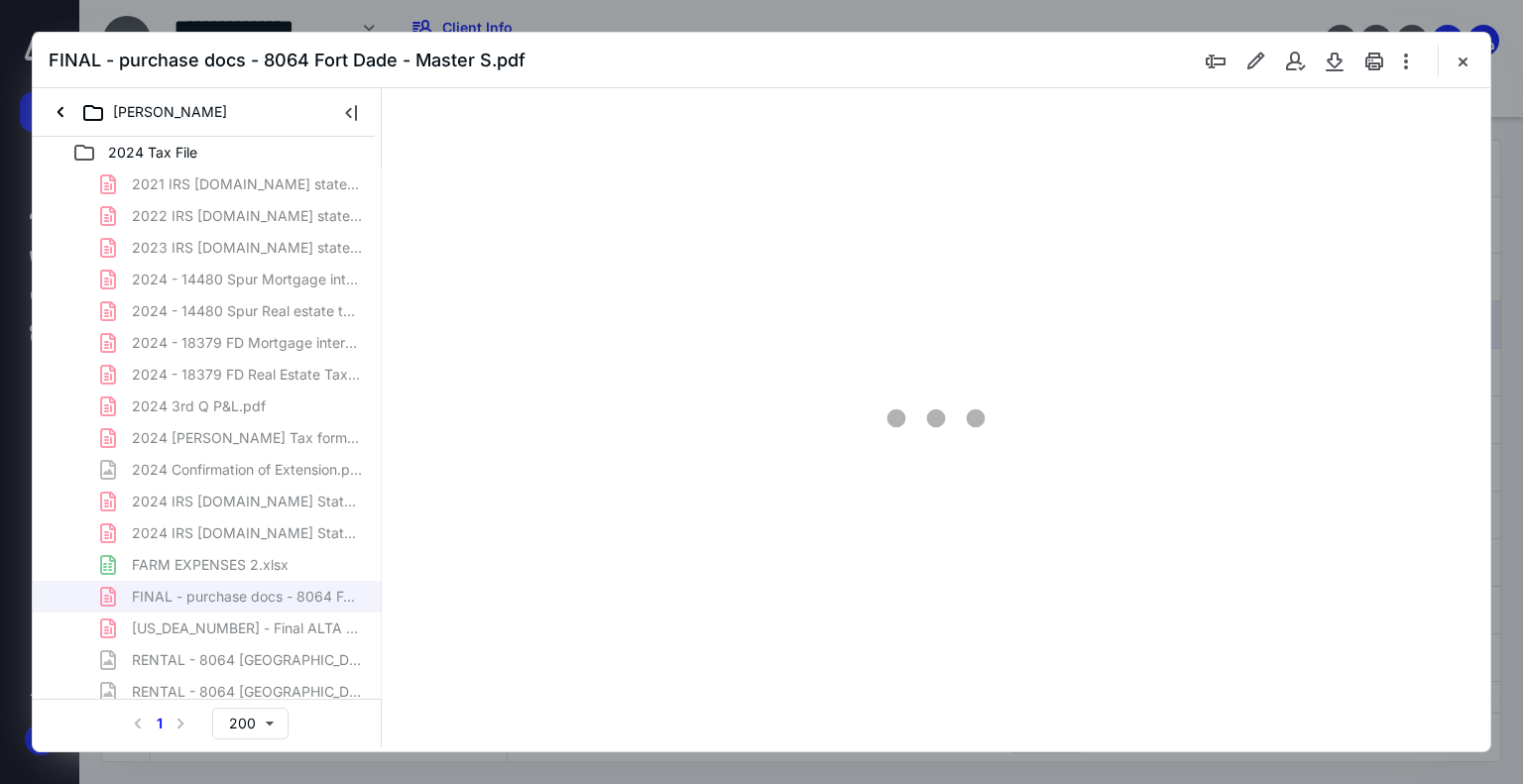 scroll, scrollTop: 0, scrollLeft: 0, axis: both 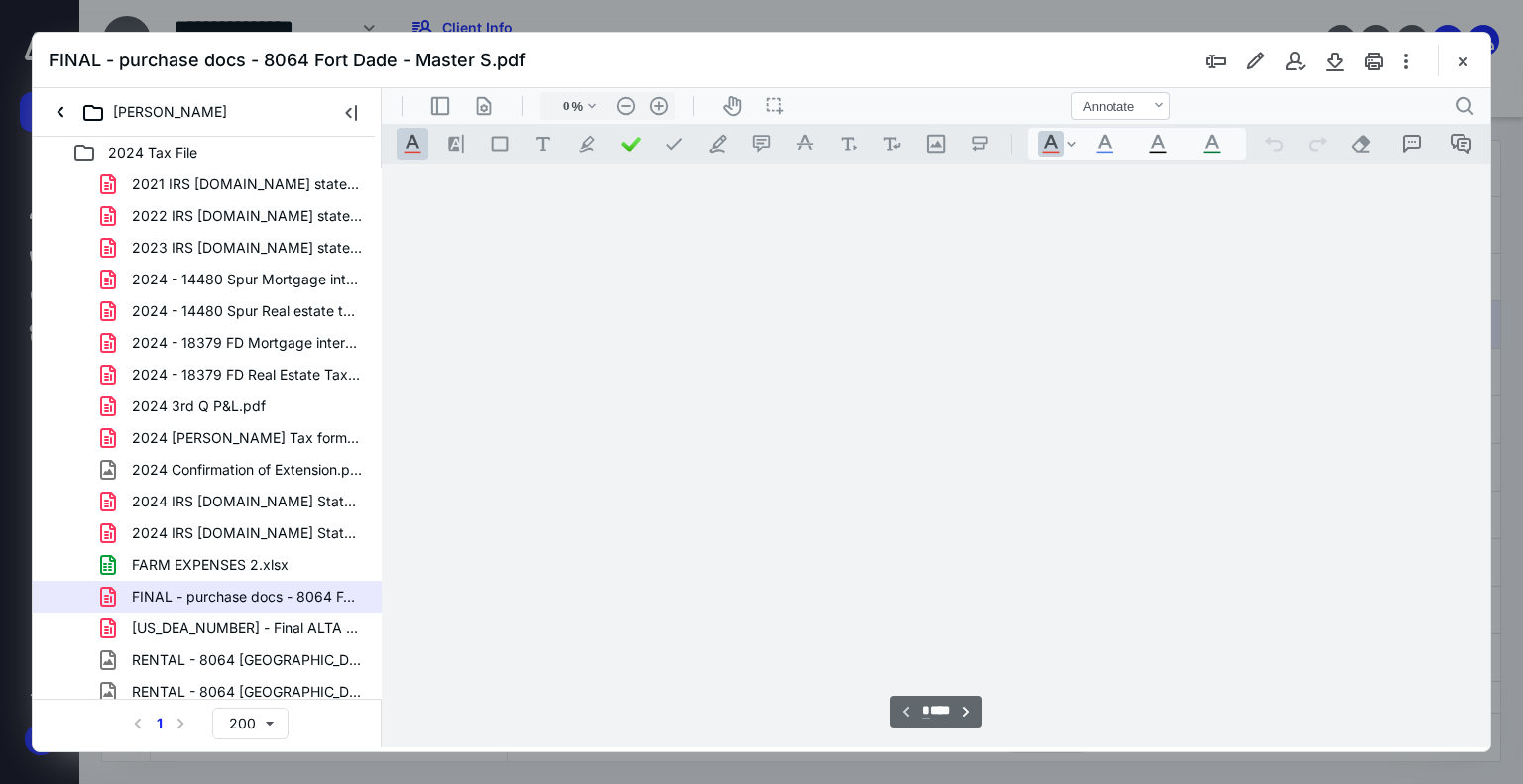 type on "179" 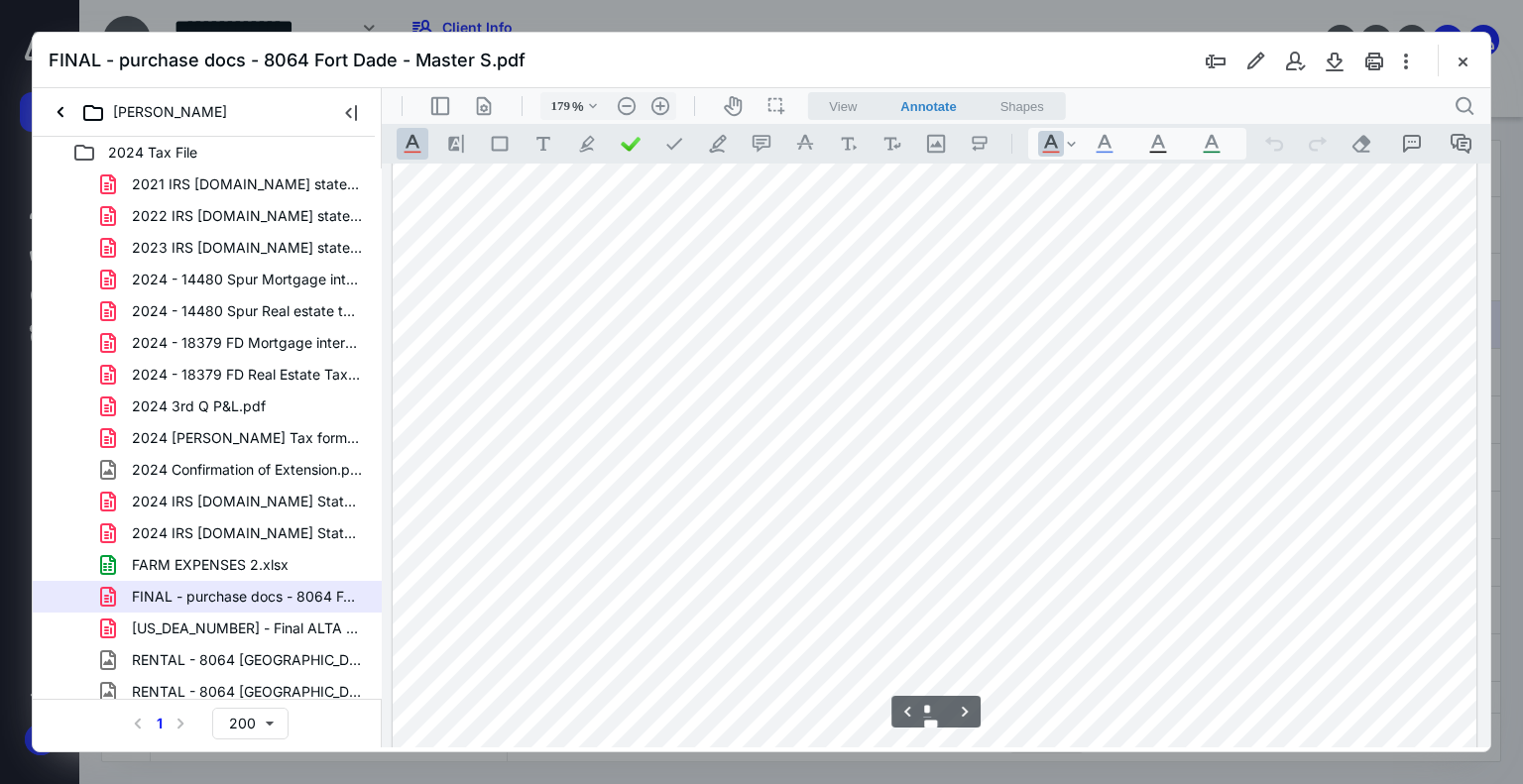 scroll, scrollTop: 1563, scrollLeft: 0, axis: vertical 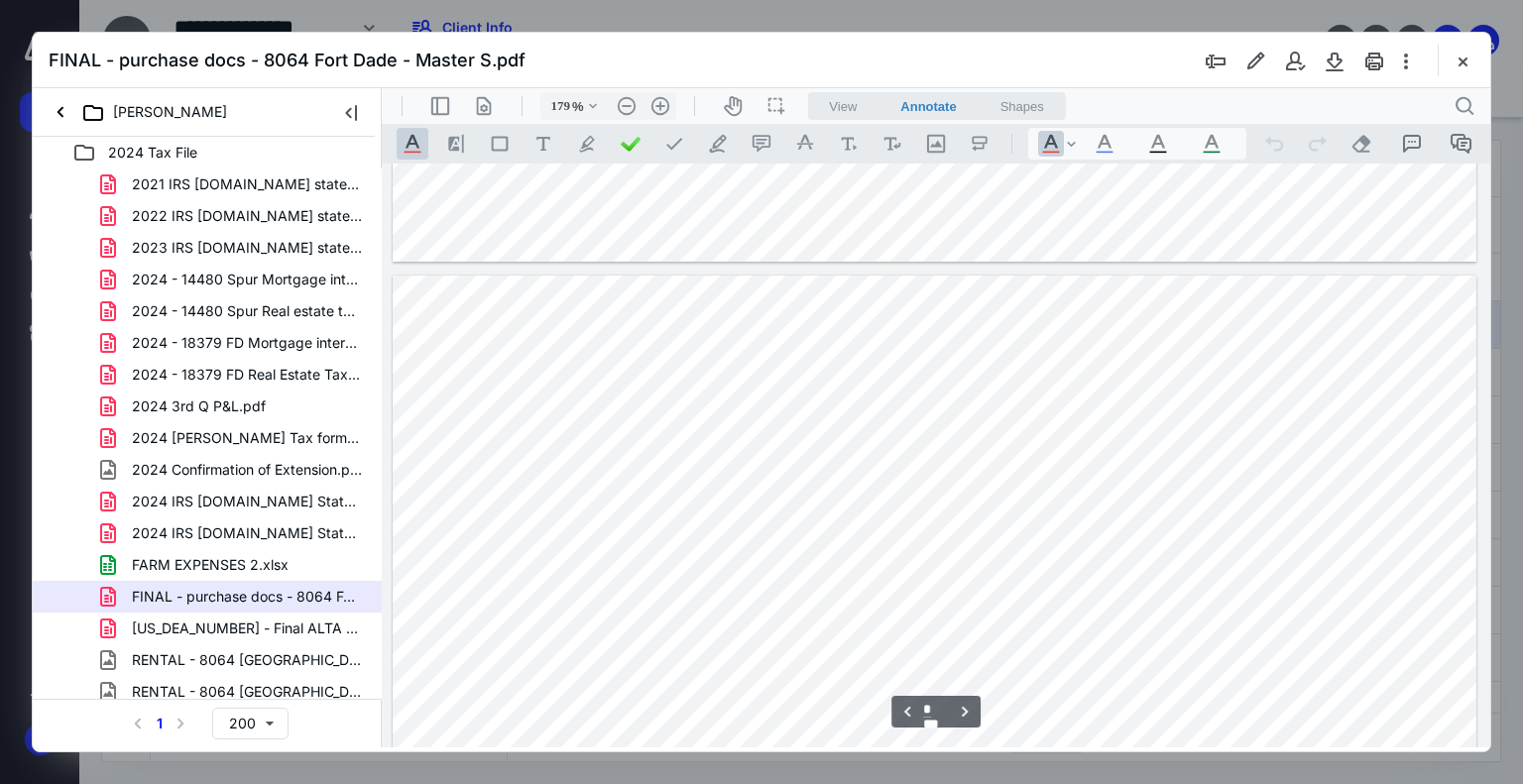 type on "*" 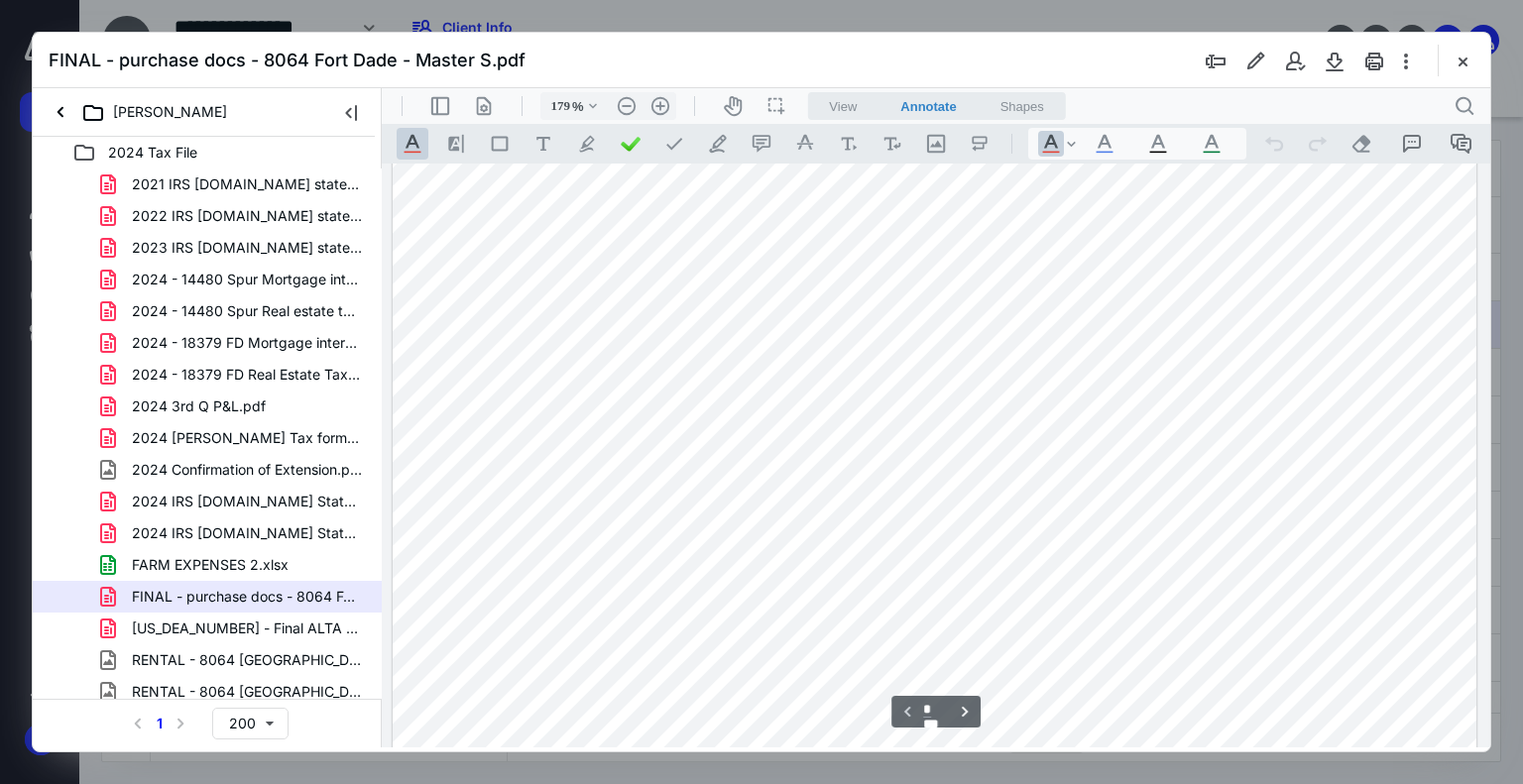 scroll, scrollTop: 100, scrollLeft: 0, axis: vertical 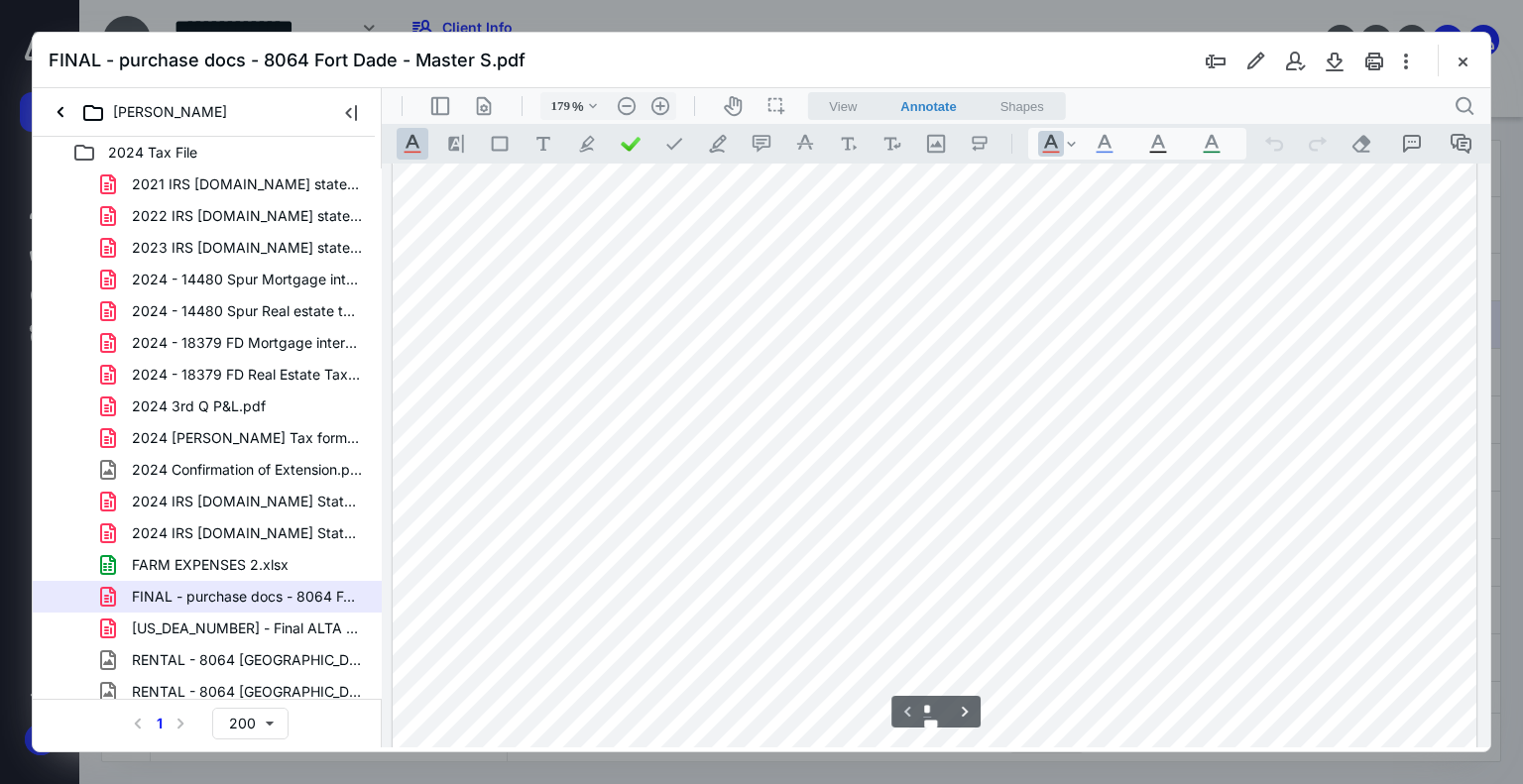 click at bounding box center (935, 701) 